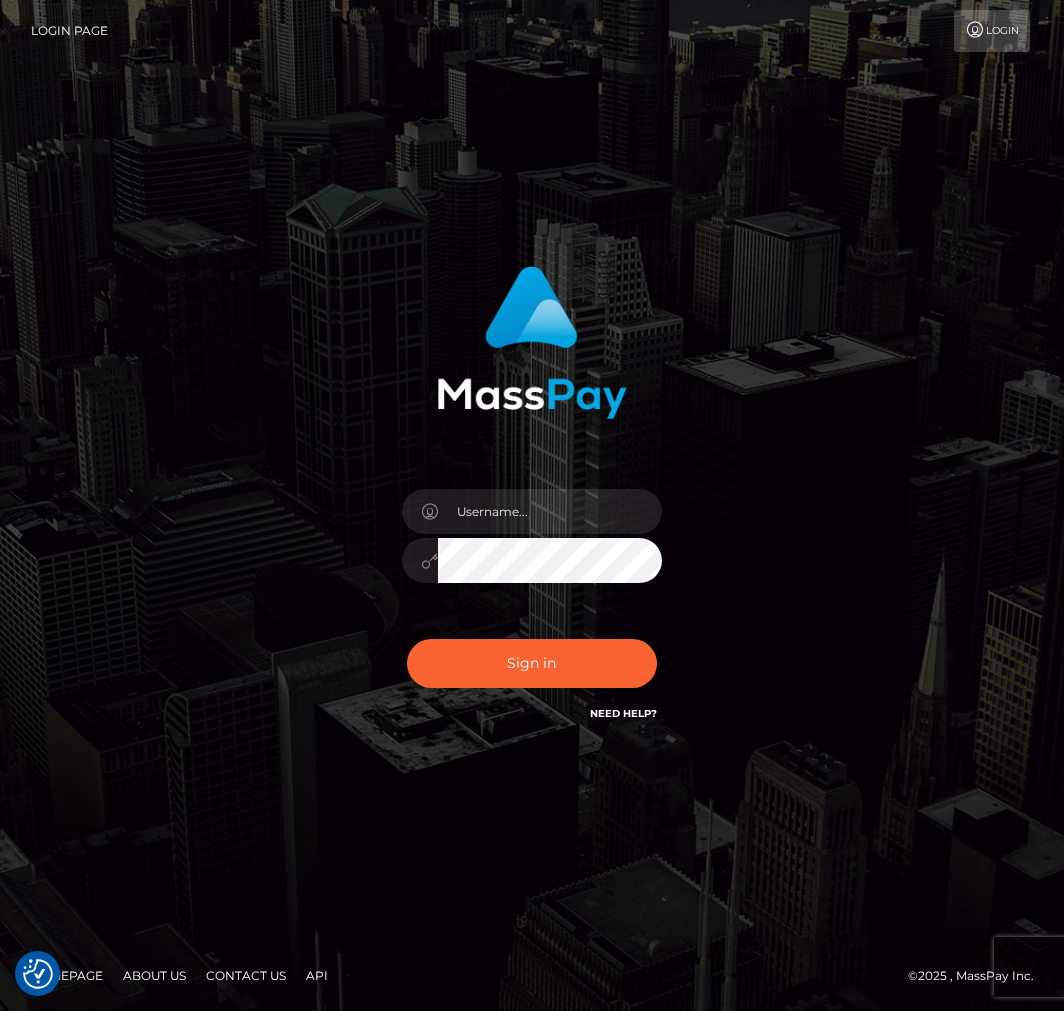 scroll, scrollTop: 0, scrollLeft: 0, axis: both 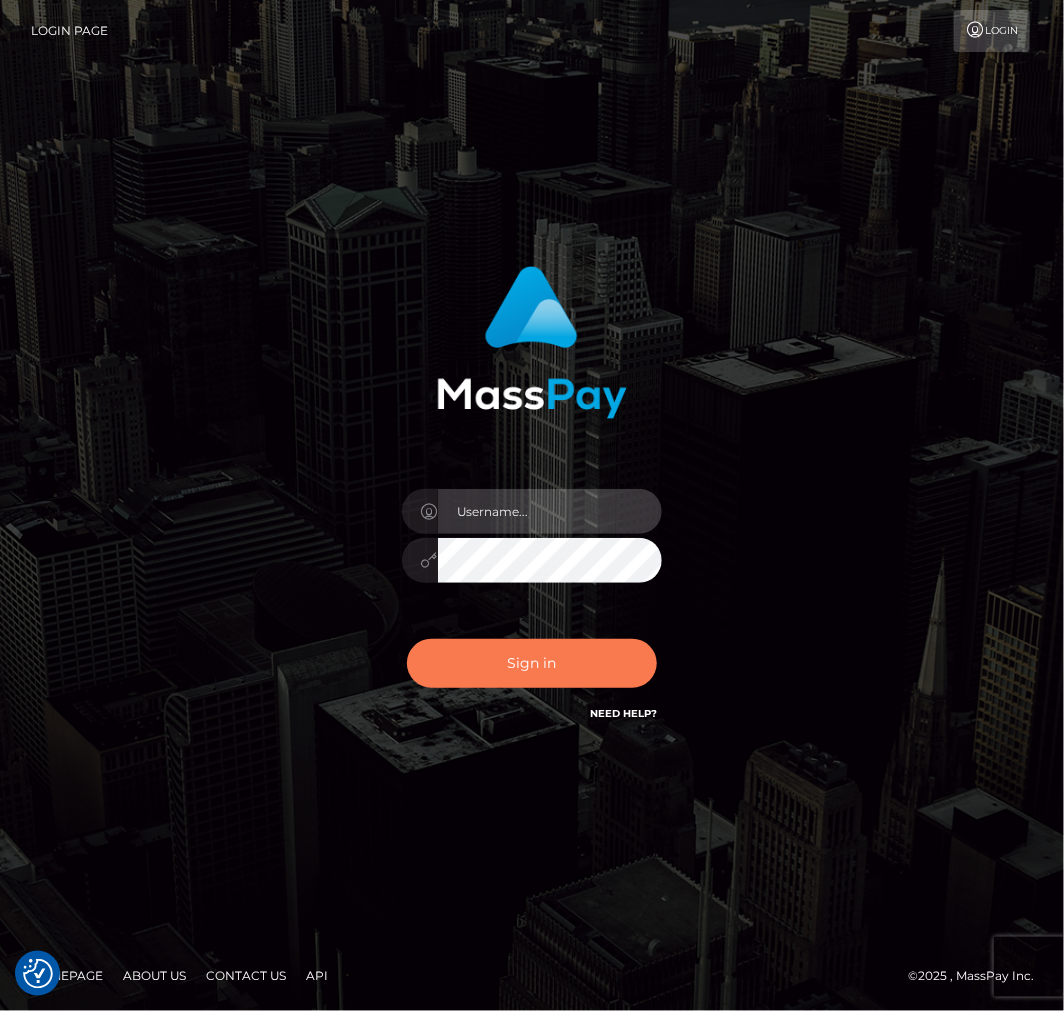 type on "aluasupport" 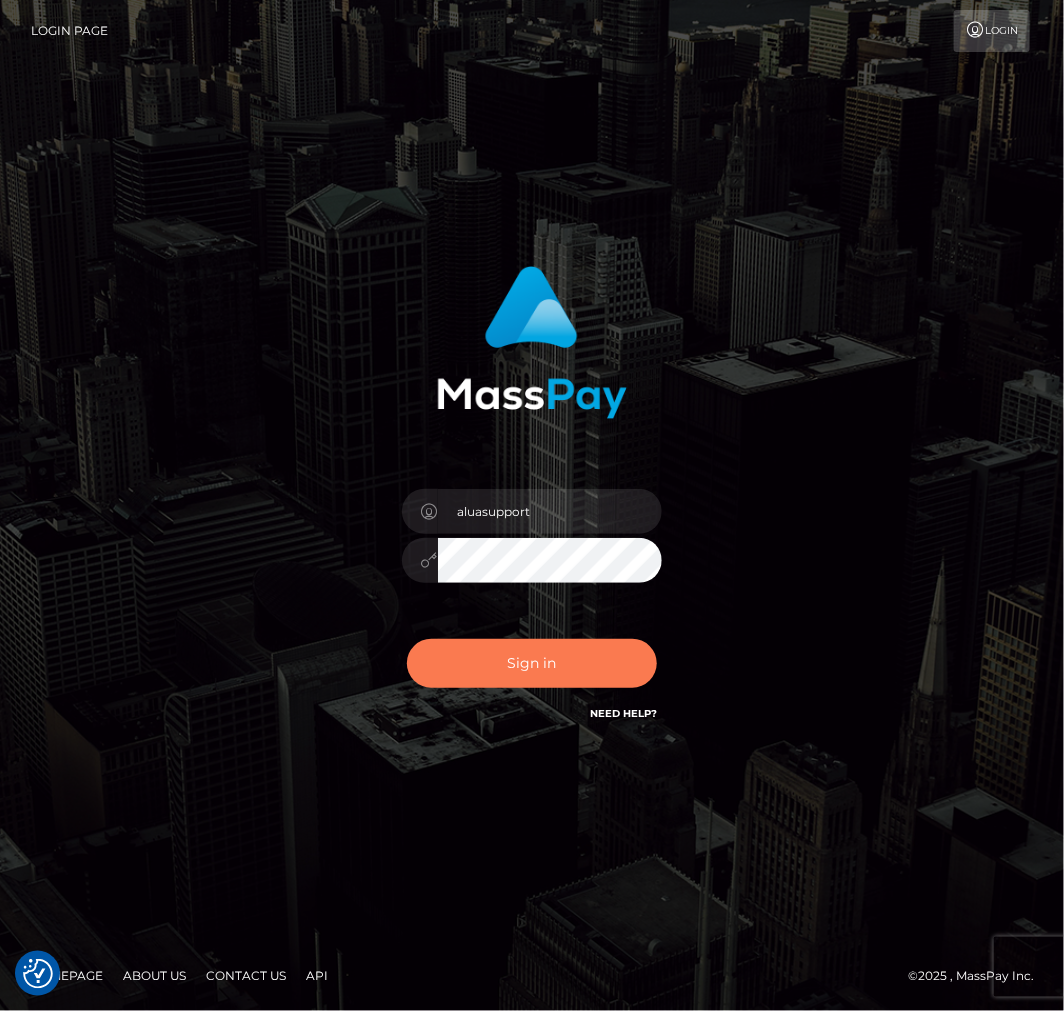 drag, startPoint x: 538, startPoint y: 665, endPoint x: 571, endPoint y: 648, distance: 37.12142 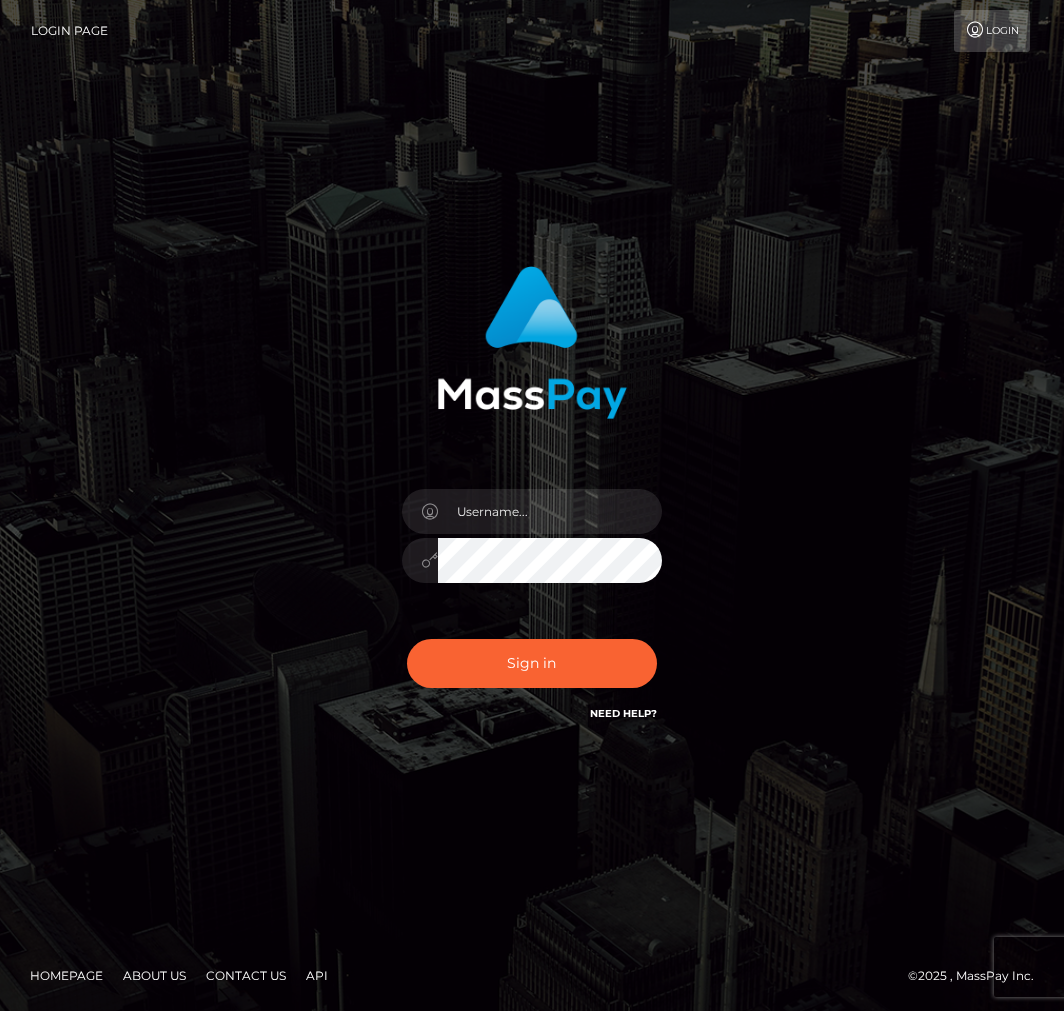 scroll, scrollTop: 0, scrollLeft: 0, axis: both 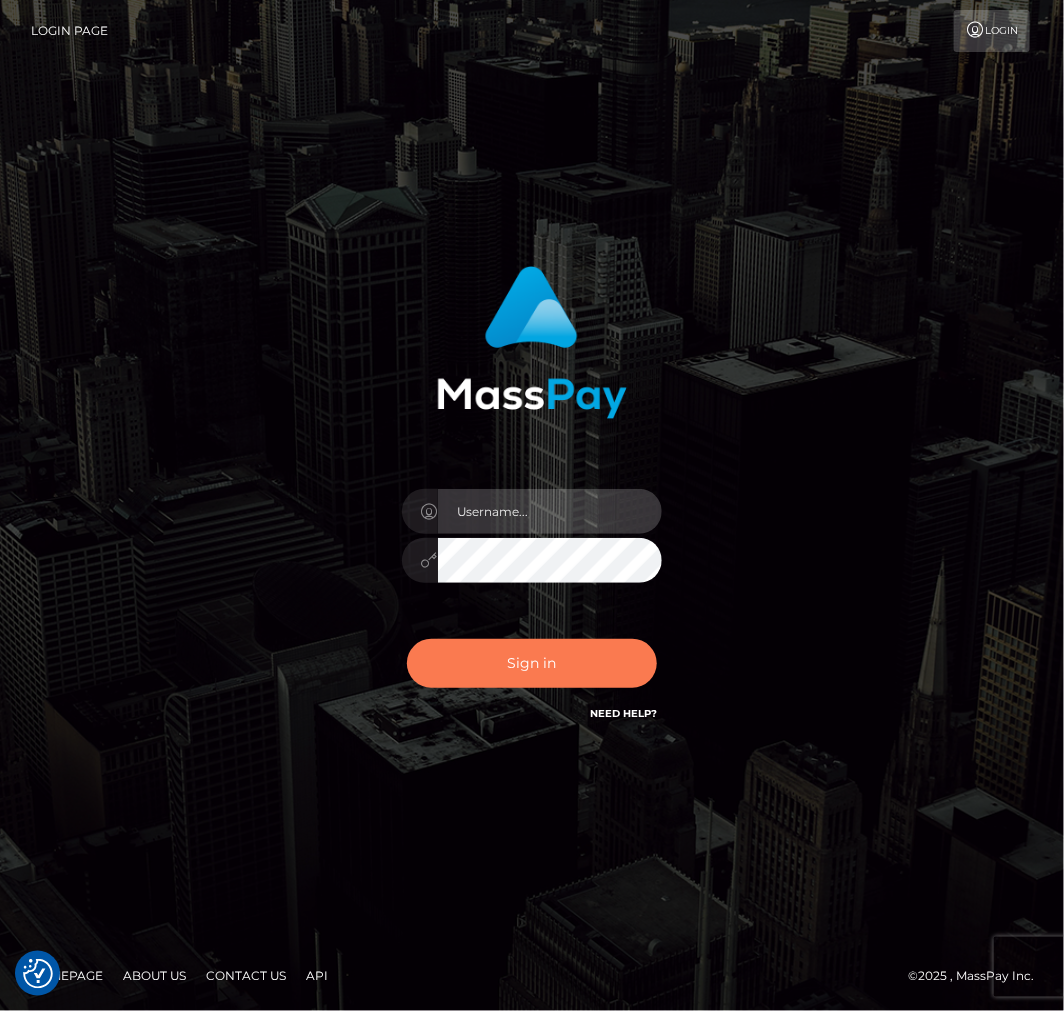 type on "aluasupport" 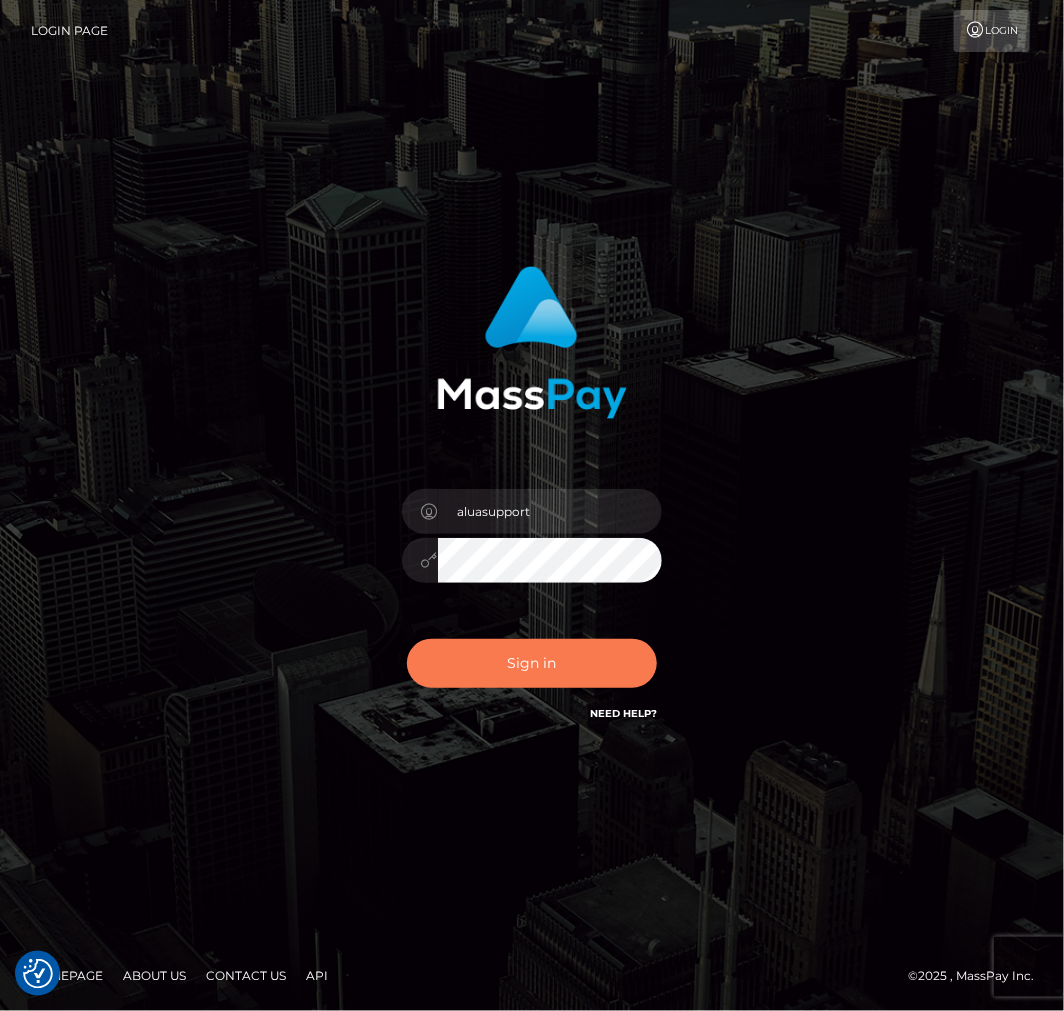 click on "Sign in" at bounding box center (532, 663) 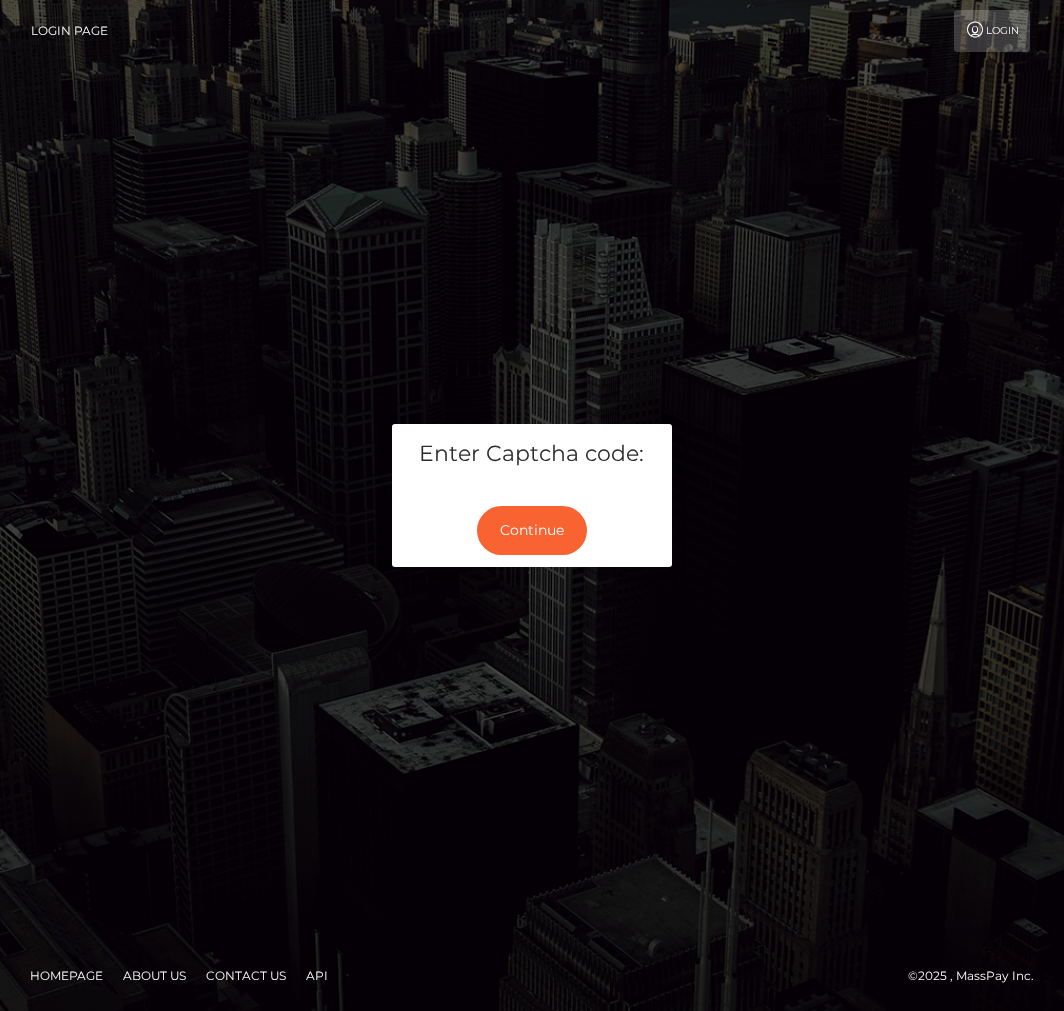 scroll, scrollTop: 0, scrollLeft: 0, axis: both 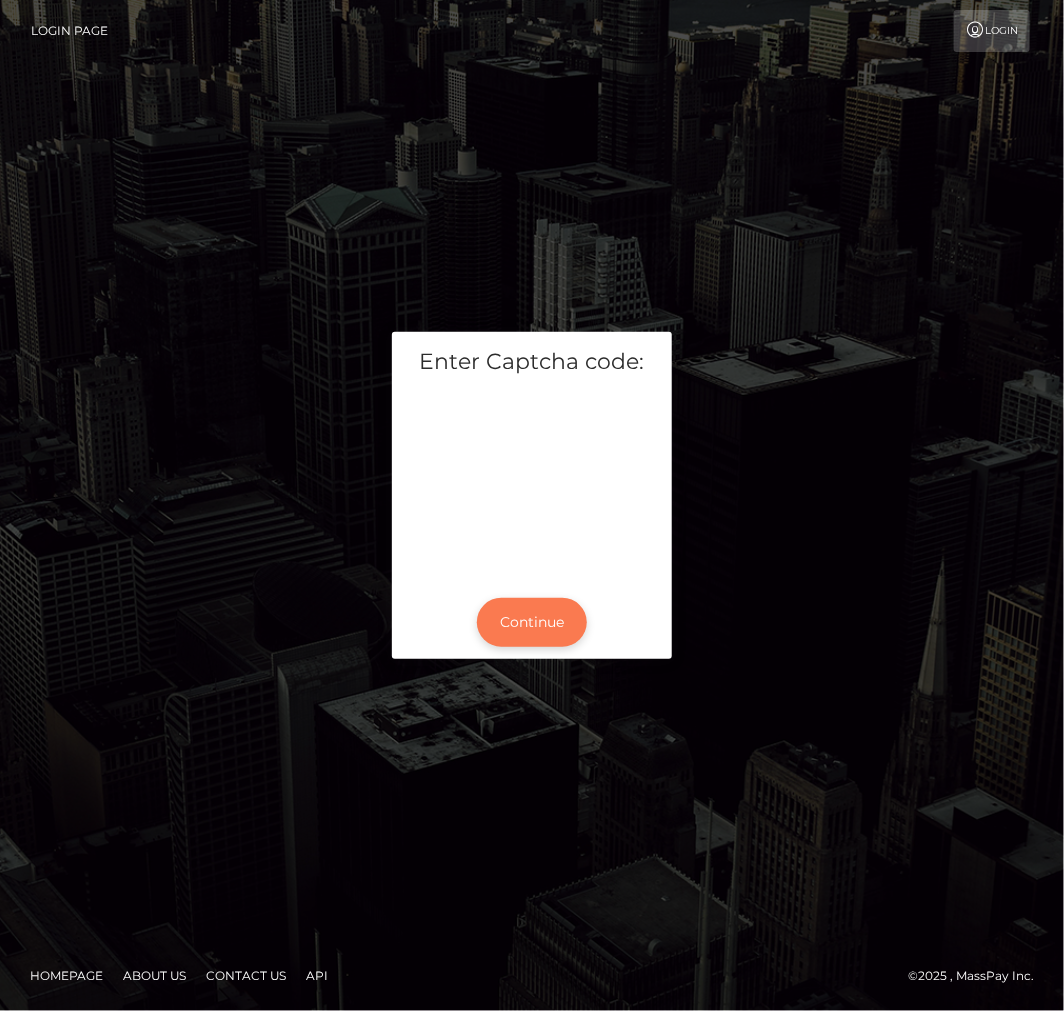 click on "Continue" at bounding box center [532, 622] 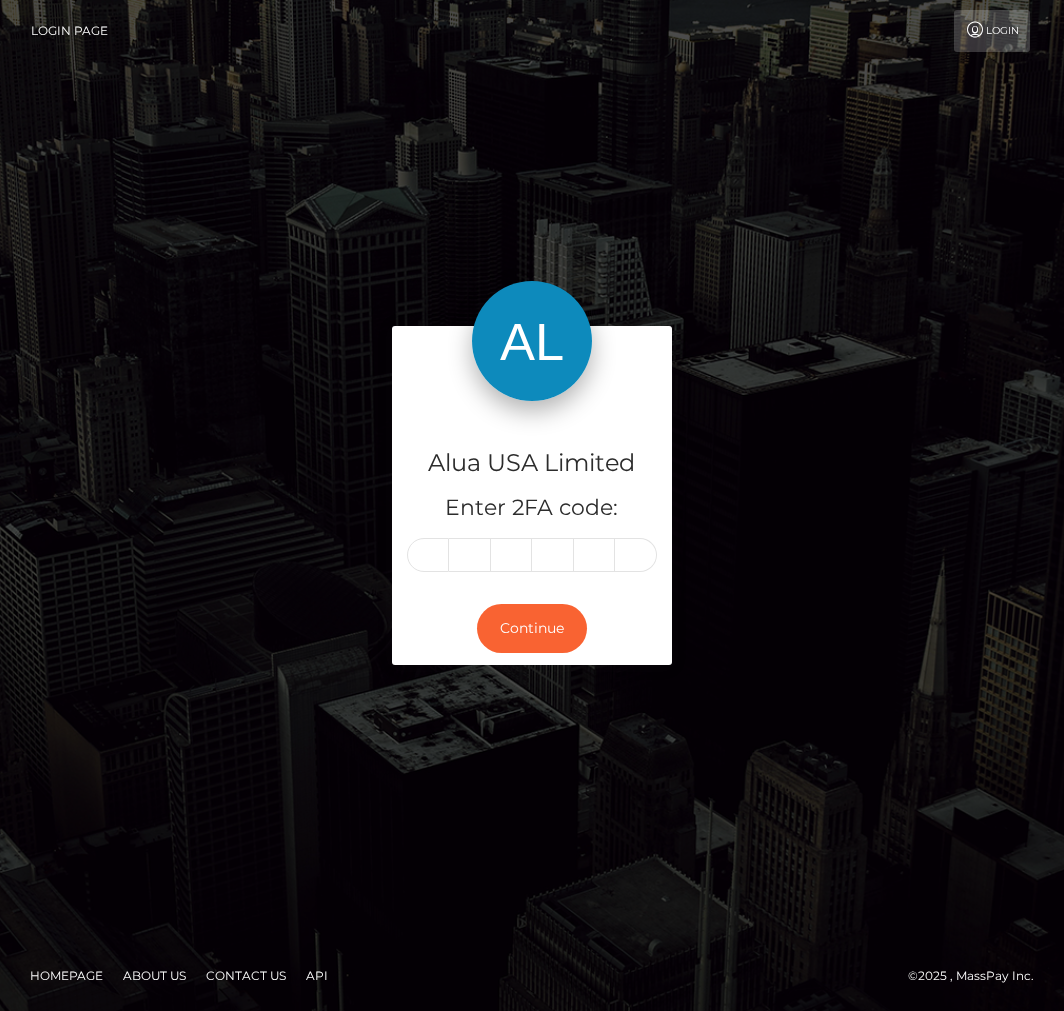 scroll, scrollTop: 0, scrollLeft: 0, axis: both 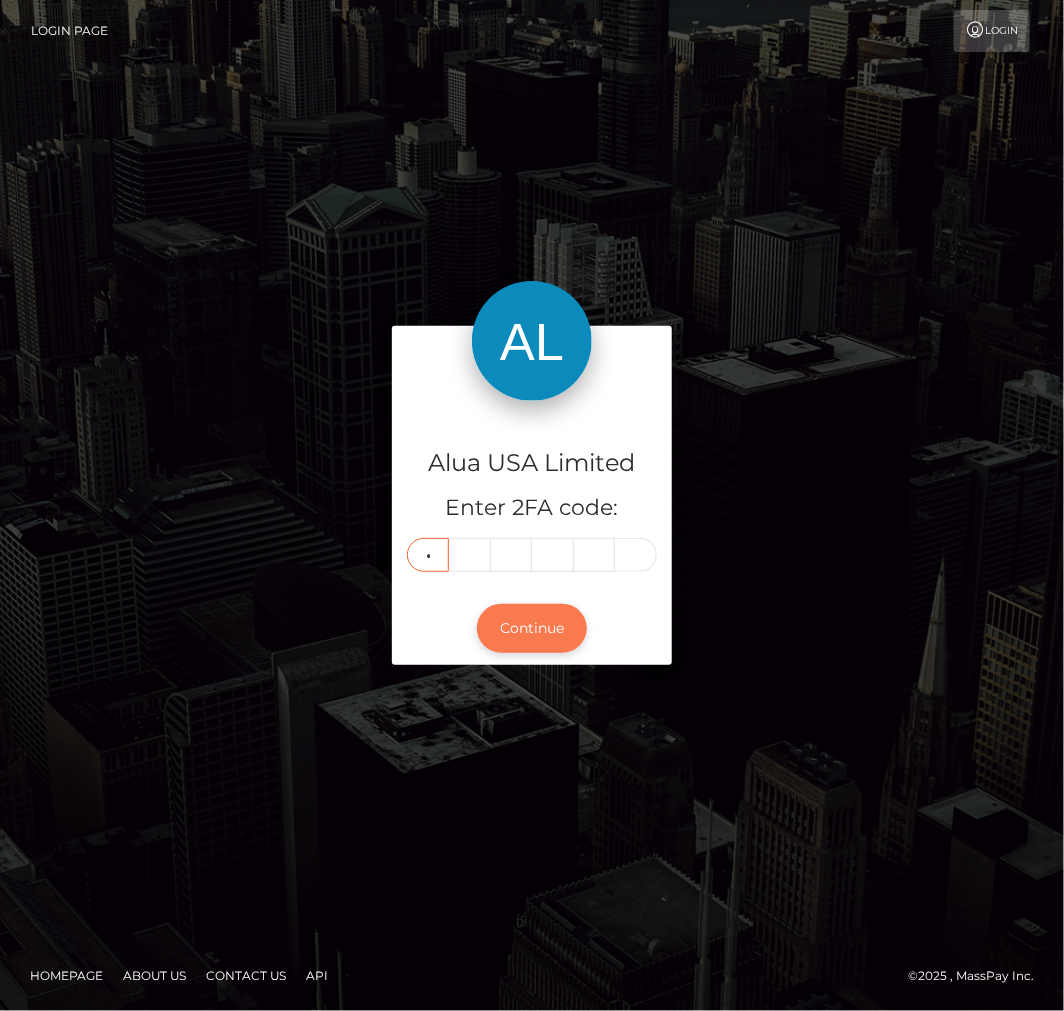 type on "0" 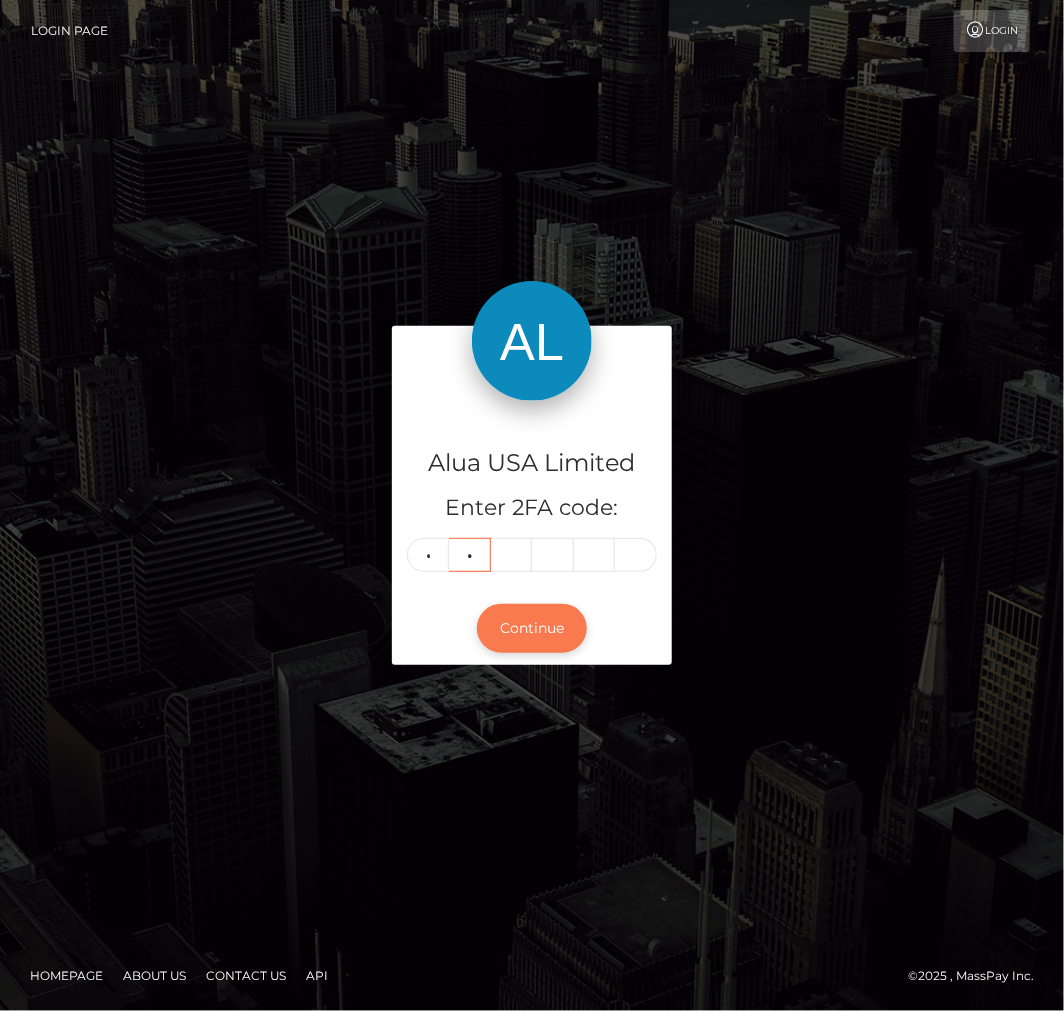 type on "0" 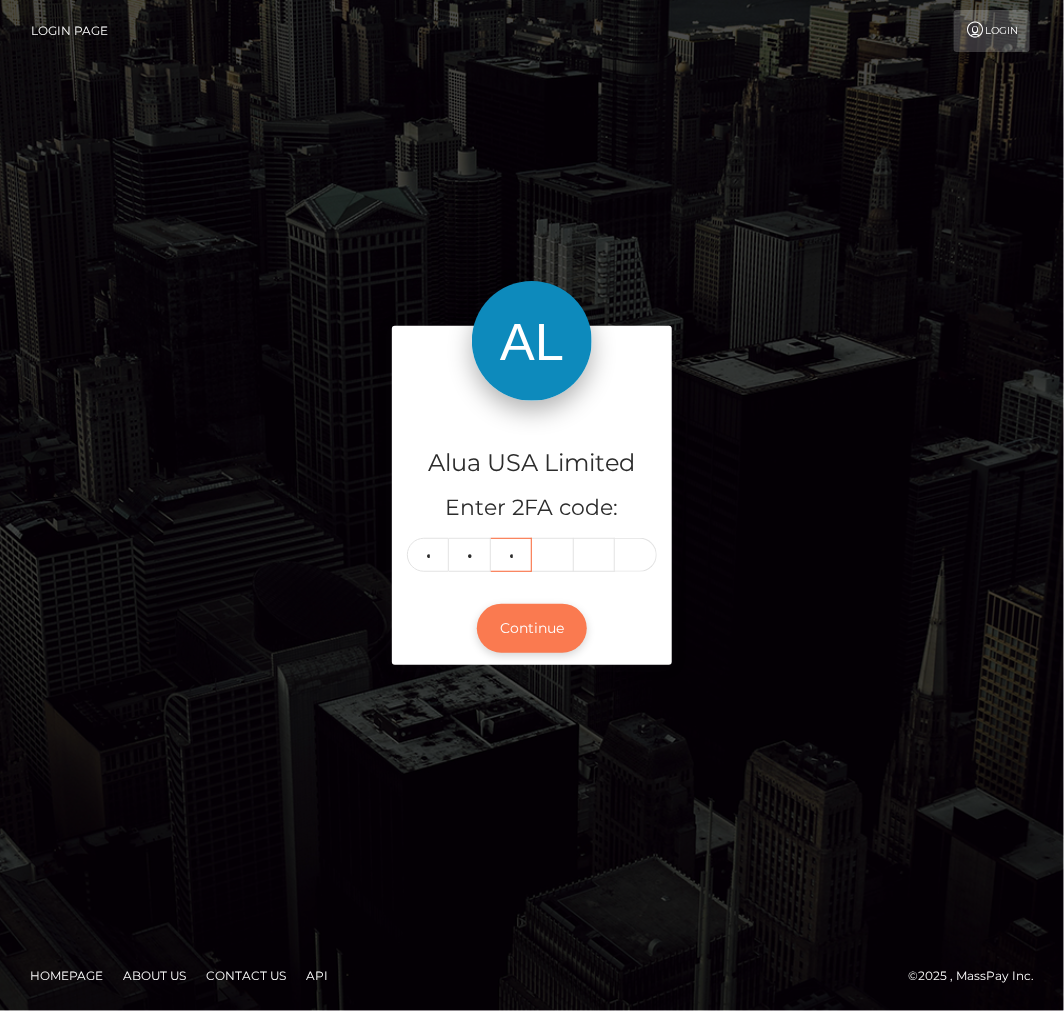 type on "8" 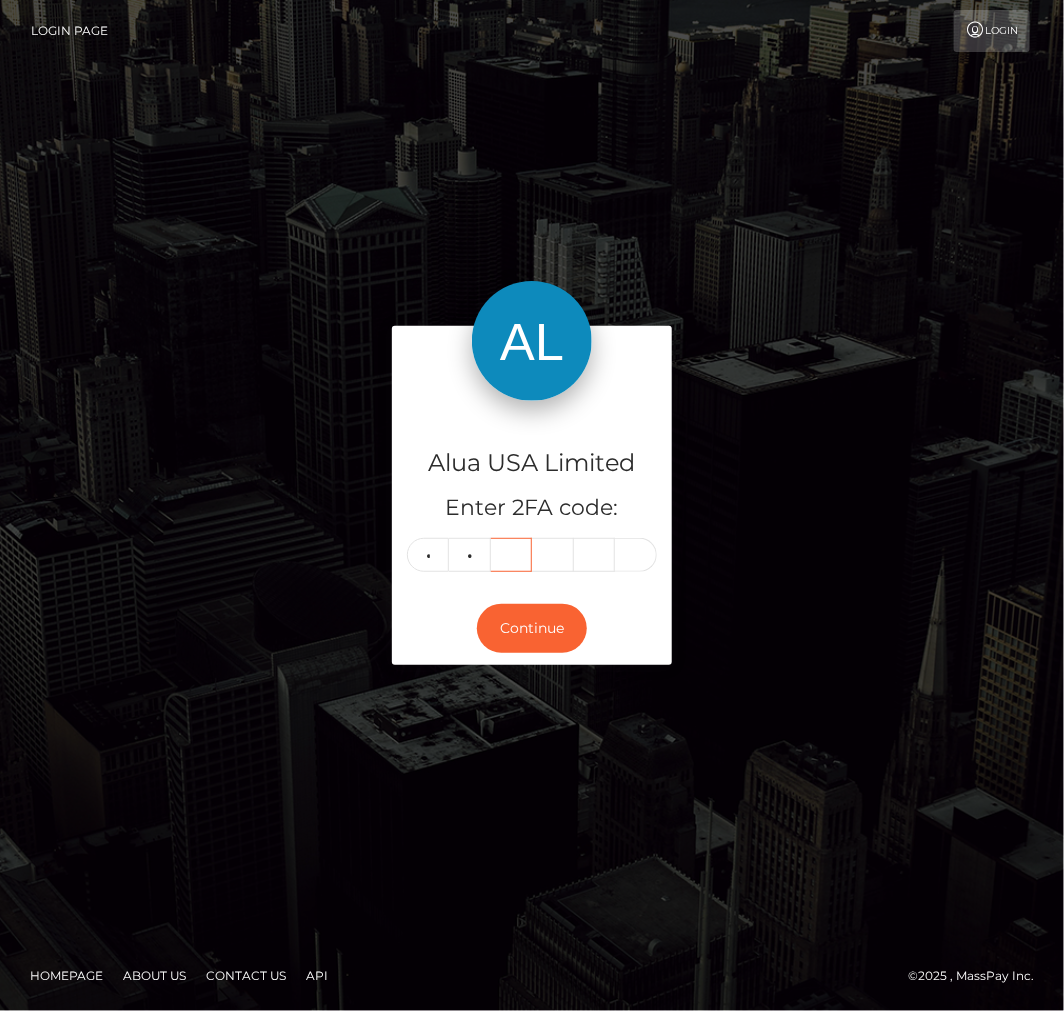 type 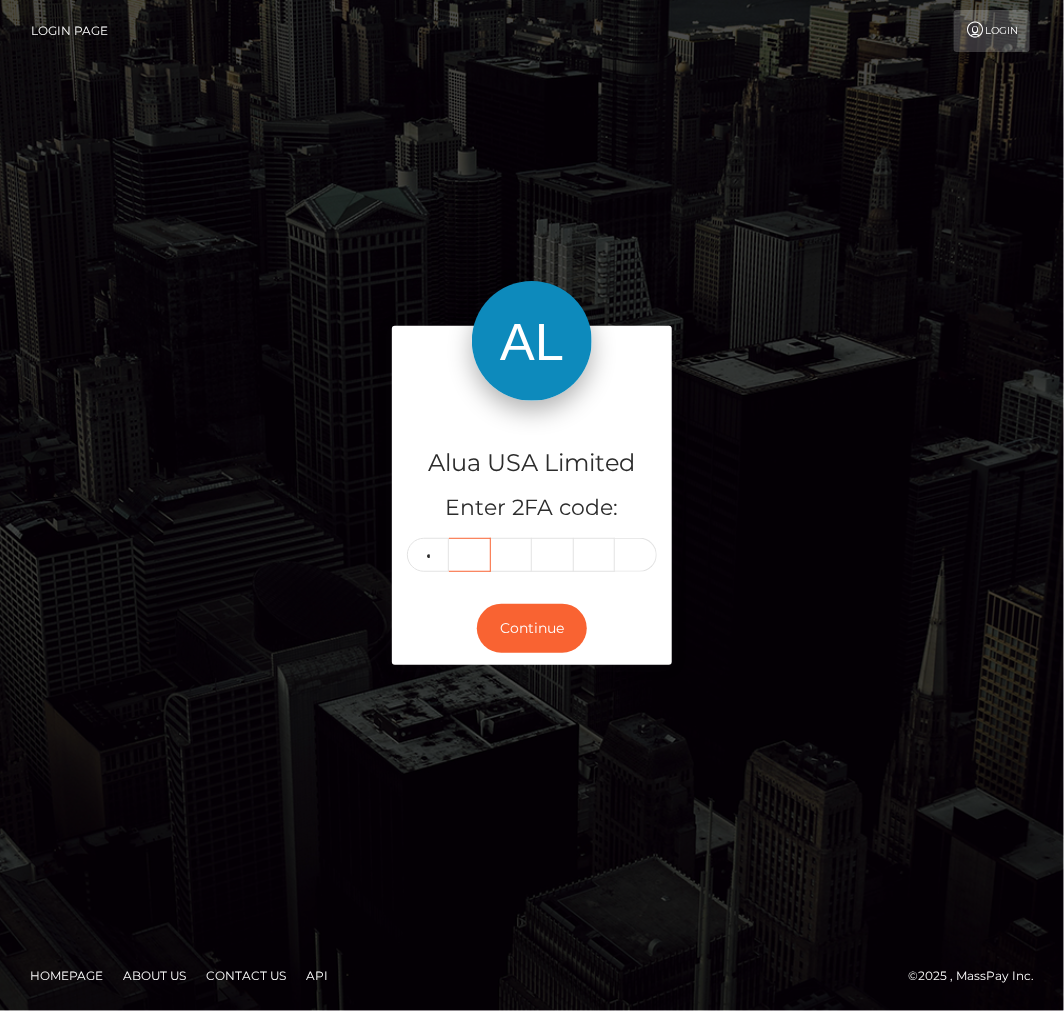 type 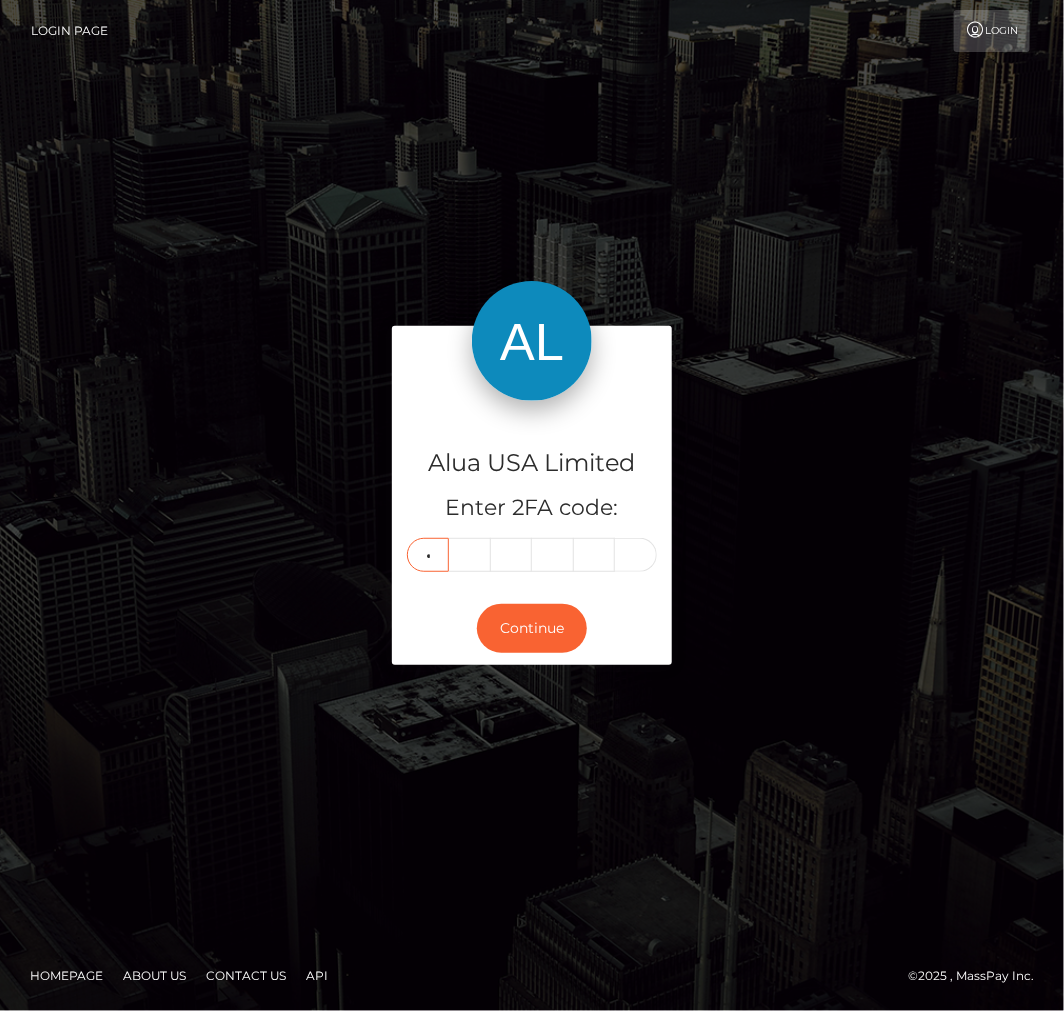type on "3" 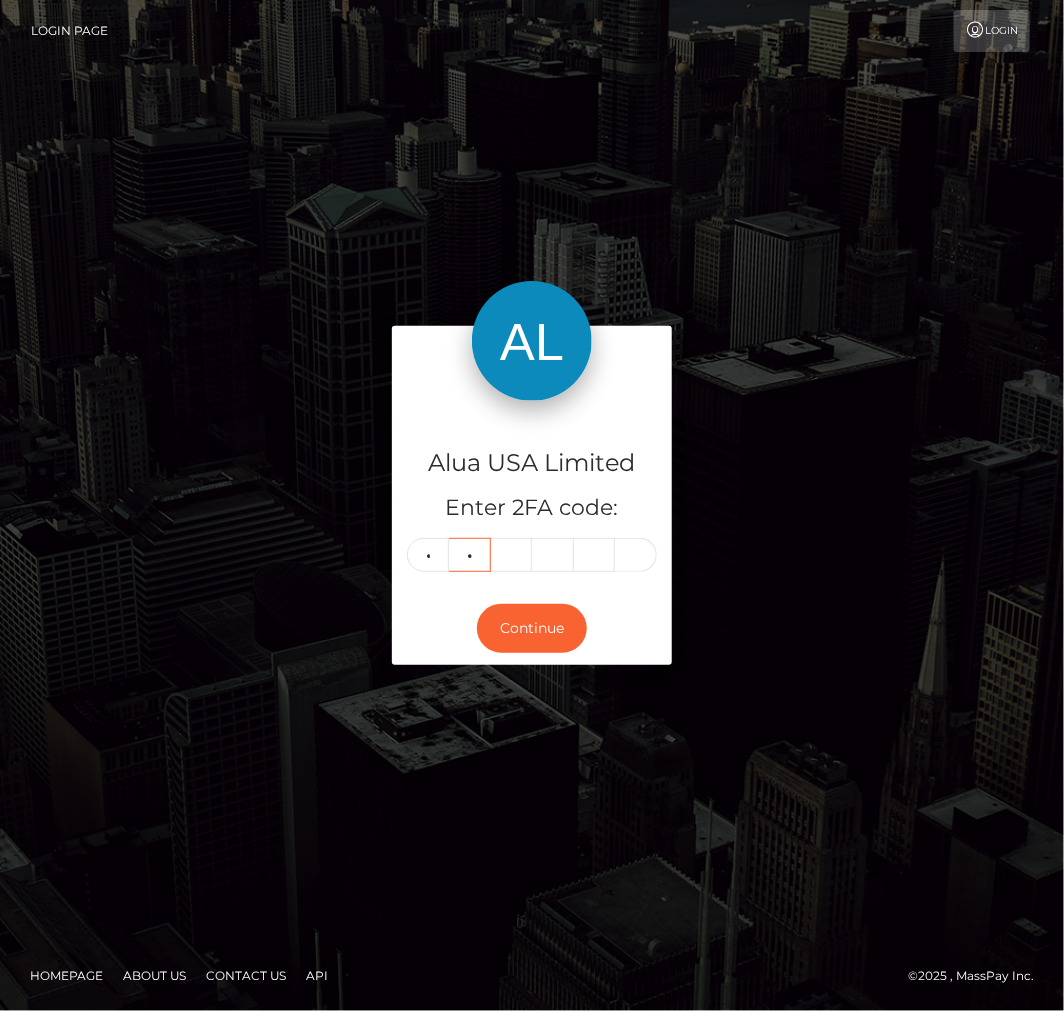 type on "0" 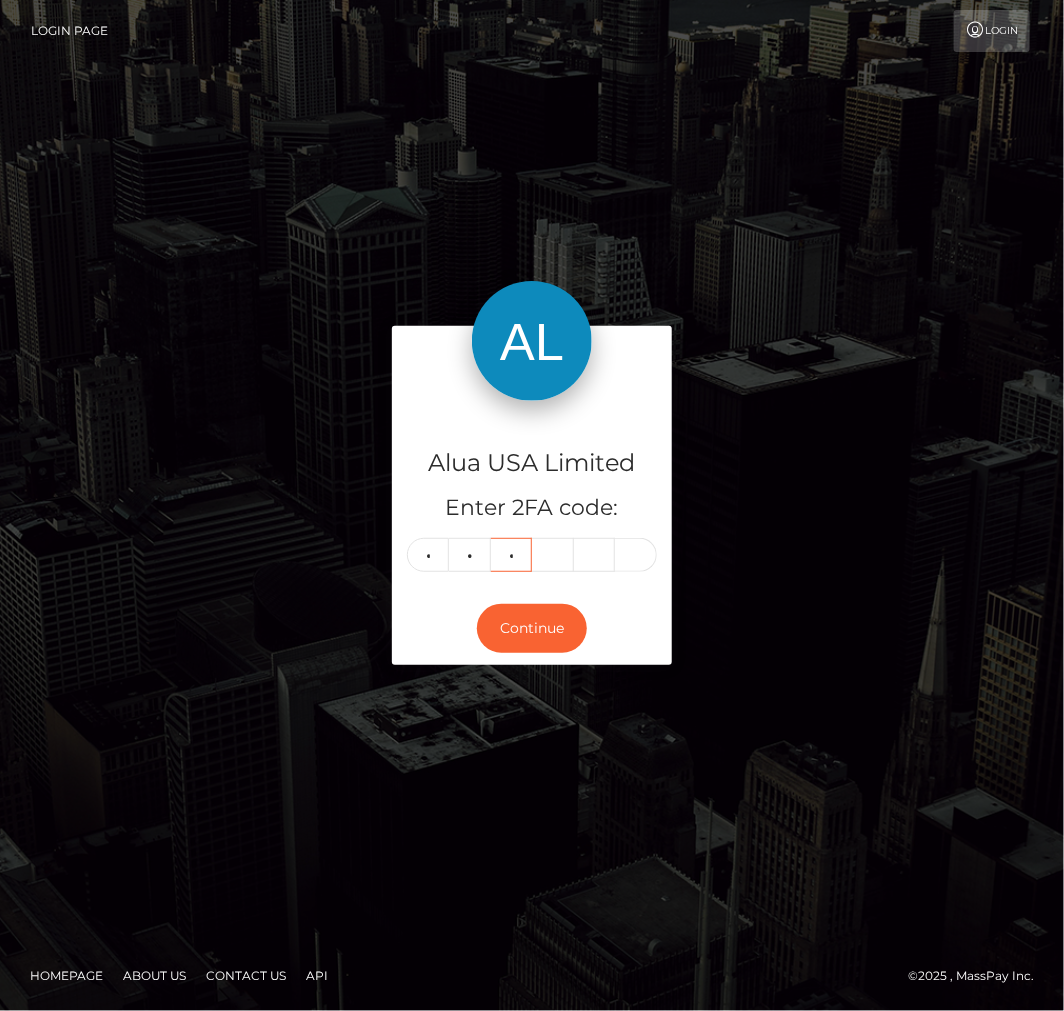 type on "7" 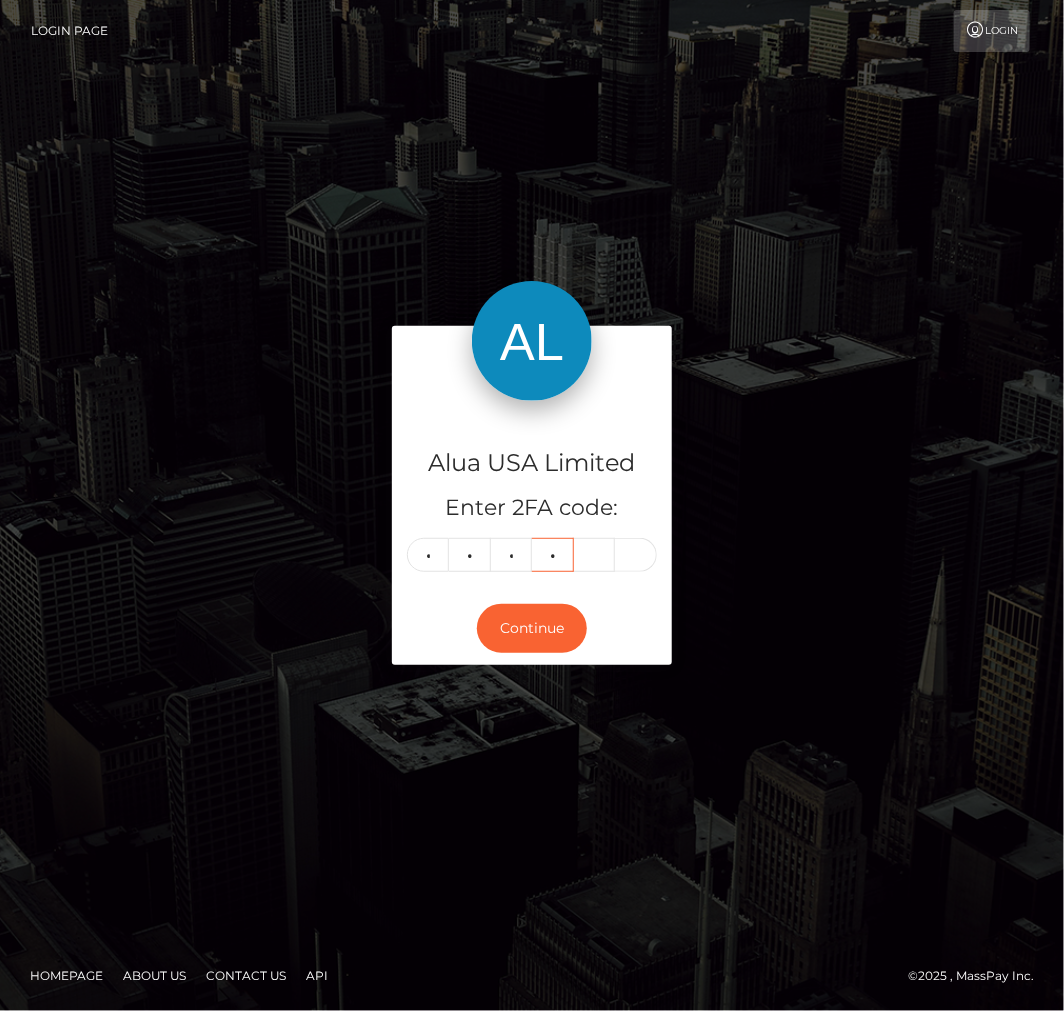 type on "8" 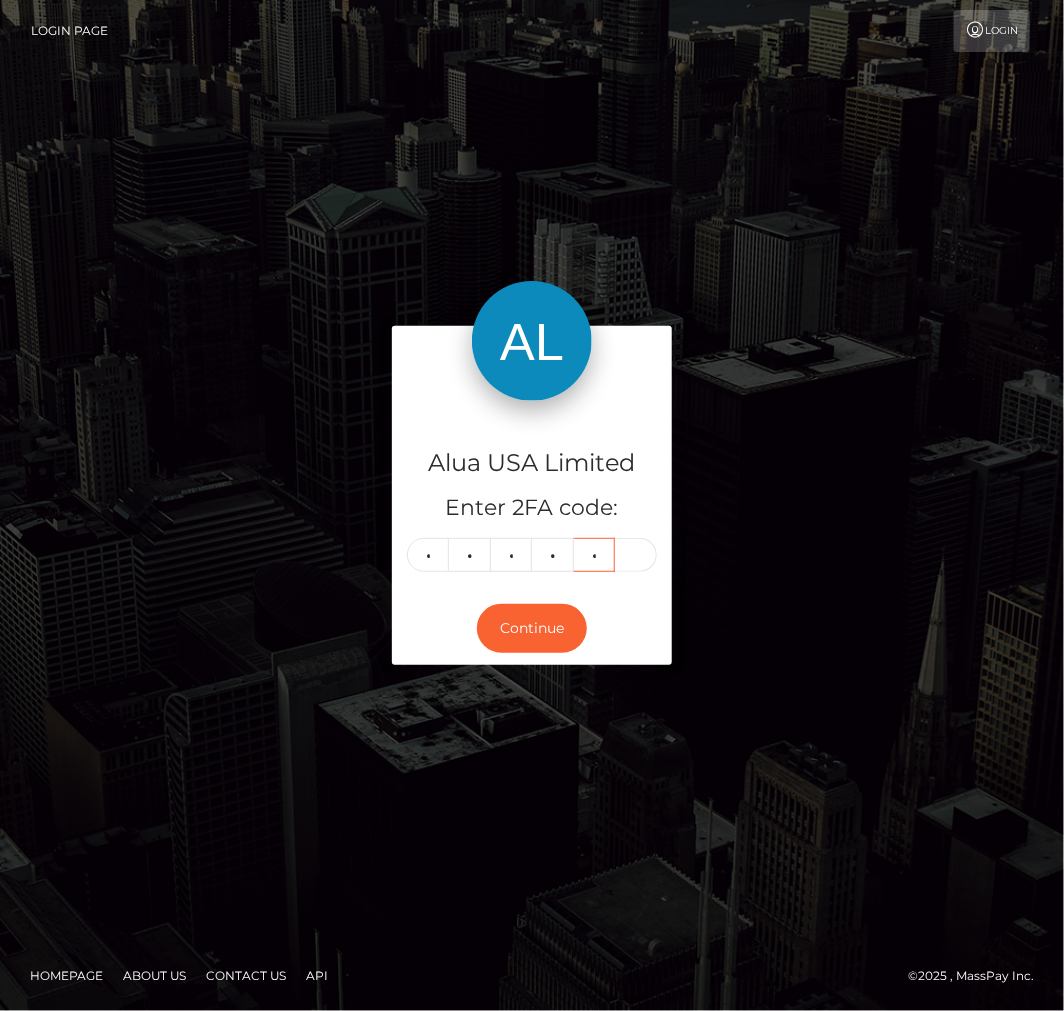 type on "6" 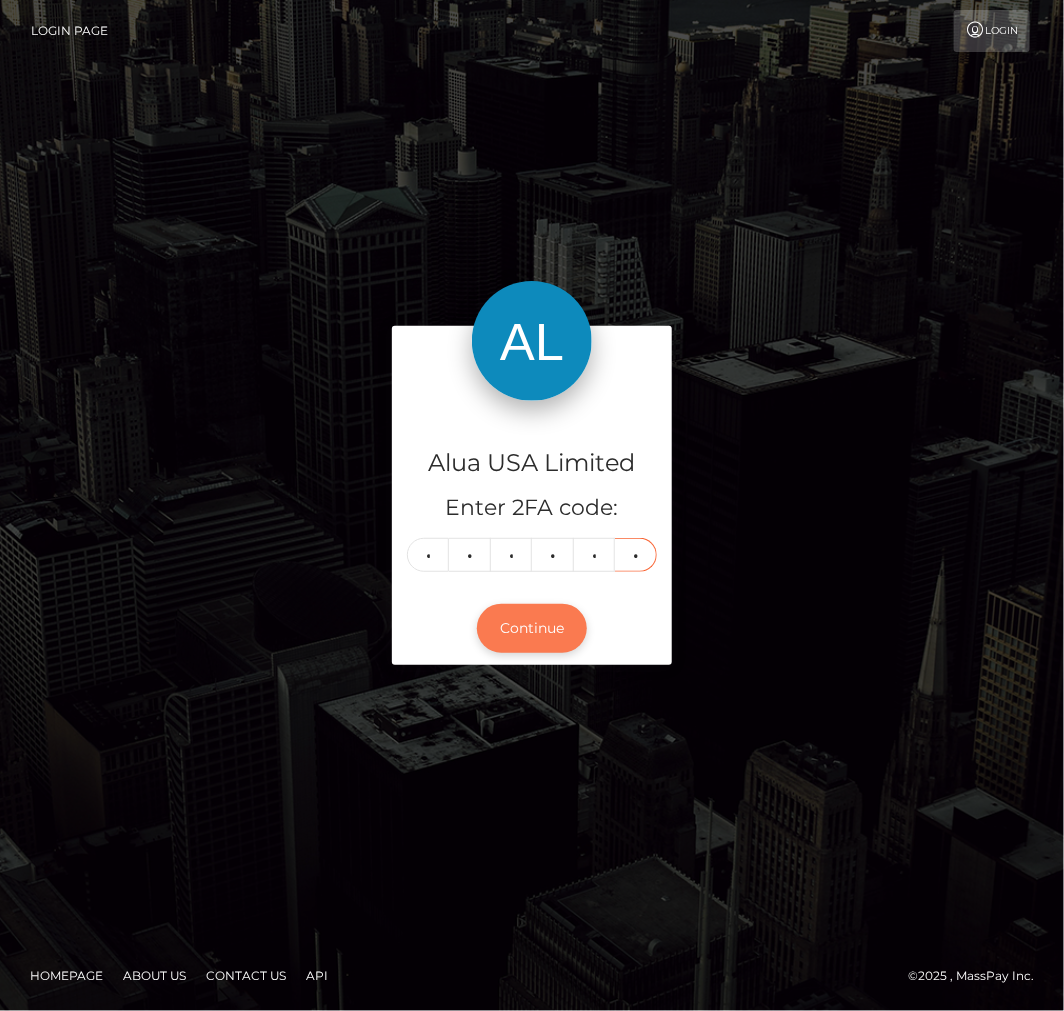 type on "7" 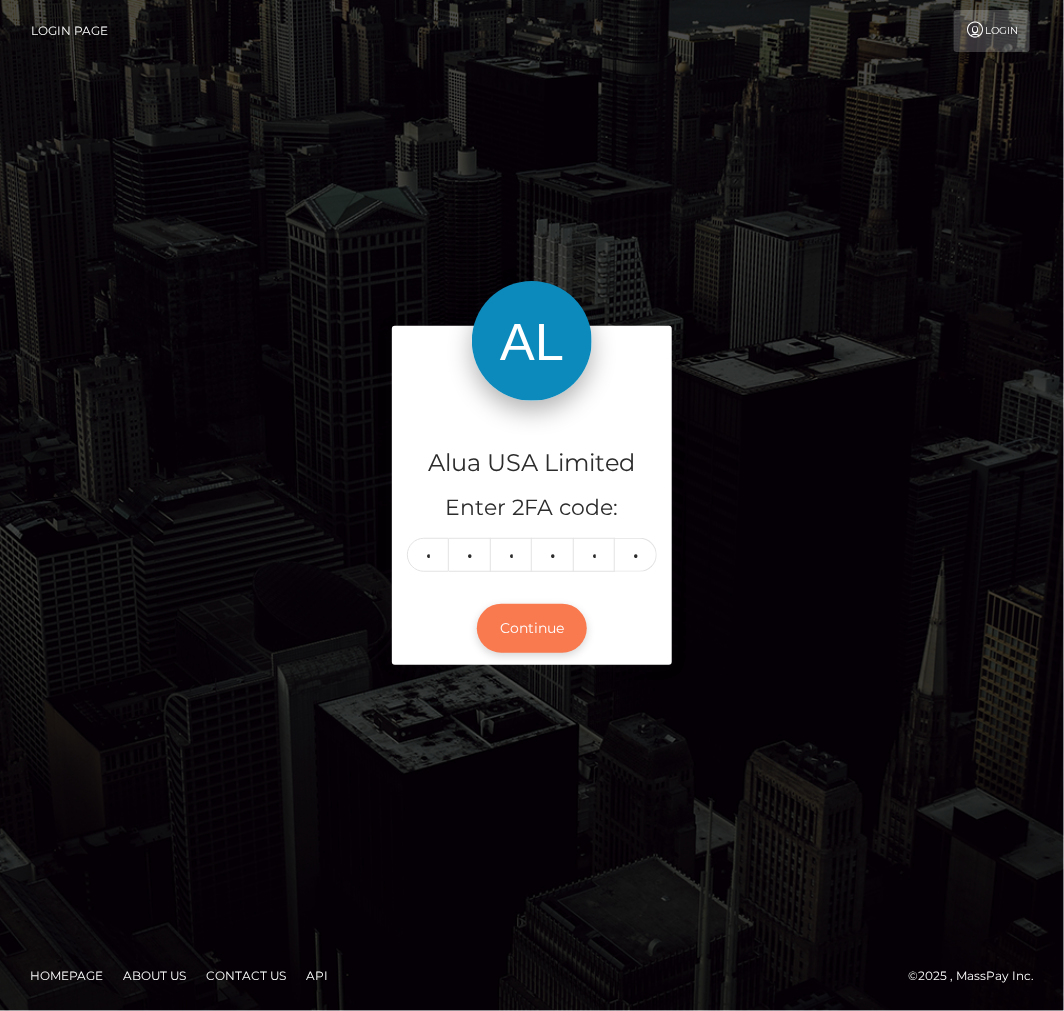 click on "Continue" at bounding box center [532, 628] 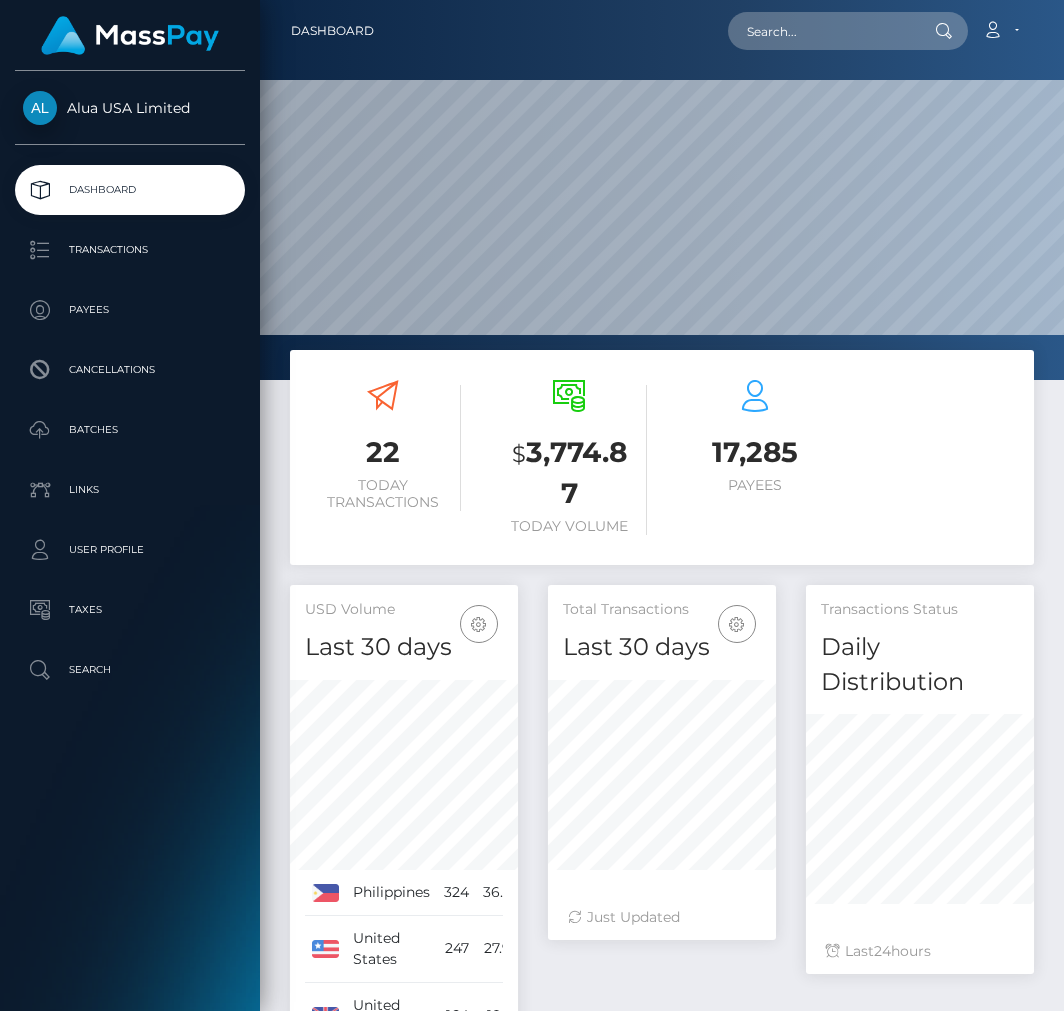 scroll, scrollTop: 0, scrollLeft: 0, axis: both 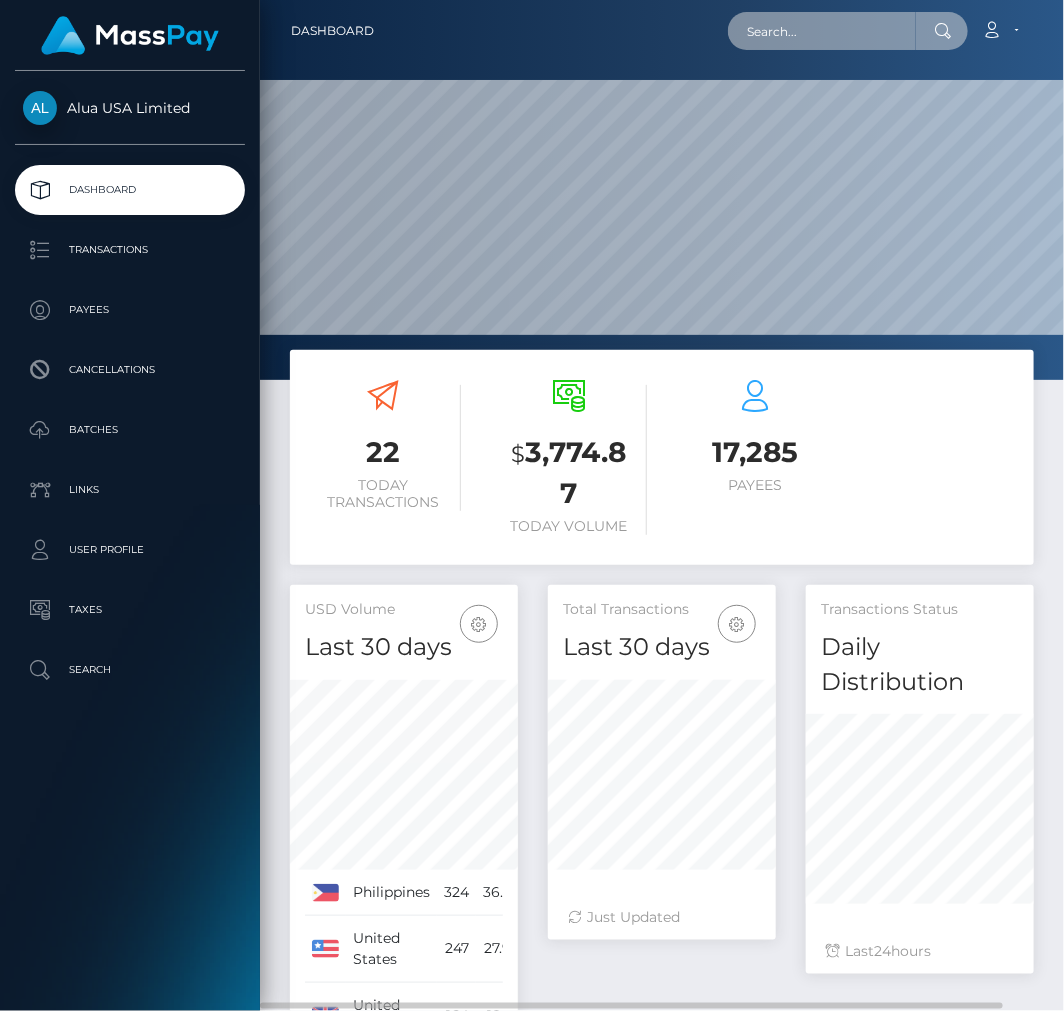 click at bounding box center [822, 31] 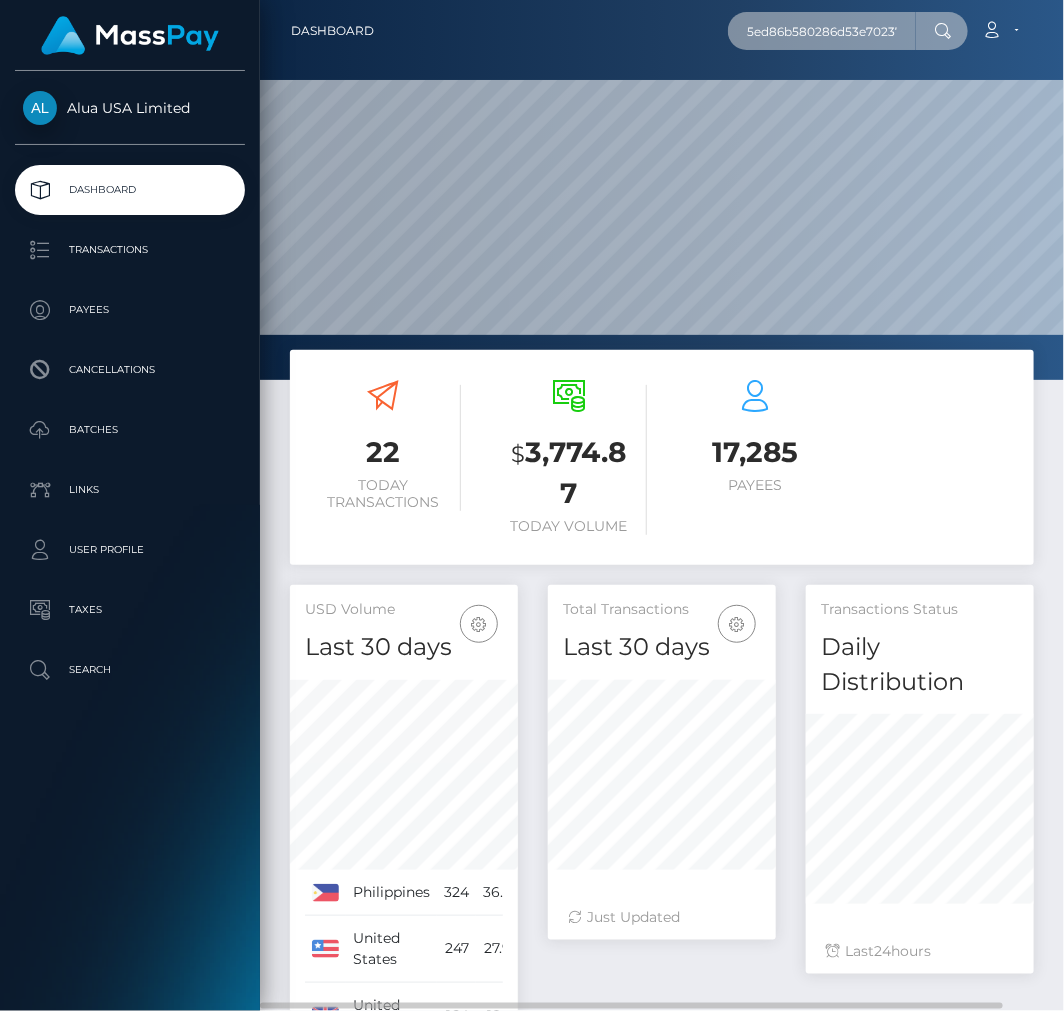 scroll, scrollTop: 0, scrollLeft: 22, axis: horizontal 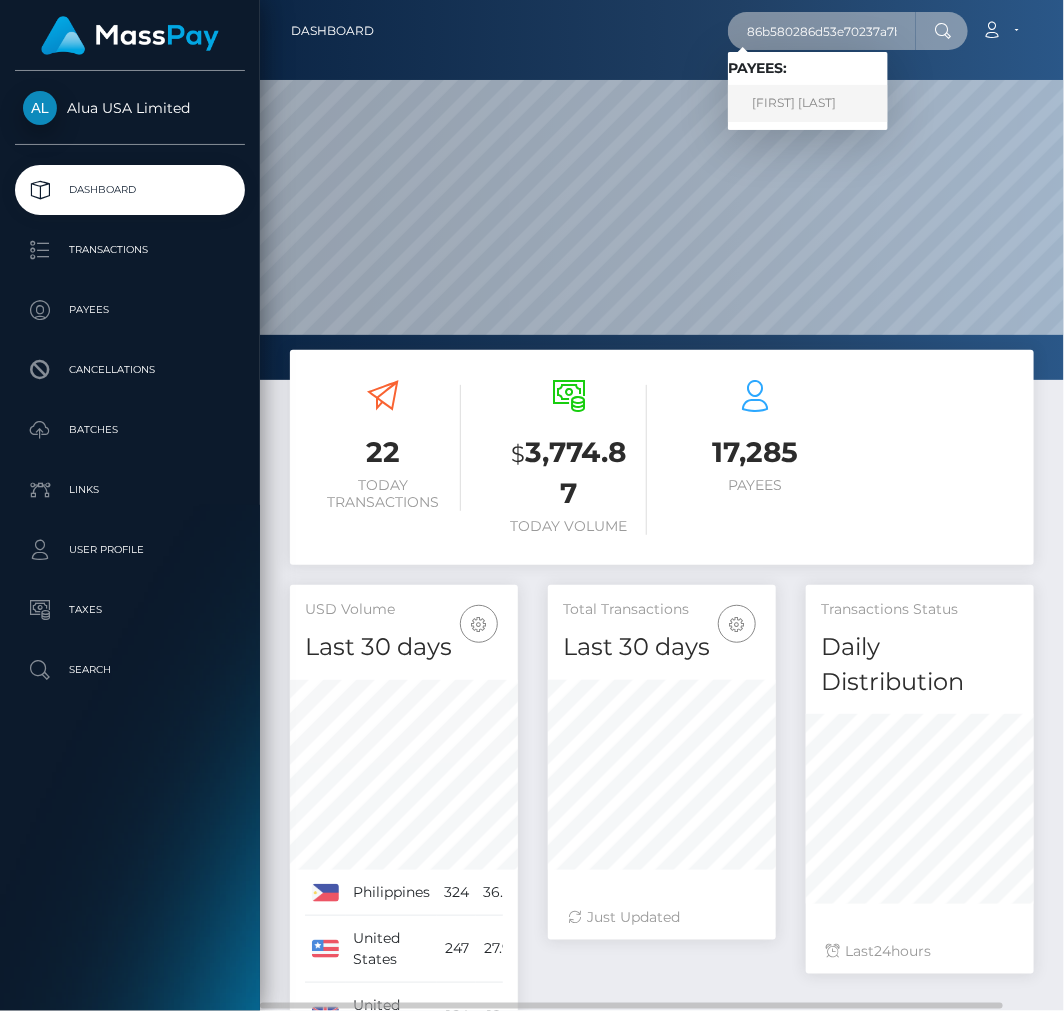 type on "5ed86b580286d53e70237a7b" 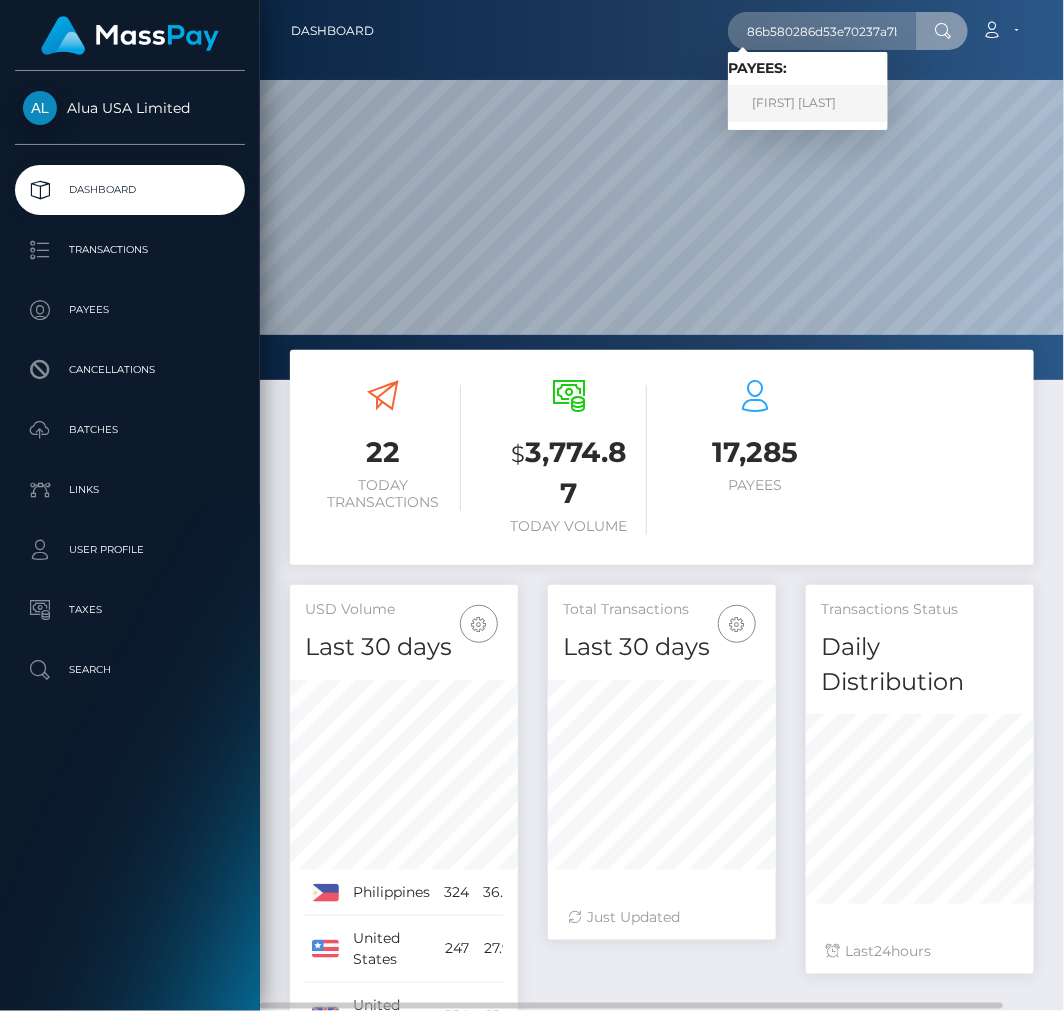 click on "[FIRST]  [LAST]" at bounding box center (808, 103) 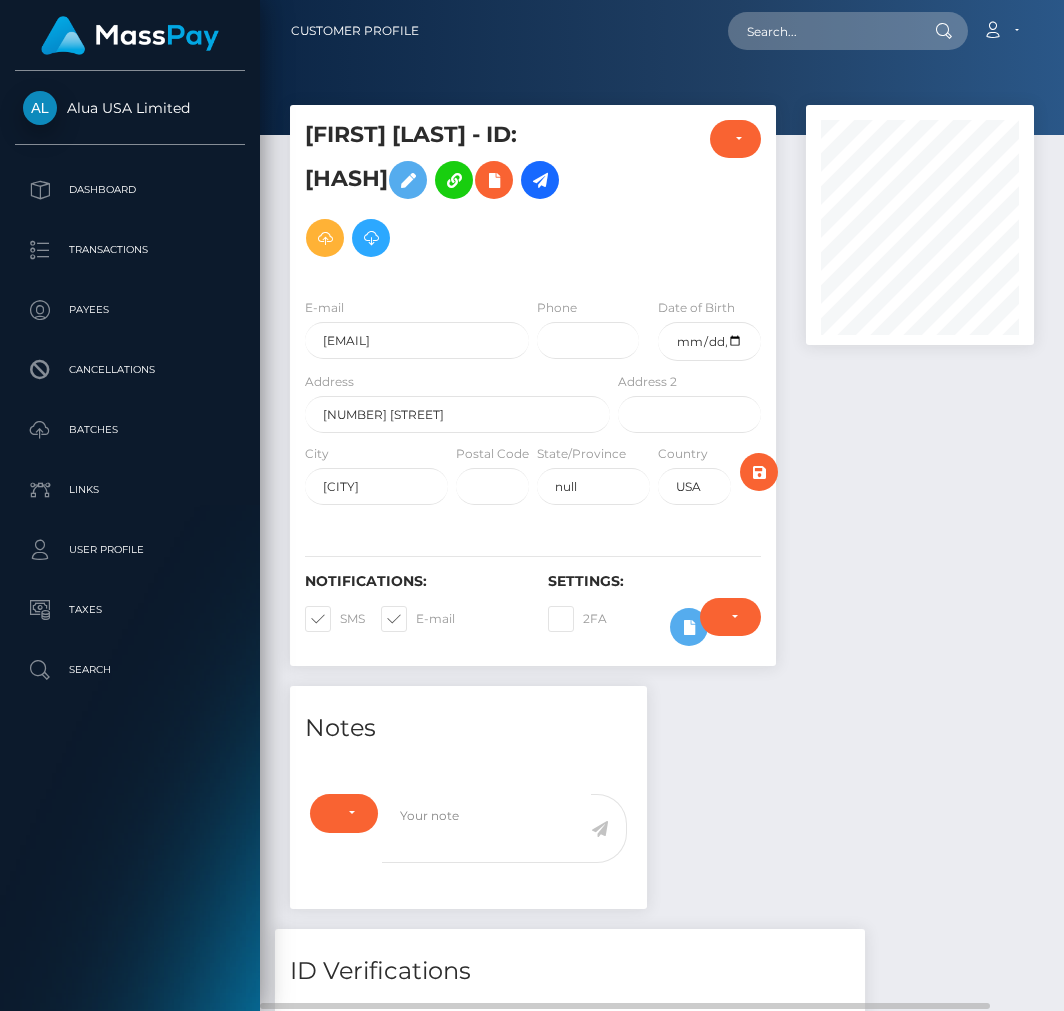 scroll, scrollTop: 0, scrollLeft: 0, axis: both 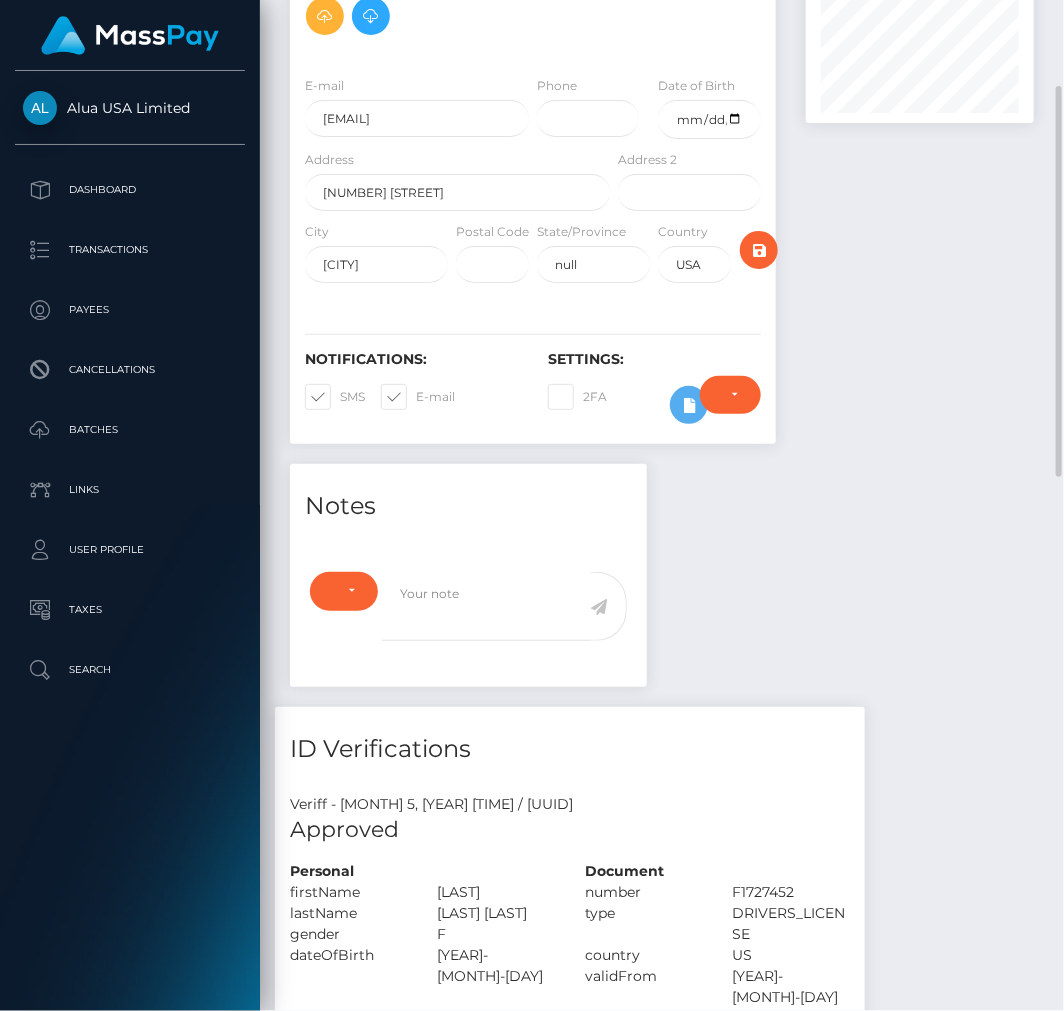 click on "Require ID/Selfie Verification
Do
not
require
Paid by
payee" at bounding box center [730, 405] 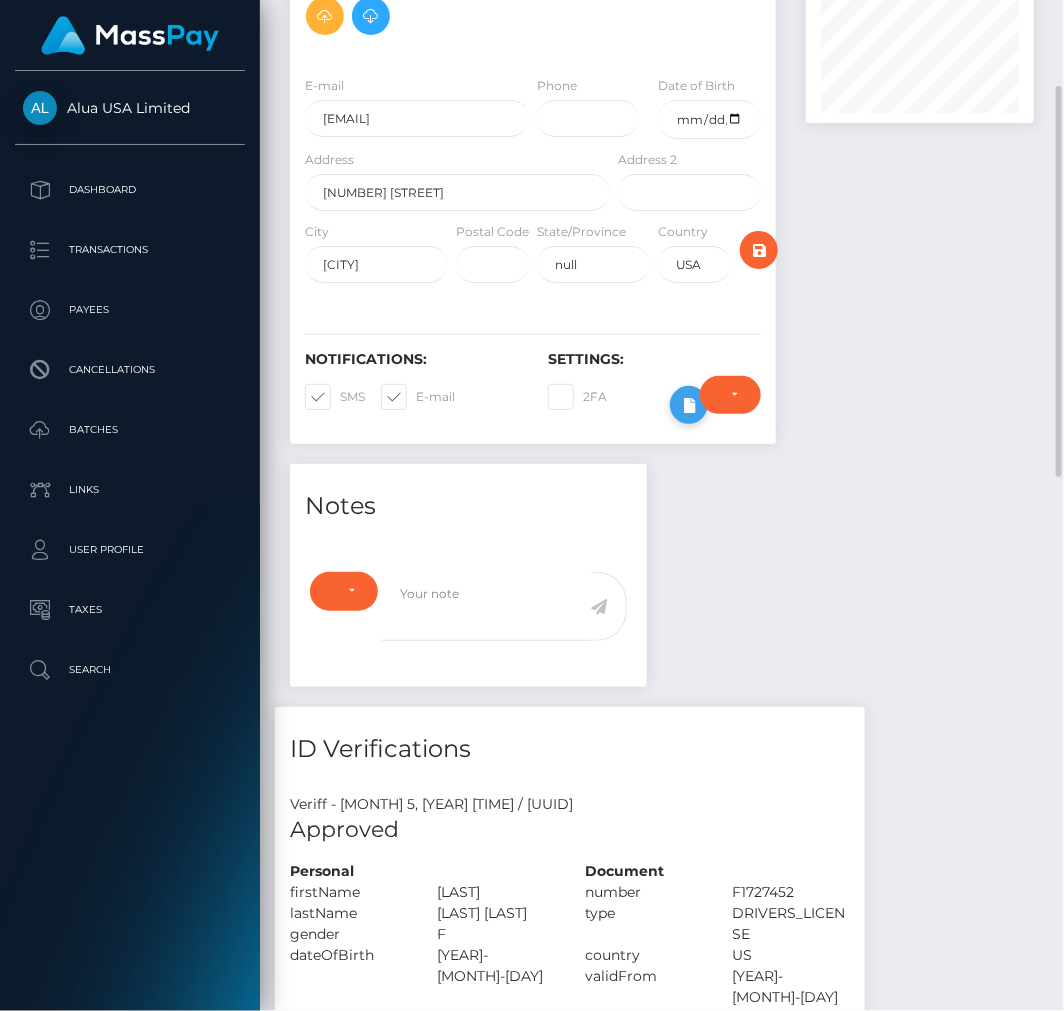 click at bounding box center [689, 405] 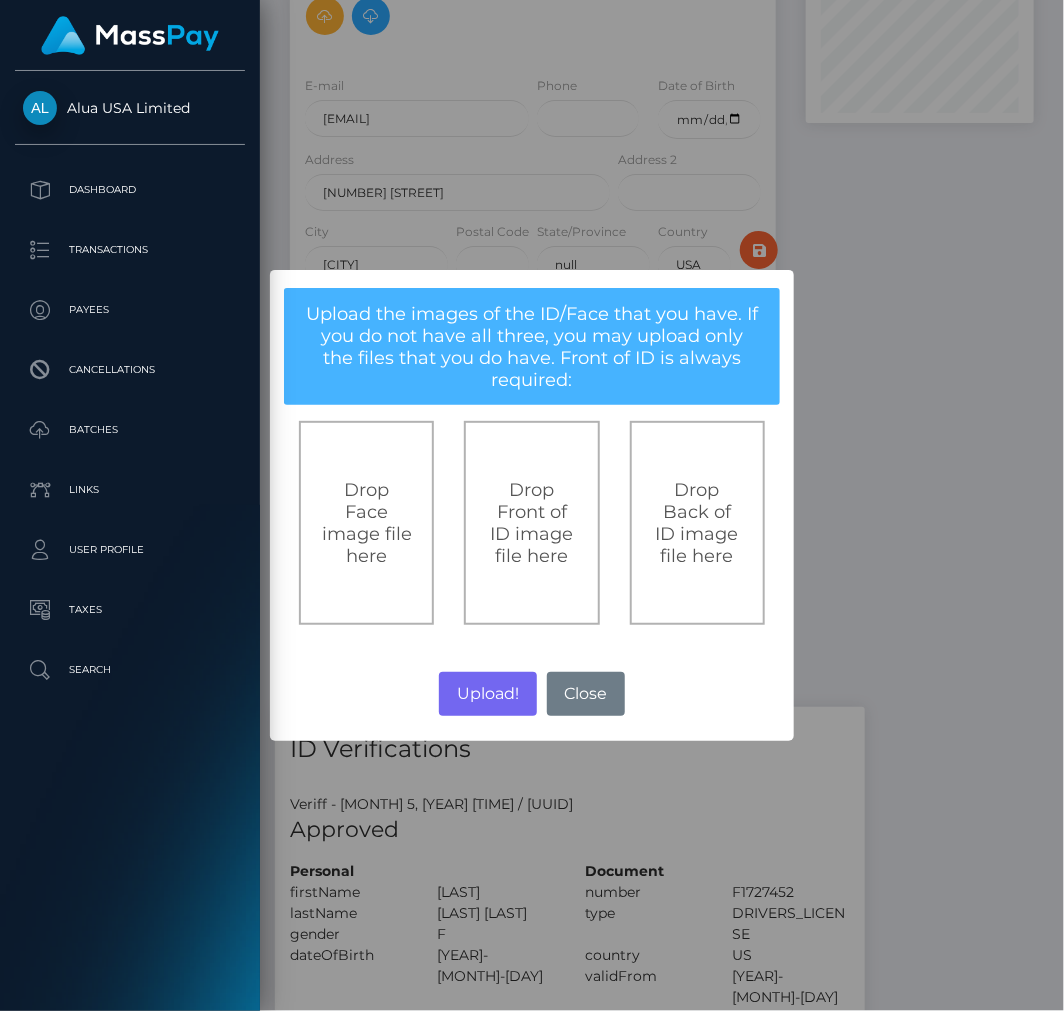 drag, startPoint x: 953, startPoint y: 416, endPoint x: 796, endPoint y: 387, distance: 159.65588 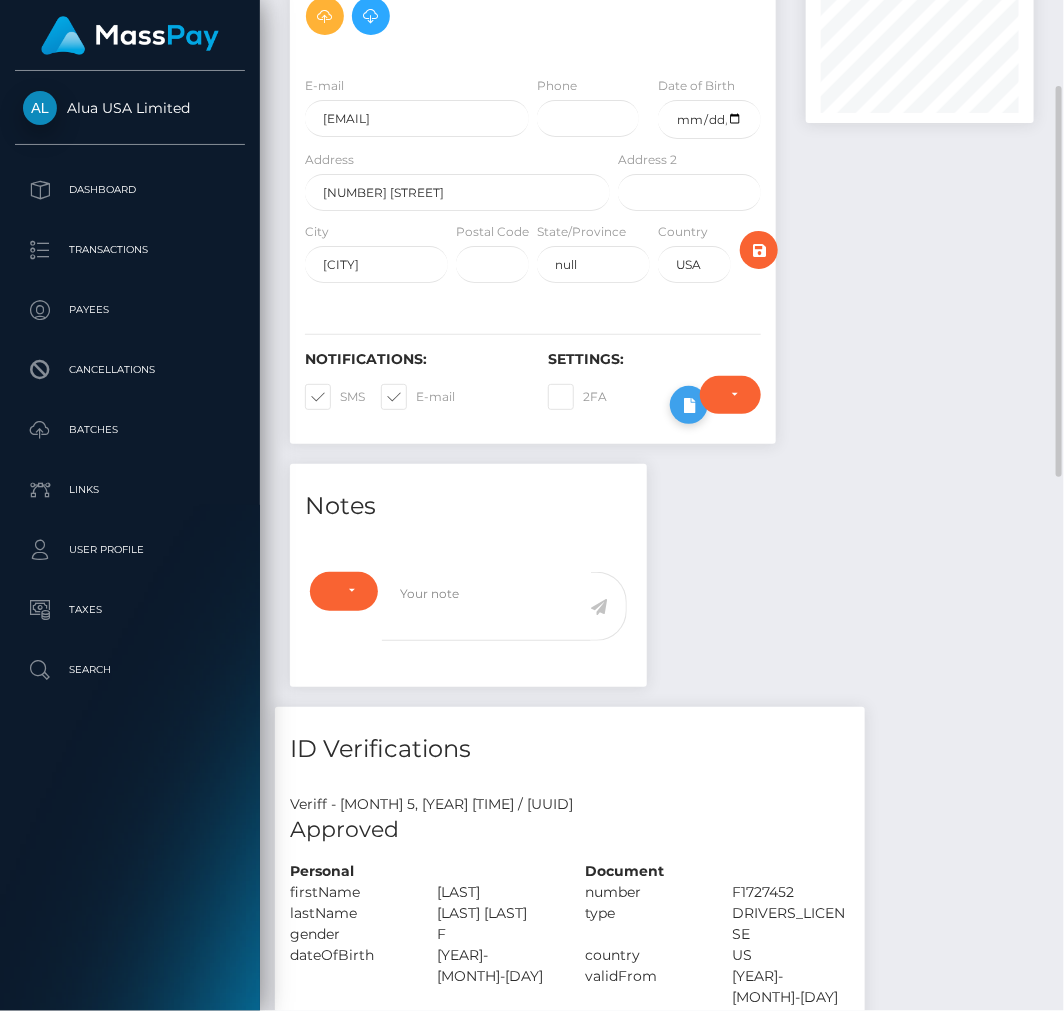 click at bounding box center [689, 405] 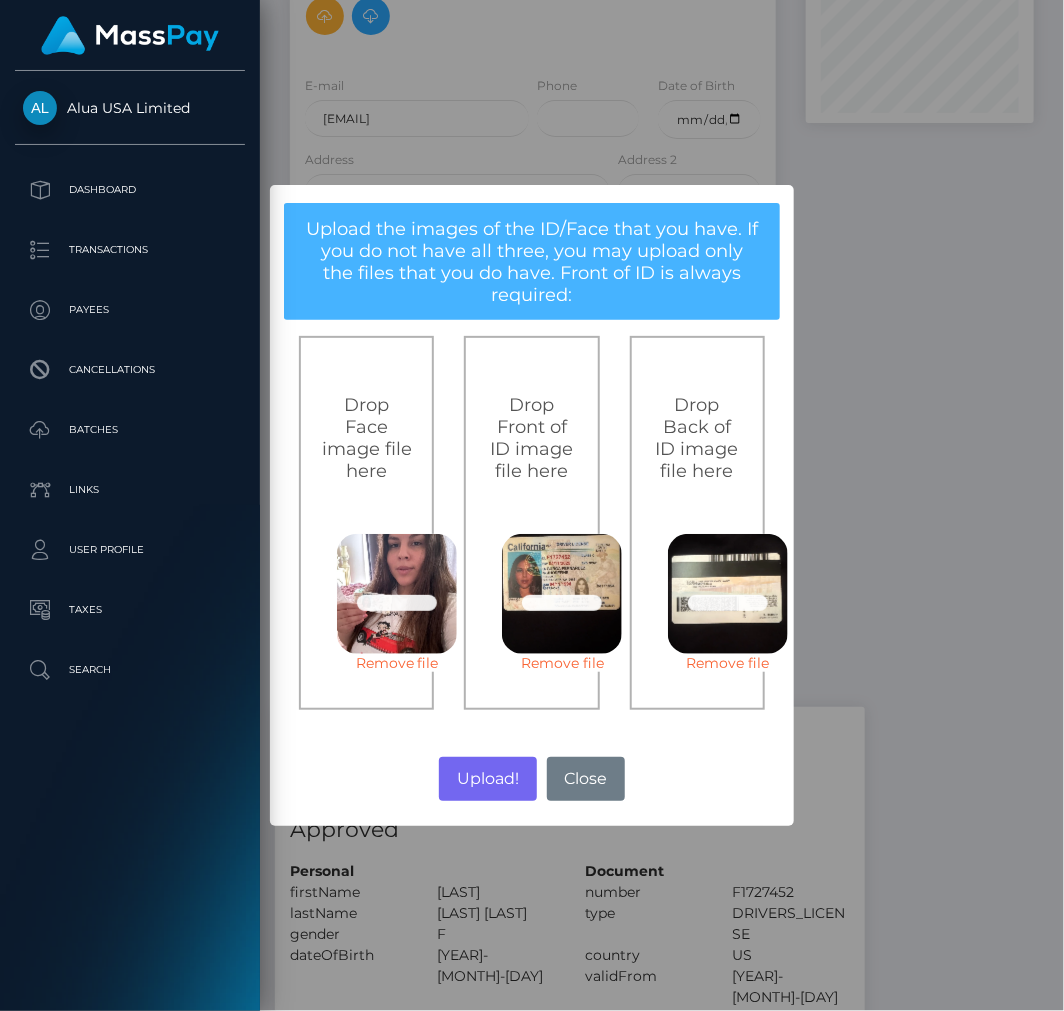 click on "×   Upload the images of the ID/Face that you have. If you do not have all three, you may upload only the files that you do have. Front of ID is always required:     Drop Face image file here            66  KB      839e5ef2d04043a27c90bbe3386581827f8629e23e03cfb66b4a65592857a4e7.jpg                         Check                                                      Error                                                           Remove file Drop Front of ID image file here            42.6  KB      42fc63439528afcdfe5c5b2302cdddc332638e8e33685d006db2e9ad91ab387e.webp                         Check                                                      Error                                                           Remove file Drop Back of ID image file here            32.8  KB      0a0834496f70c81f77bfe9784ad100f7cee40dae5f9525e43abc75707302f692.webp                         Check                                                      Error                                                           Remove file Upload!" at bounding box center (532, 505) 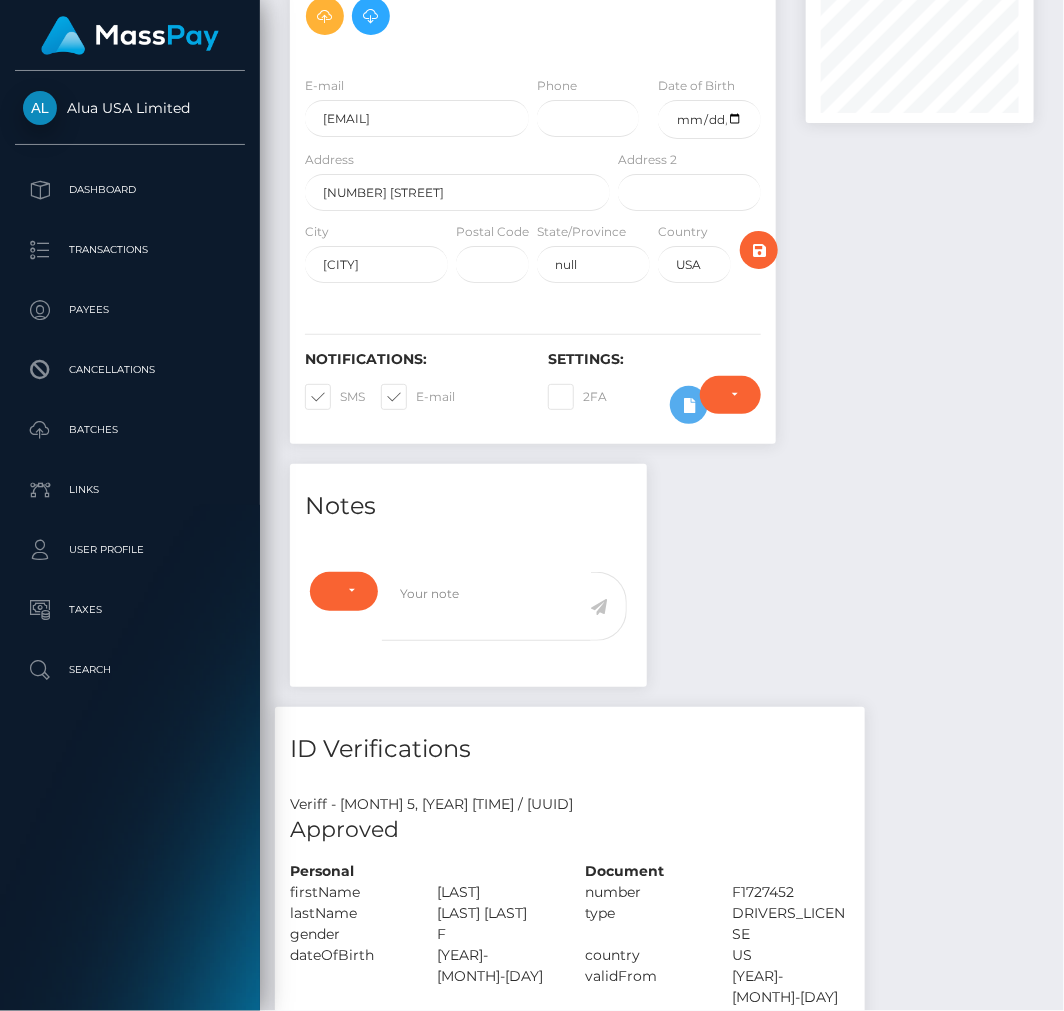 click at bounding box center (920, 173) 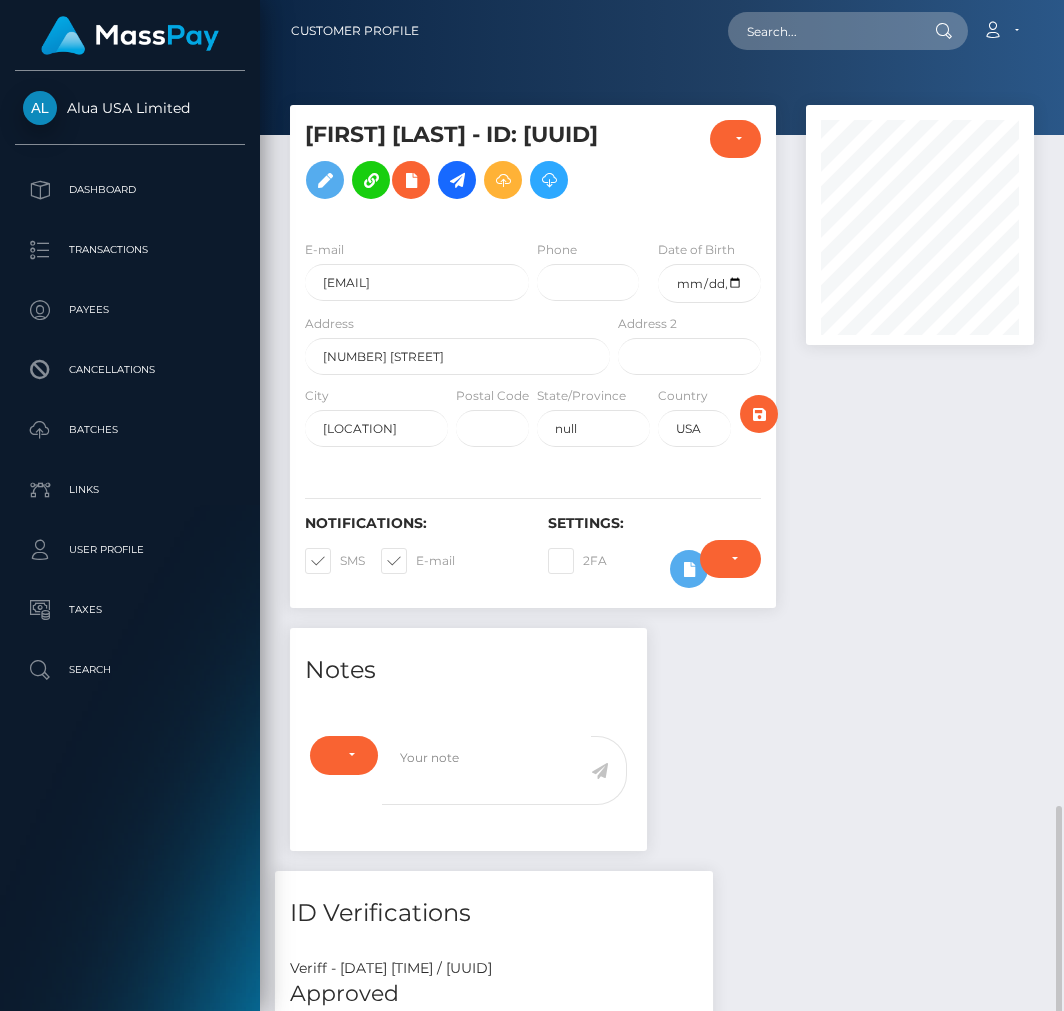 scroll, scrollTop: 0, scrollLeft: 0, axis: both 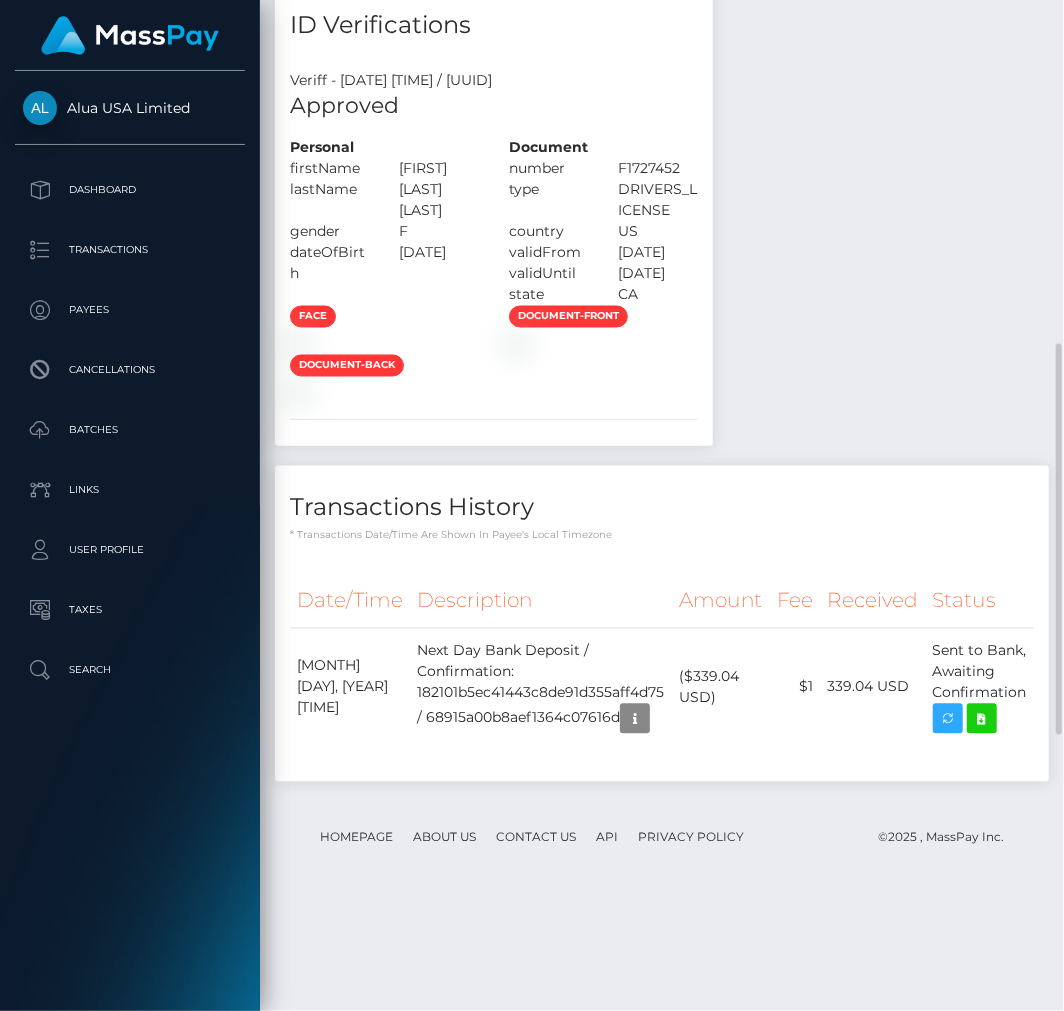 click on "Approved" at bounding box center (494, 106) 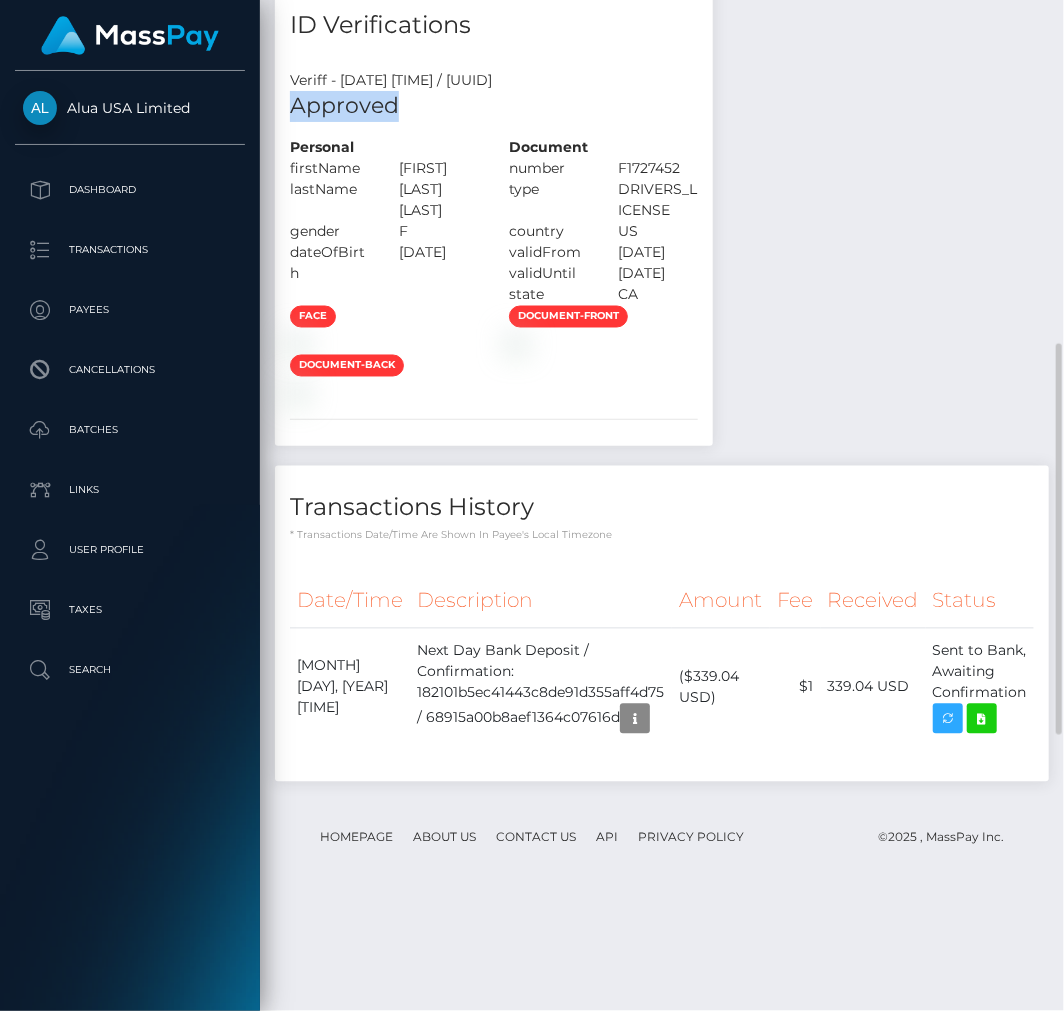 click on "Approved" at bounding box center [494, 106] 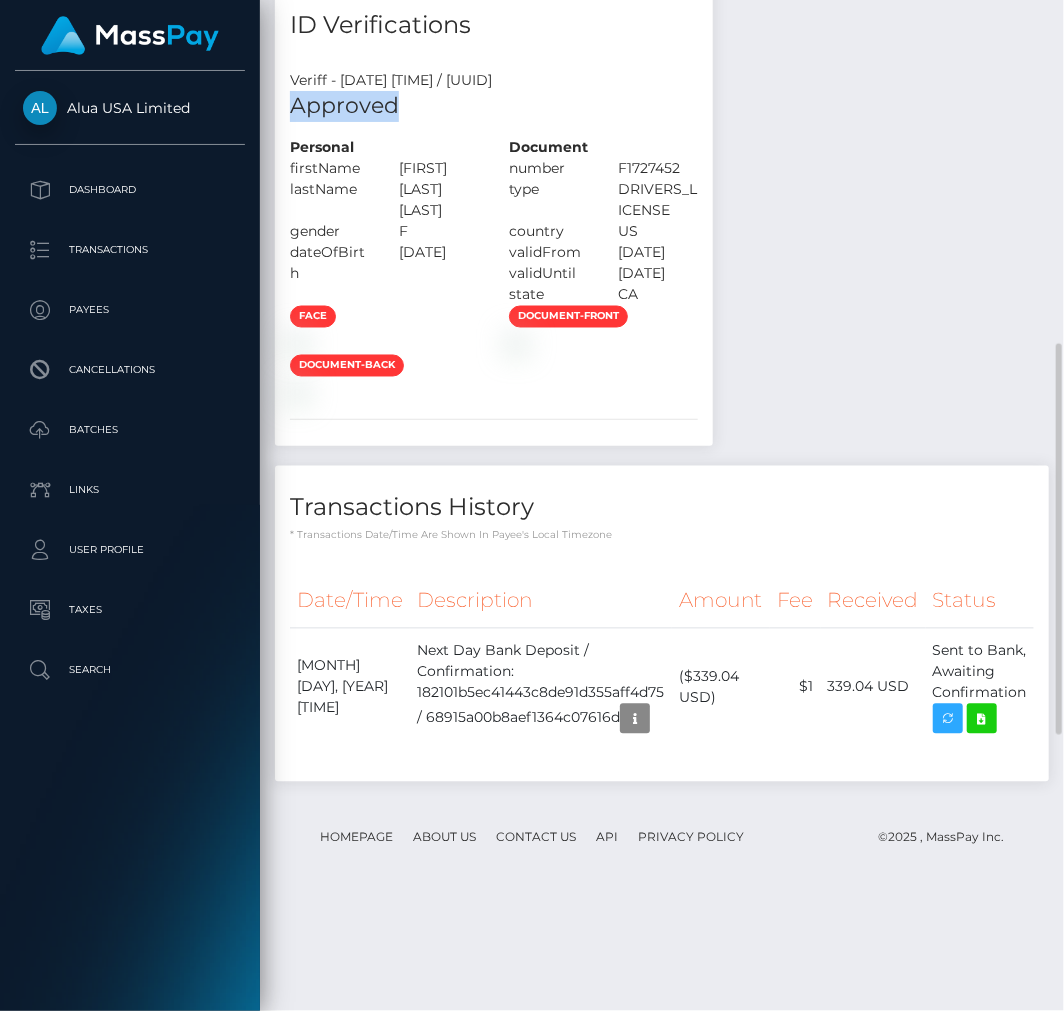 click on "Approved" at bounding box center [494, 106] 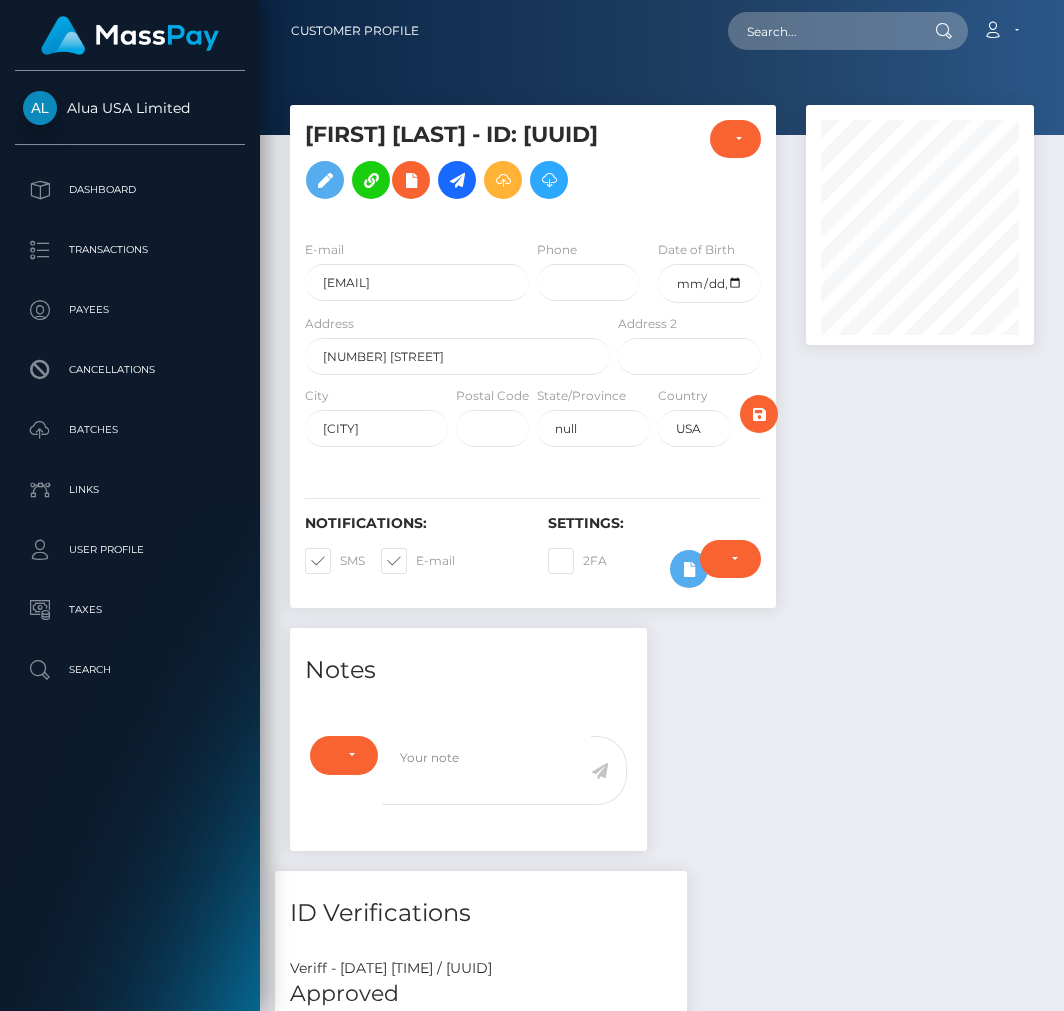 scroll, scrollTop: 0, scrollLeft: 0, axis: both 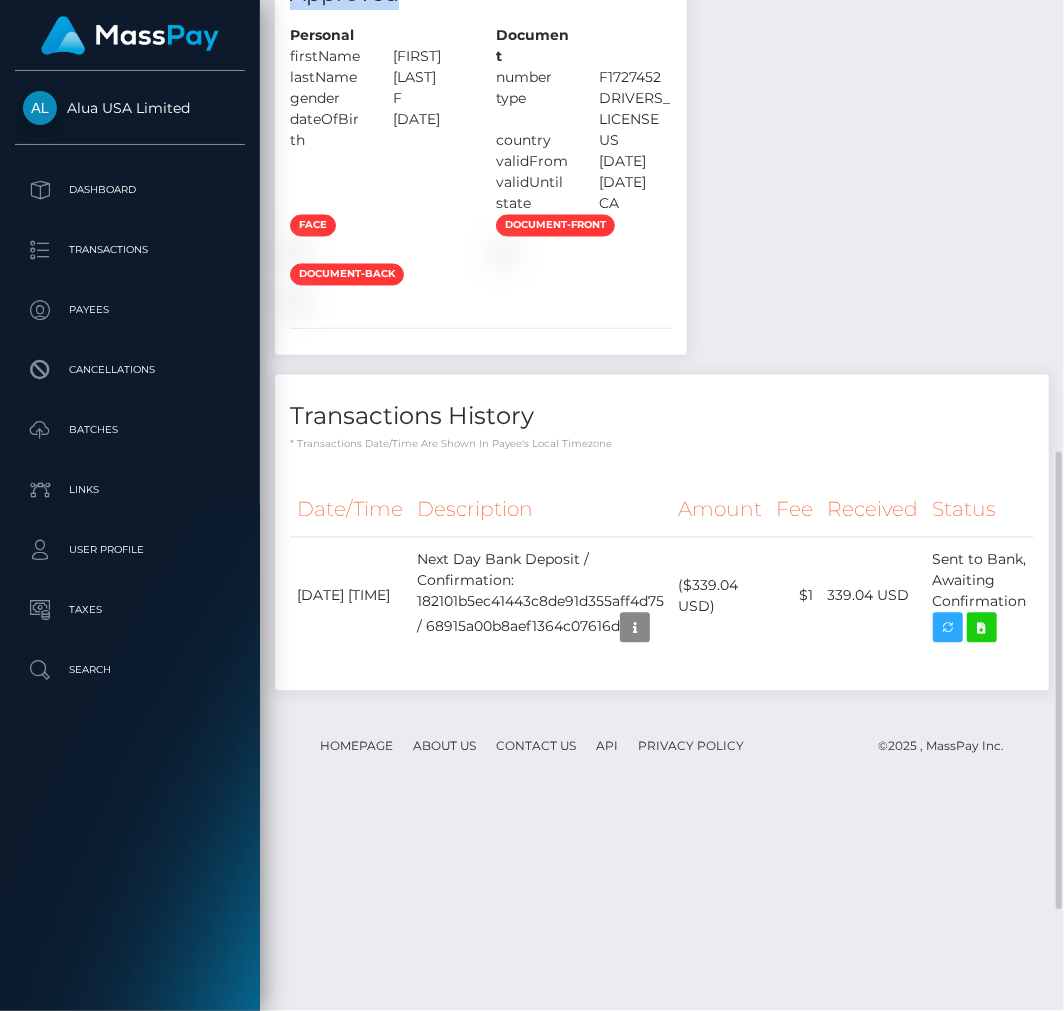 drag, startPoint x: 294, startPoint y: 80, endPoint x: 466, endPoint y: 124, distance: 177.53873 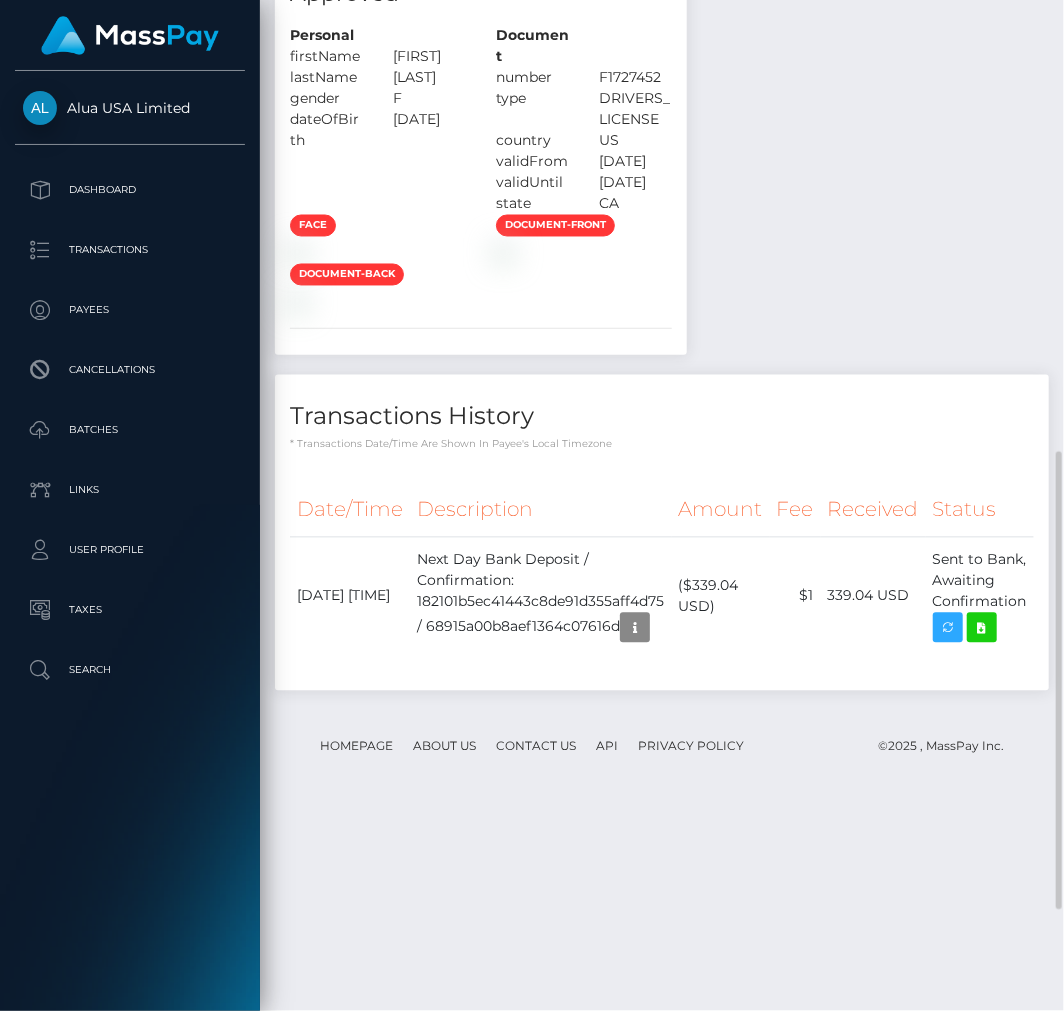 click on "Personal" at bounding box center [326, 35] 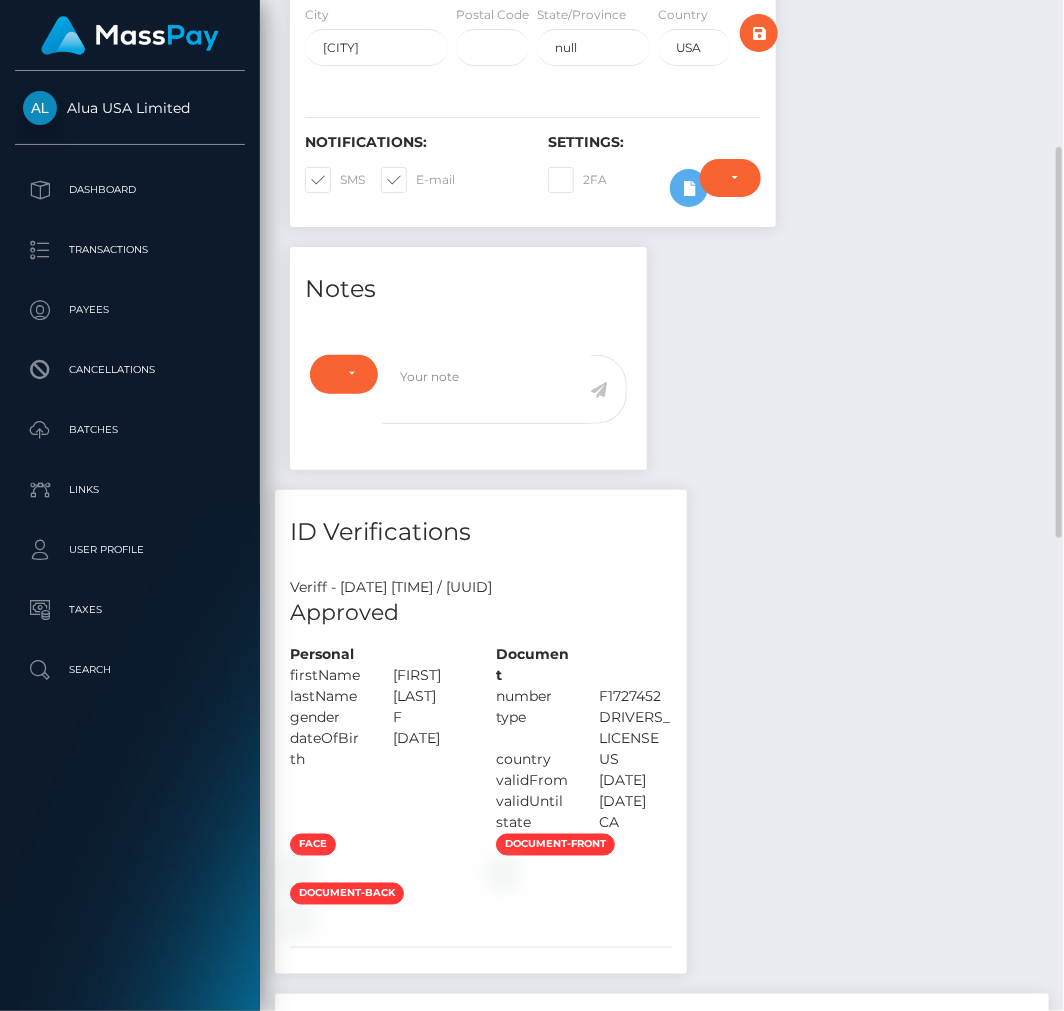 scroll, scrollTop: 0, scrollLeft: 0, axis: both 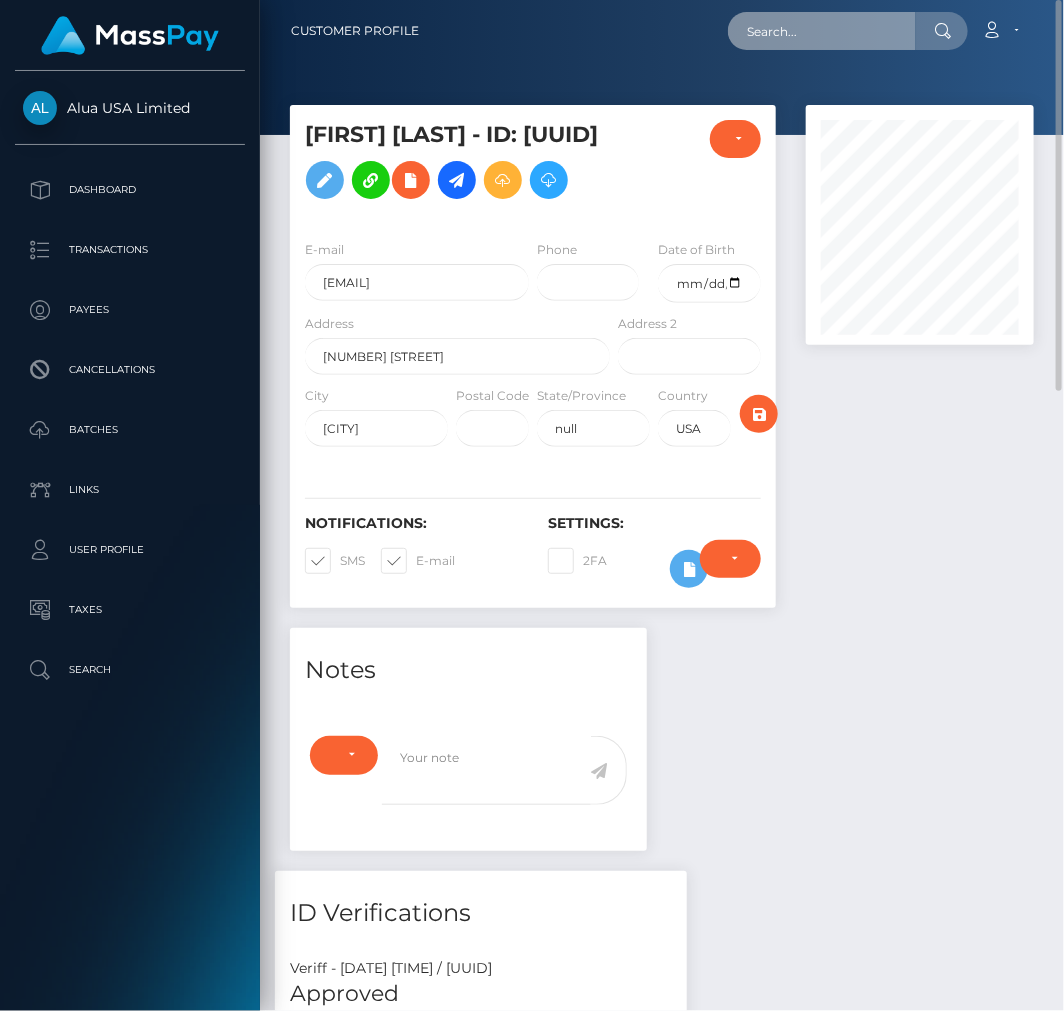 click at bounding box center [822, 31] 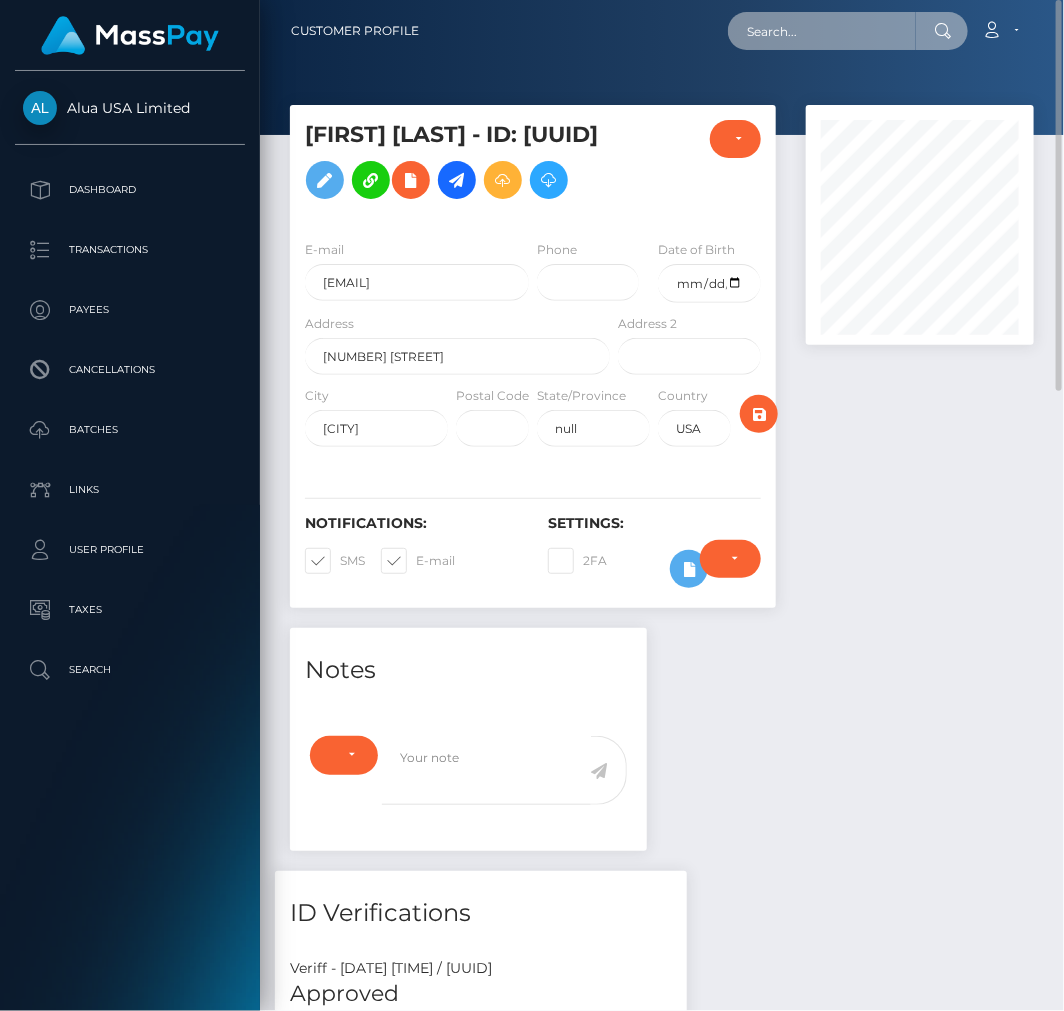 paste on "6627cb066b1d82de1d00320f" 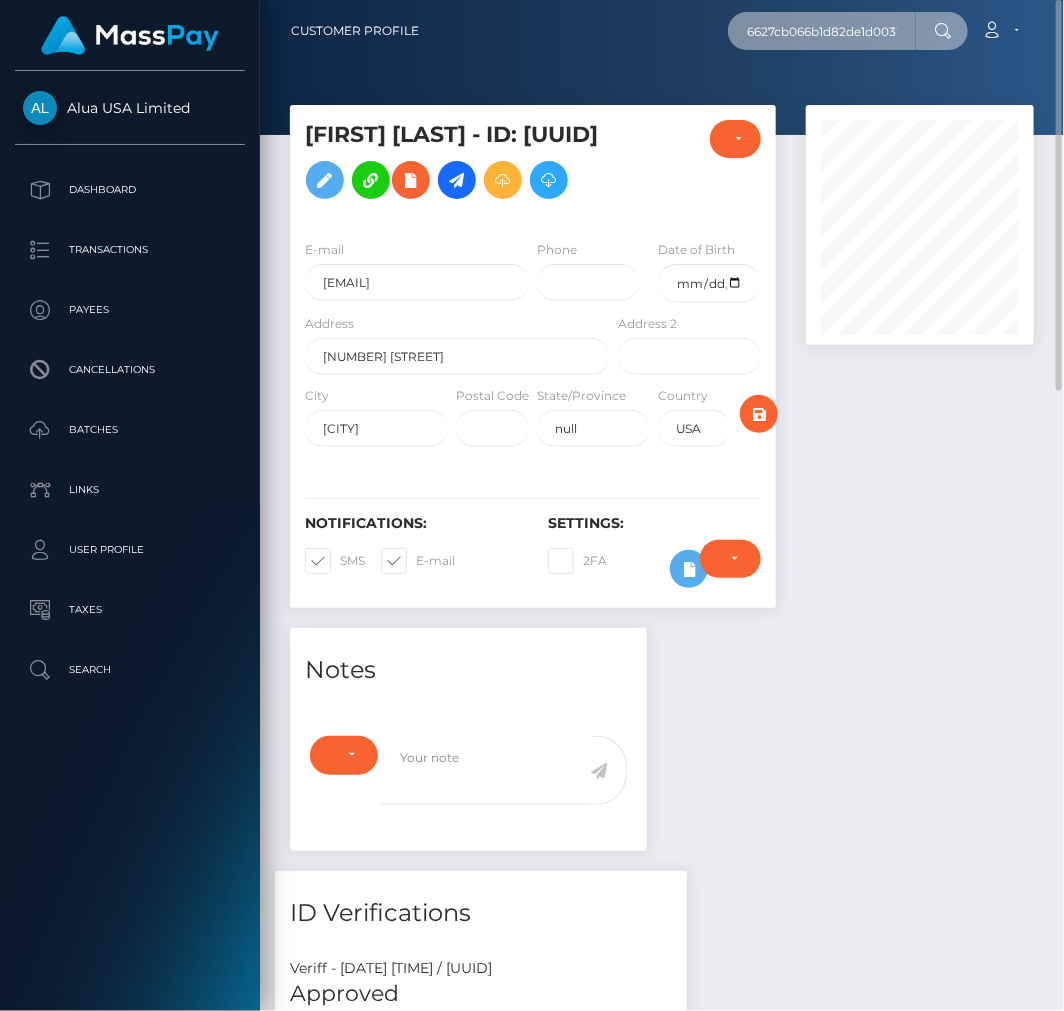 scroll, scrollTop: 0, scrollLeft: 18, axis: horizontal 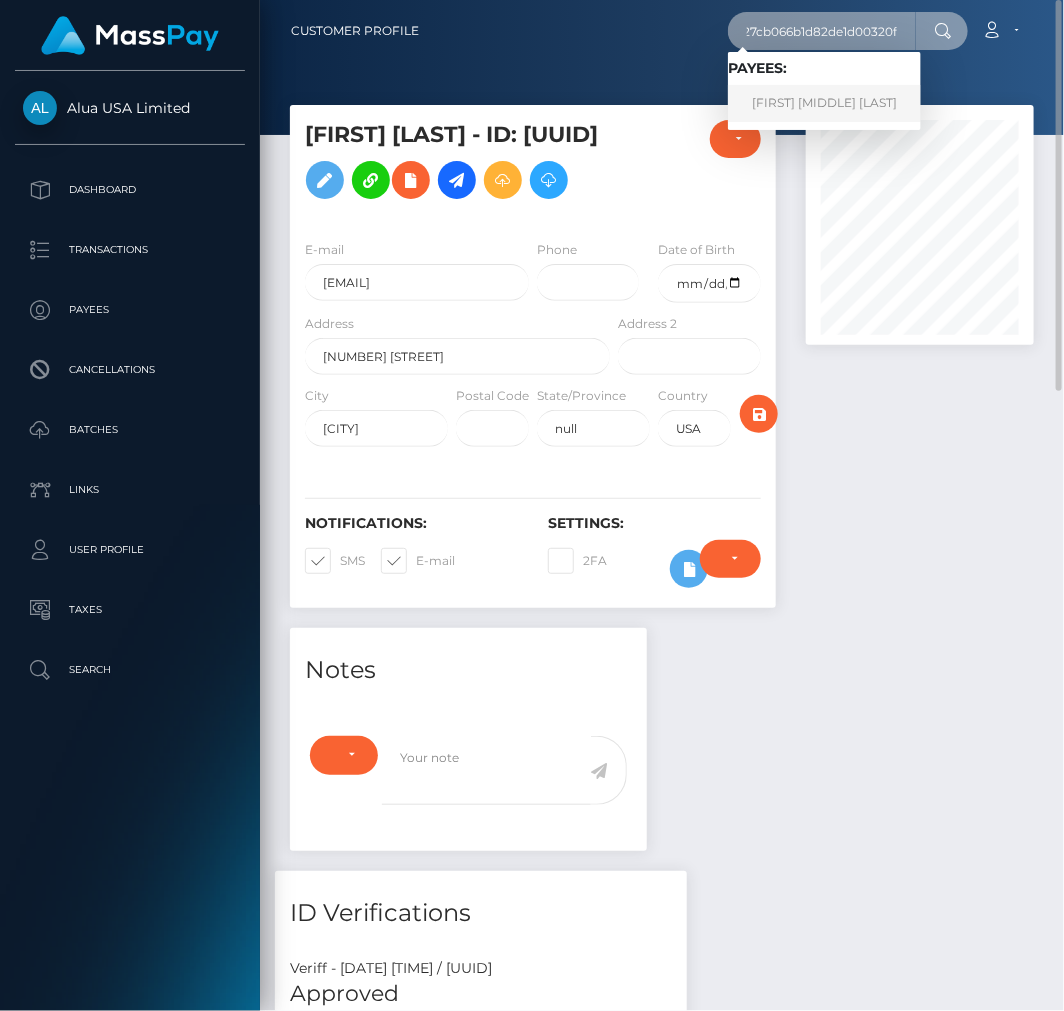 type on "6627cb066b1d82de1d00320f" 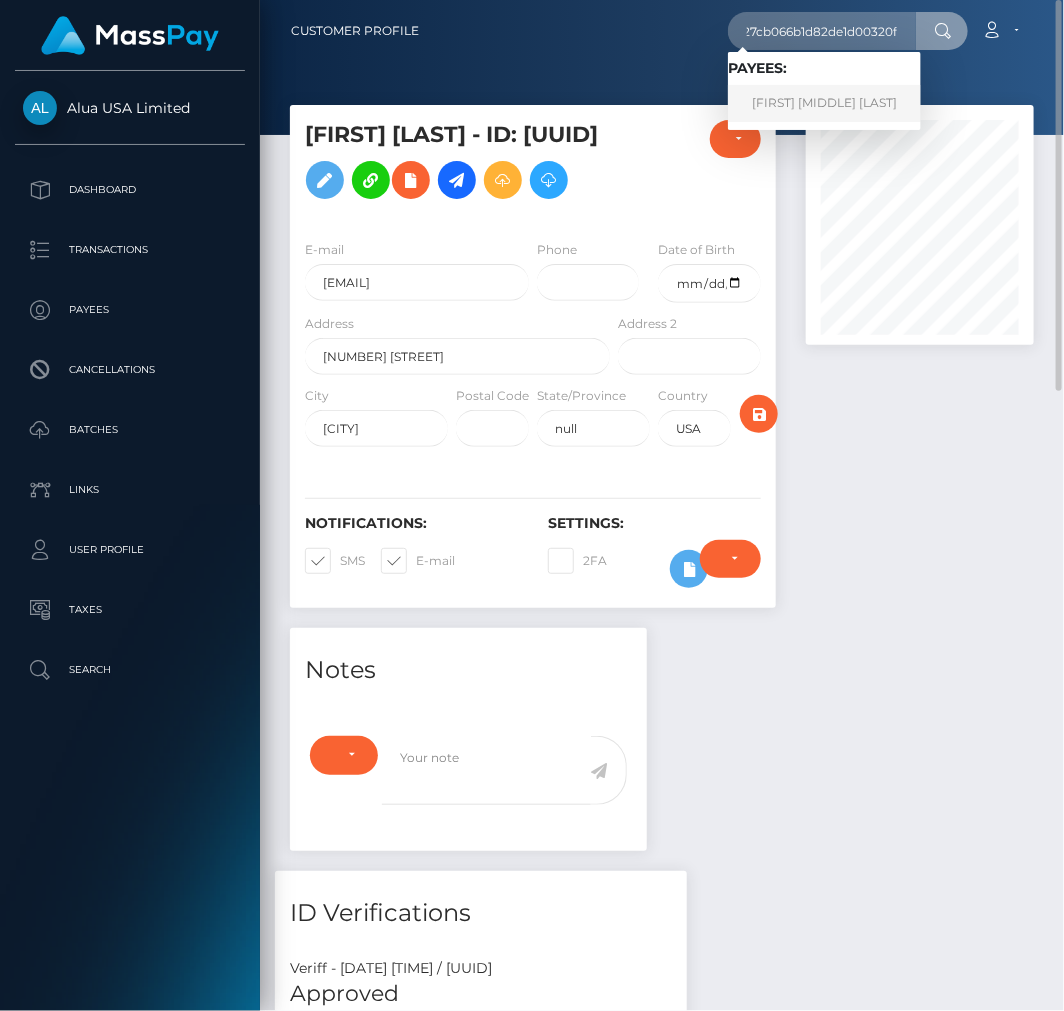 click on "ABEGAIL MASAYAO  BERNADETTE" at bounding box center [824, 103] 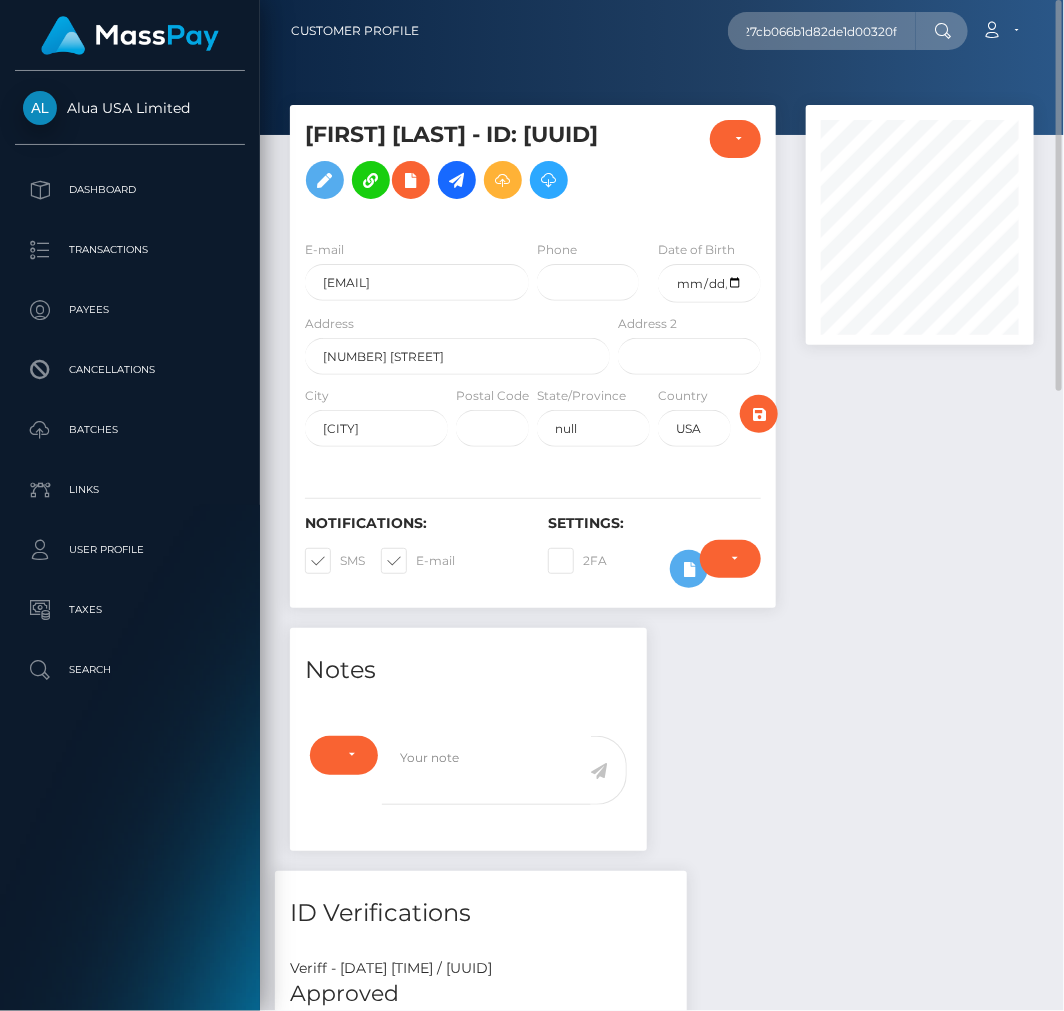 scroll, scrollTop: 0, scrollLeft: 0, axis: both 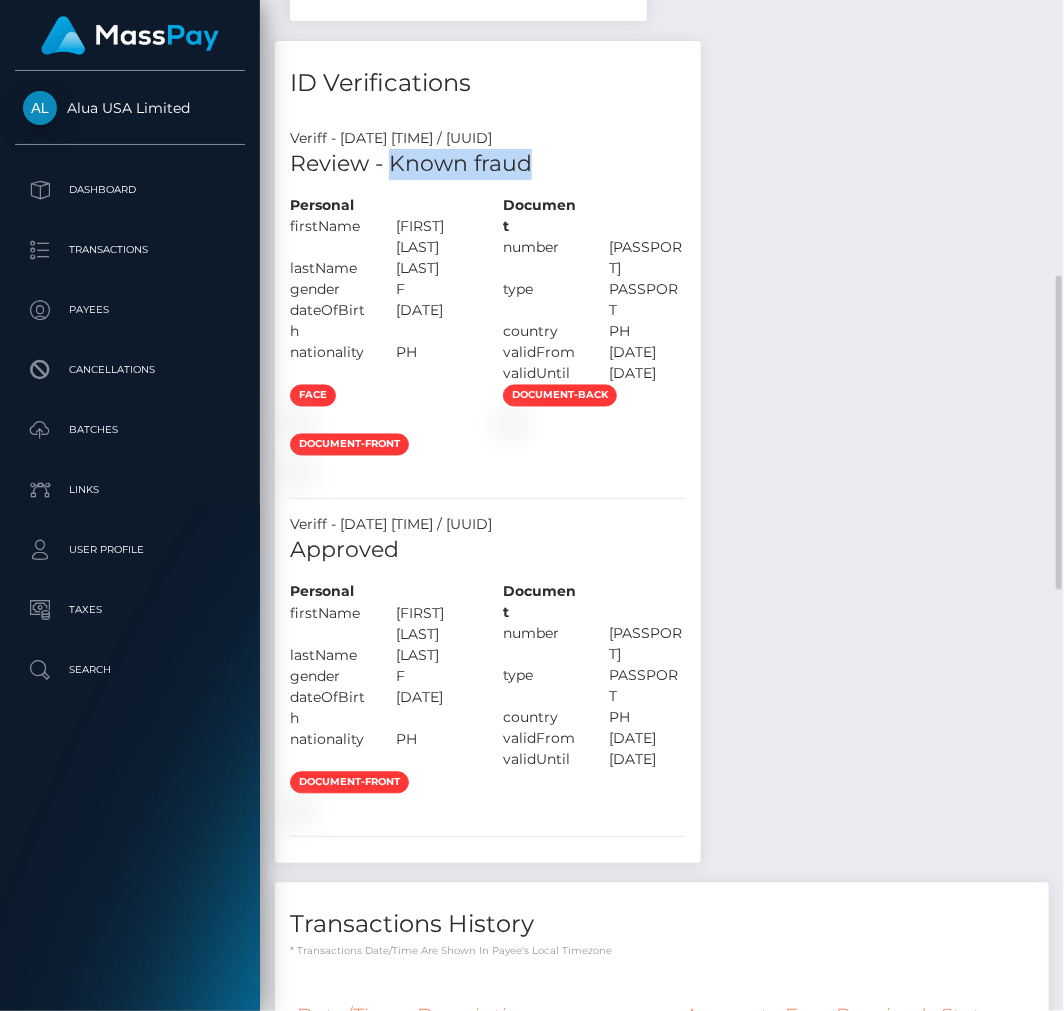 drag, startPoint x: 400, startPoint y: 223, endPoint x: 580, endPoint y: 214, distance: 180.22485 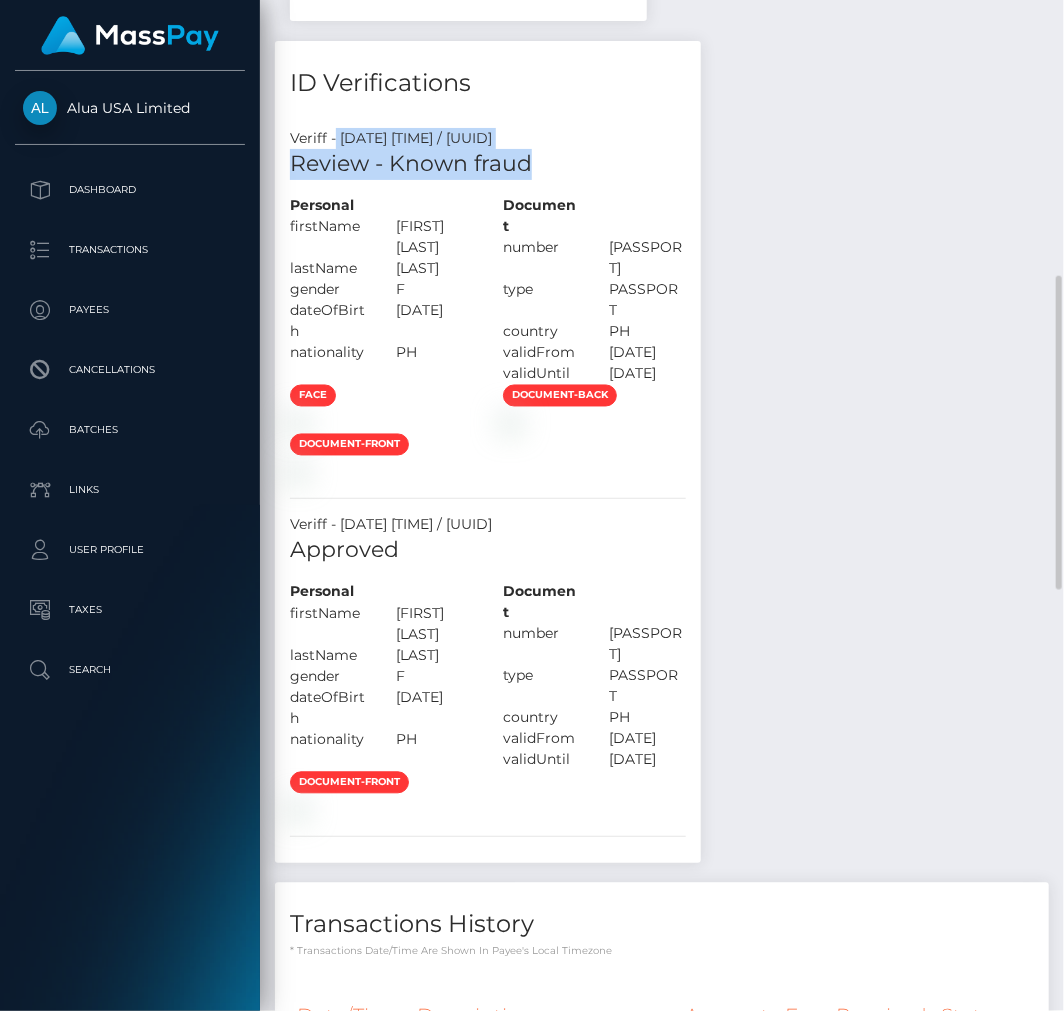 drag, startPoint x: 622, startPoint y: 225, endPoint x: 336, endPoint y: 206, distance: 286.63043 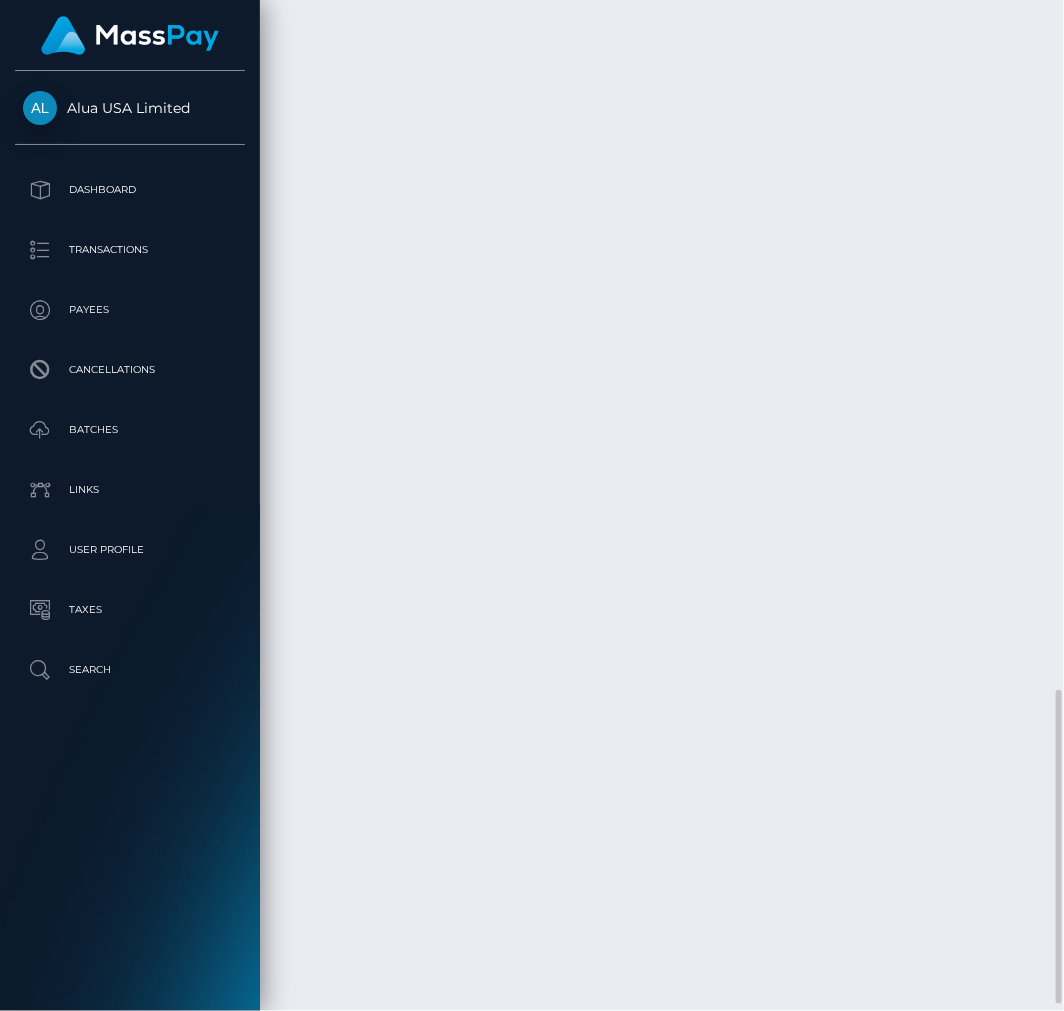 scroll, scrollTop: 2245, scrollLeft: 0, axis: vertical 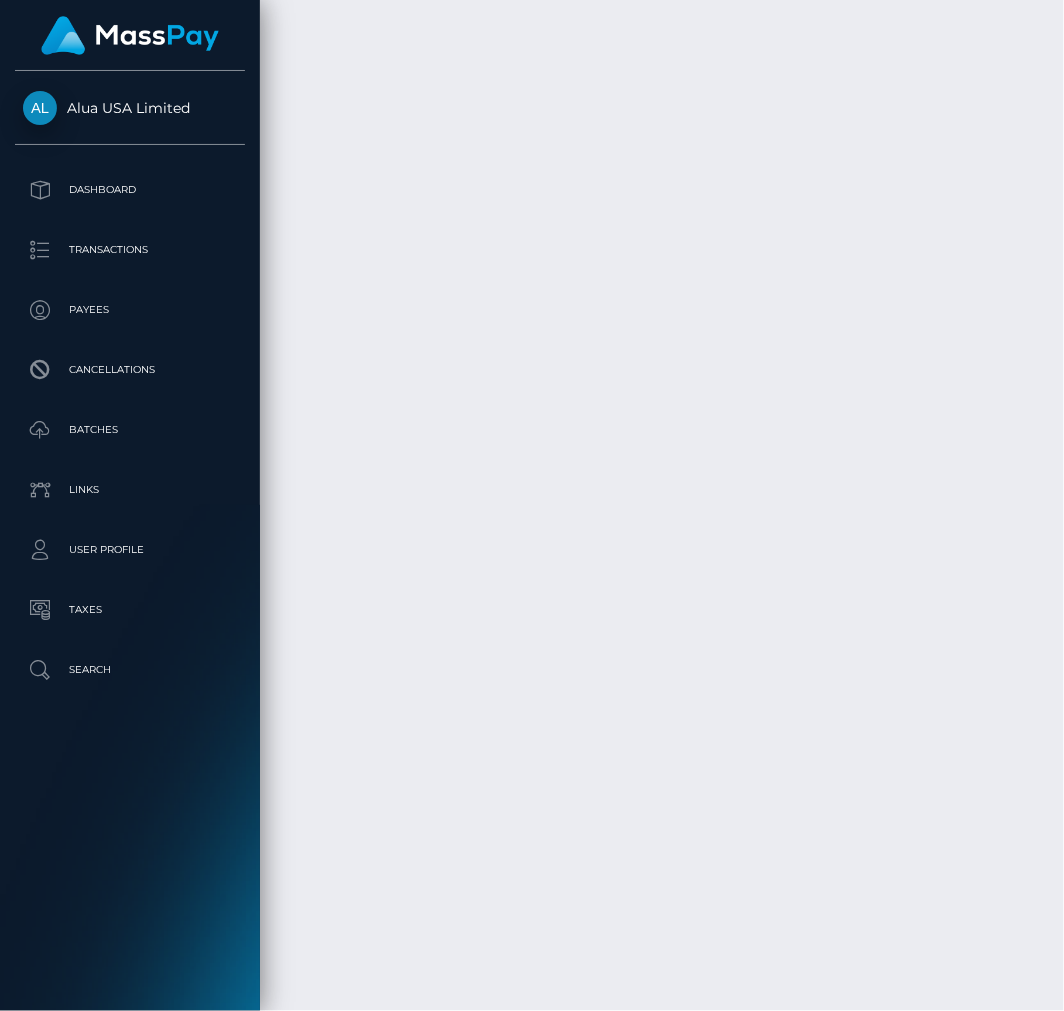 click on "Force status update" at bounding box center [941, 815] 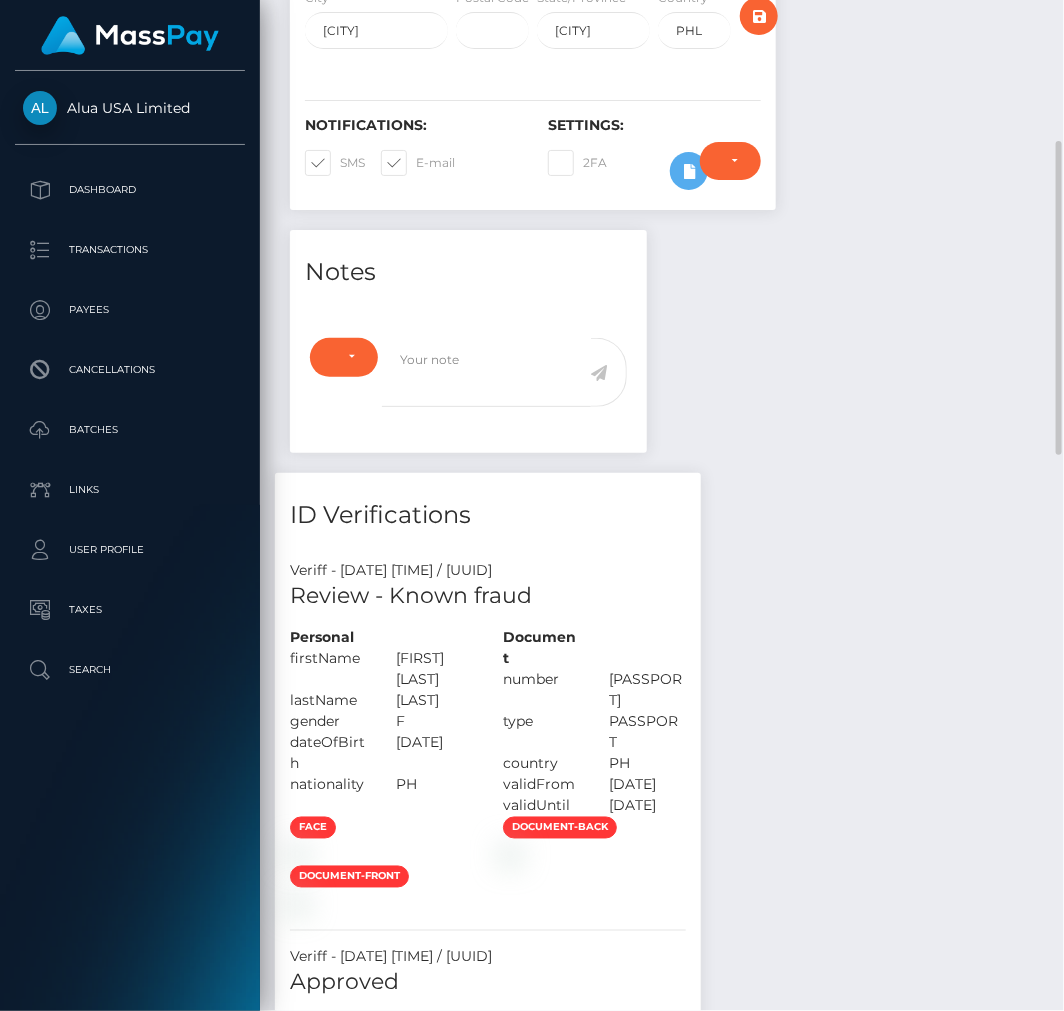 scroll, scrollTop: 0, scrollLeft: 0, axis: both 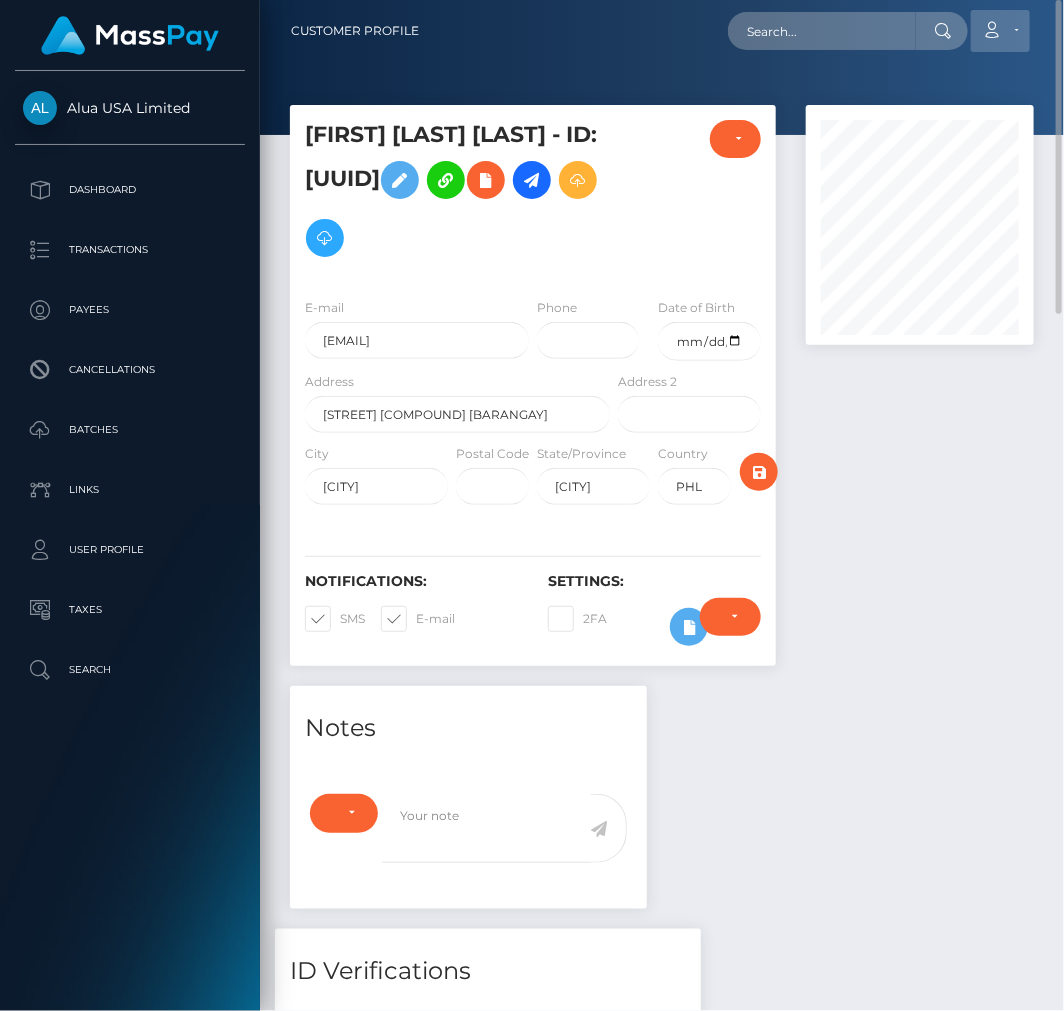 click on "Account" at bounding box center (1000, 31) 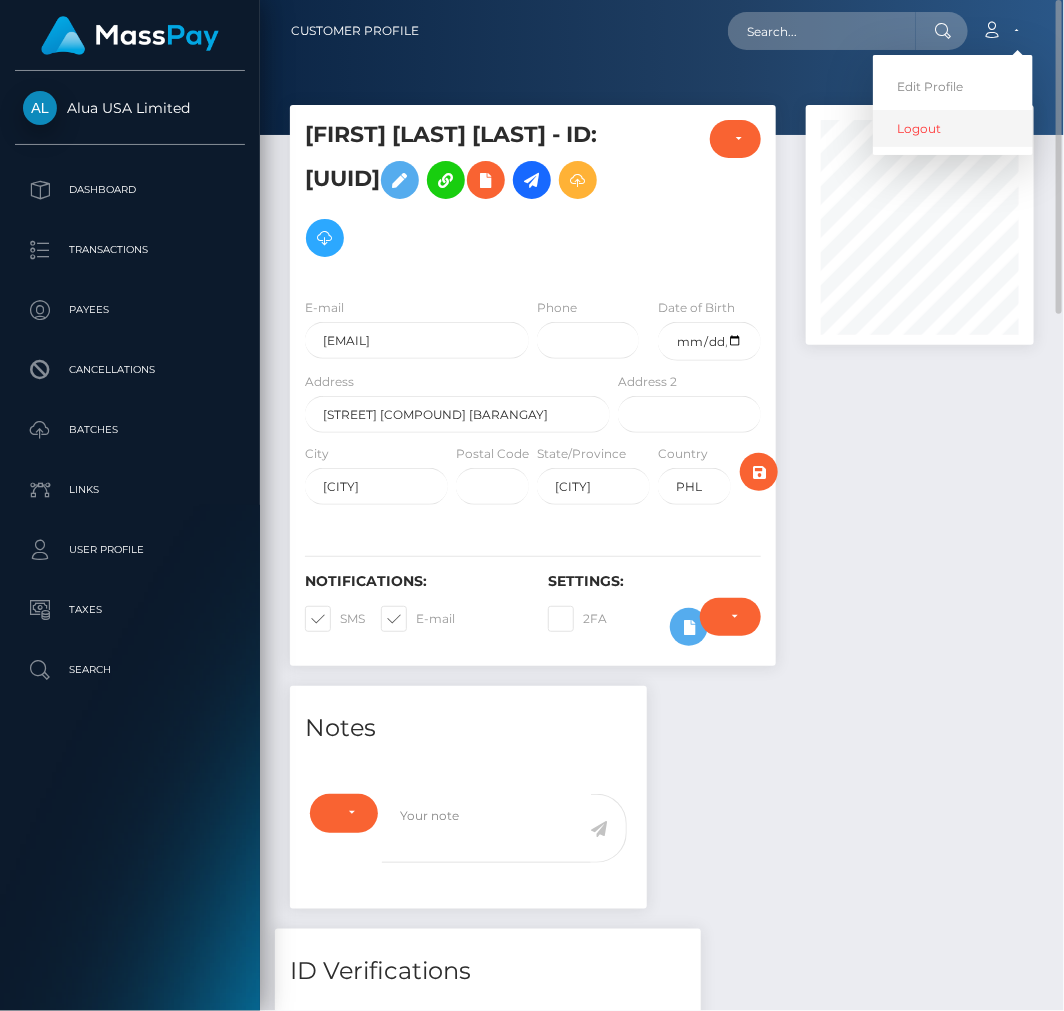 click on "Logout" at bounding box center [953, 128] 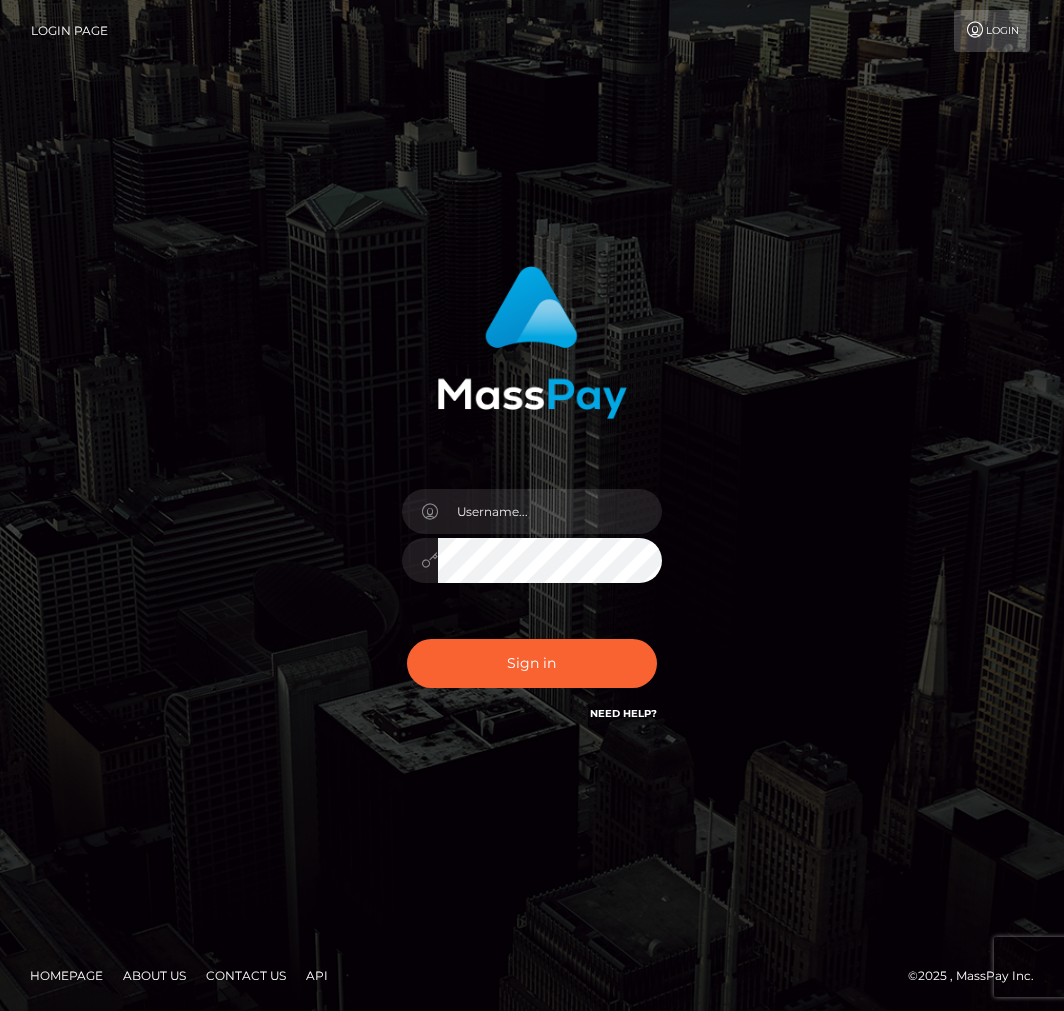 scroll, scrollTop: 0, scrollLeft: 0, axis: both 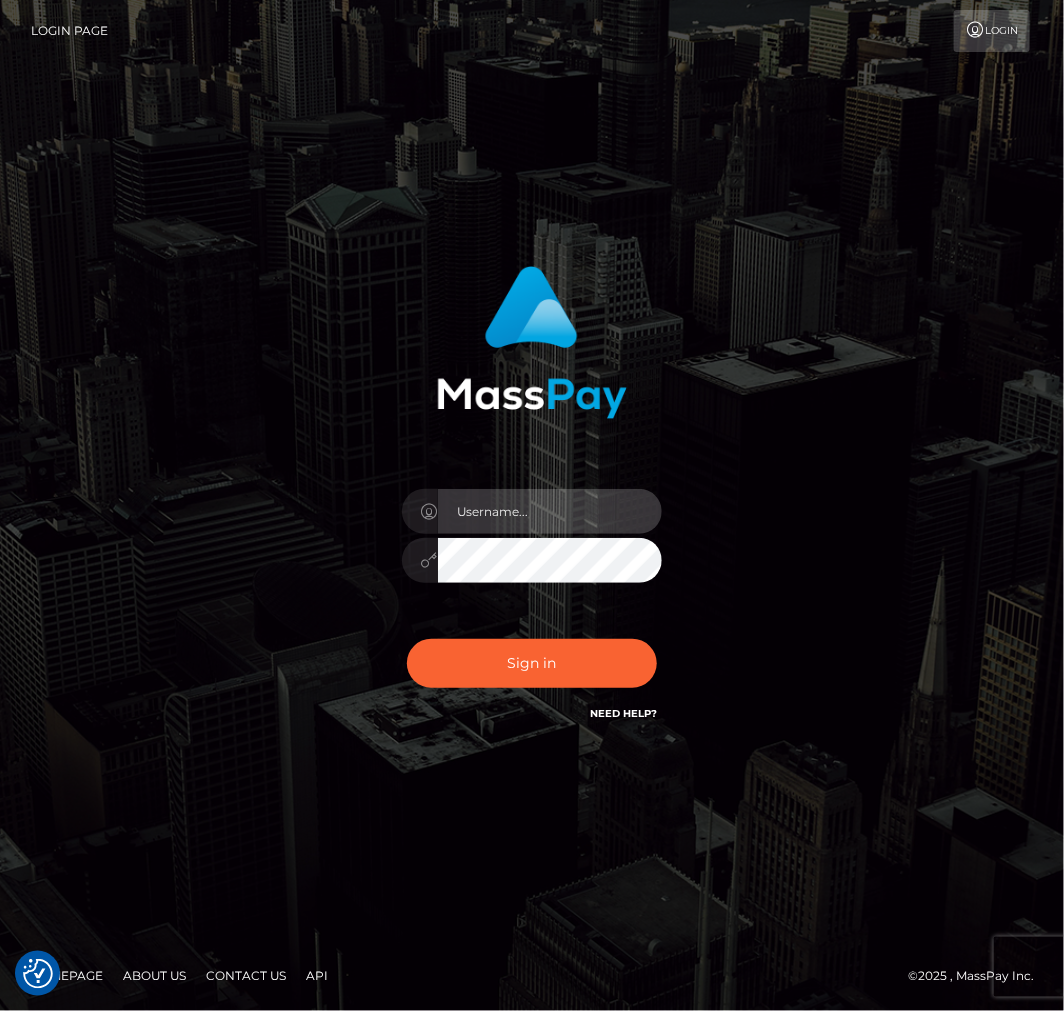 type on "aluasupport" 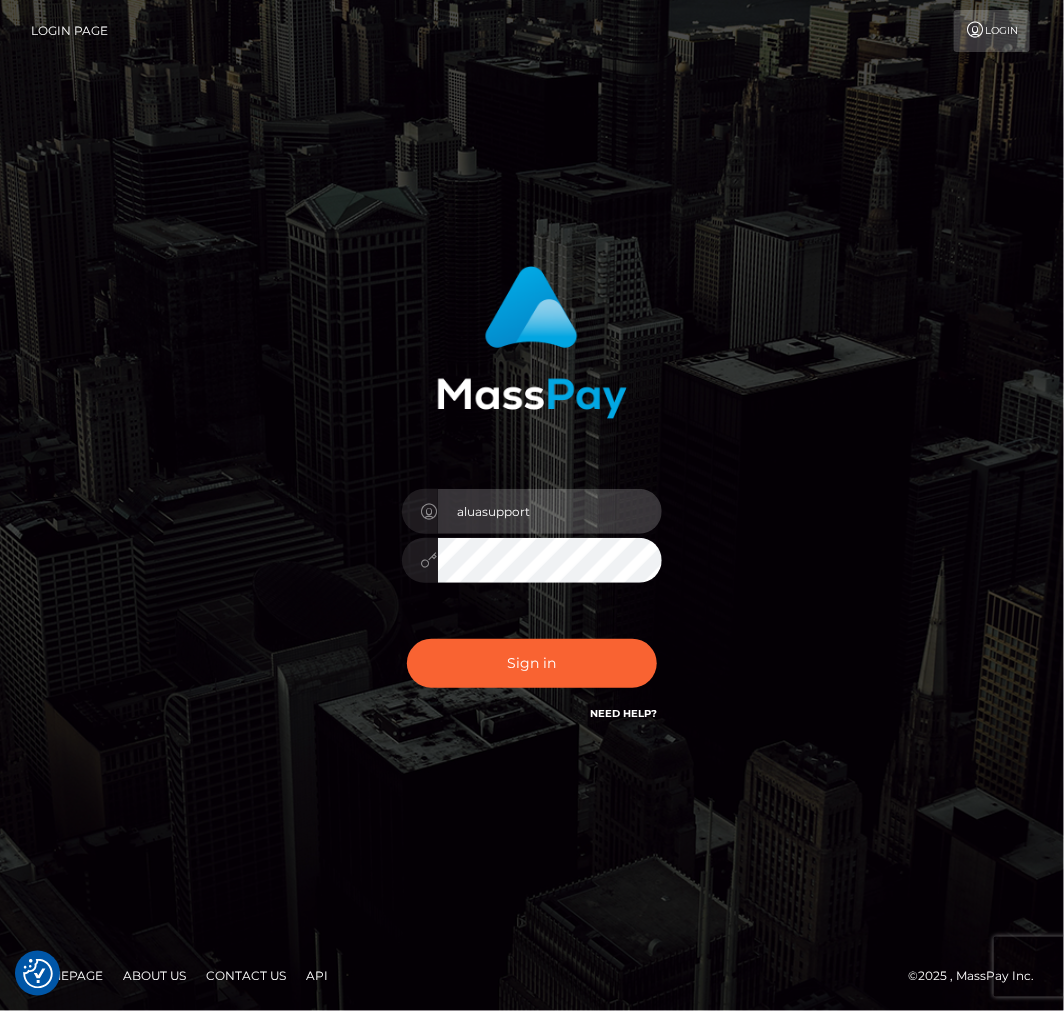 click on "aluasupport" at bounding box center [550, 511] 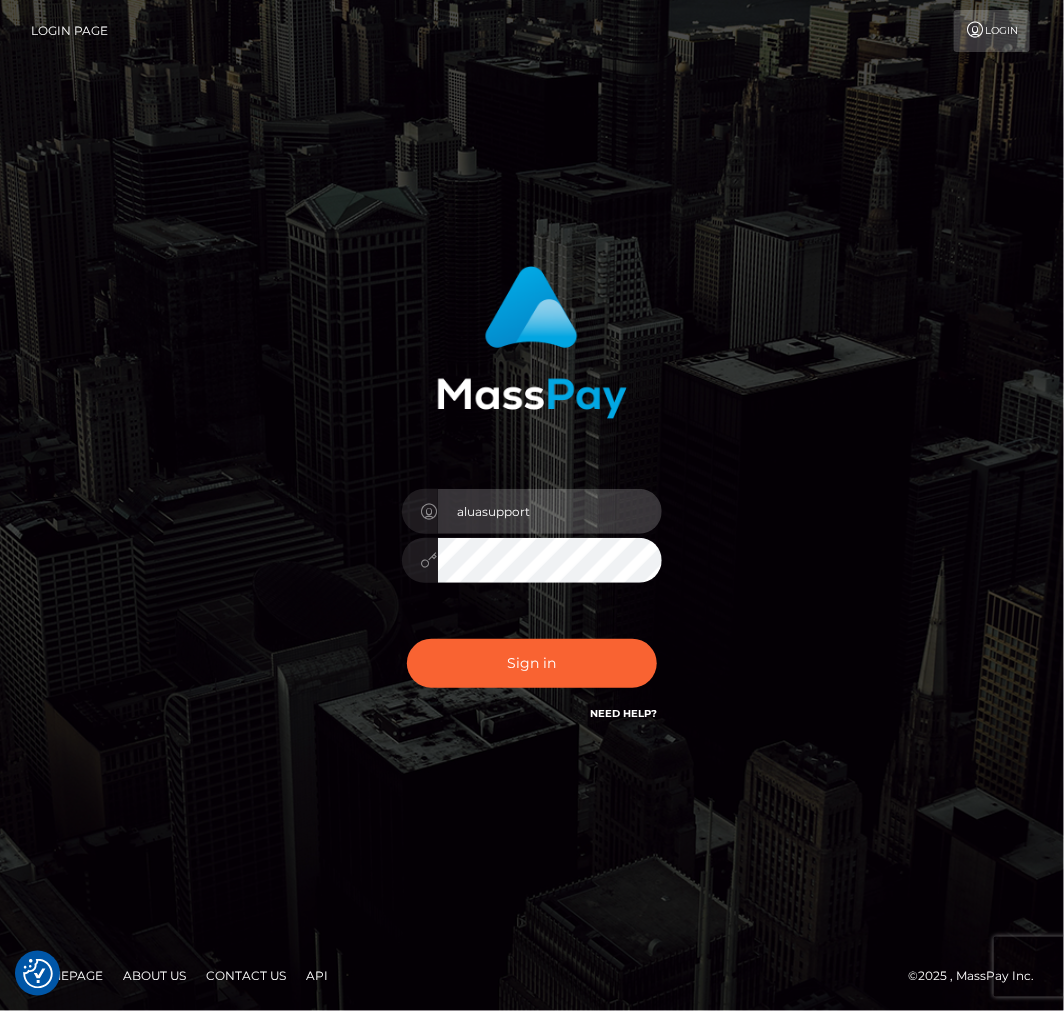 drag, startPoint x: 581, startPoint y: 496, endPoint x: 571, endPoint y: 498, distance: 10.198039 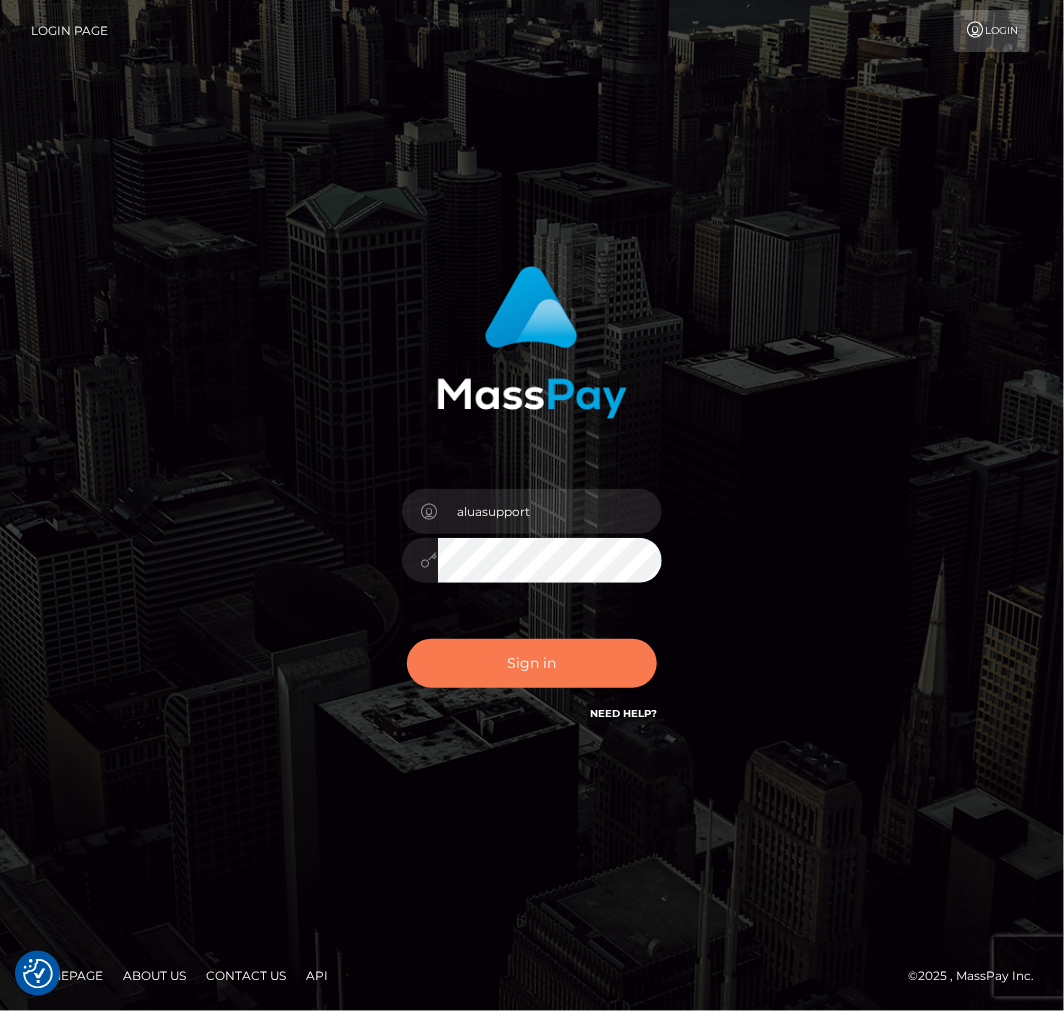 click on "Sign in" at bounding box center (532, 663) 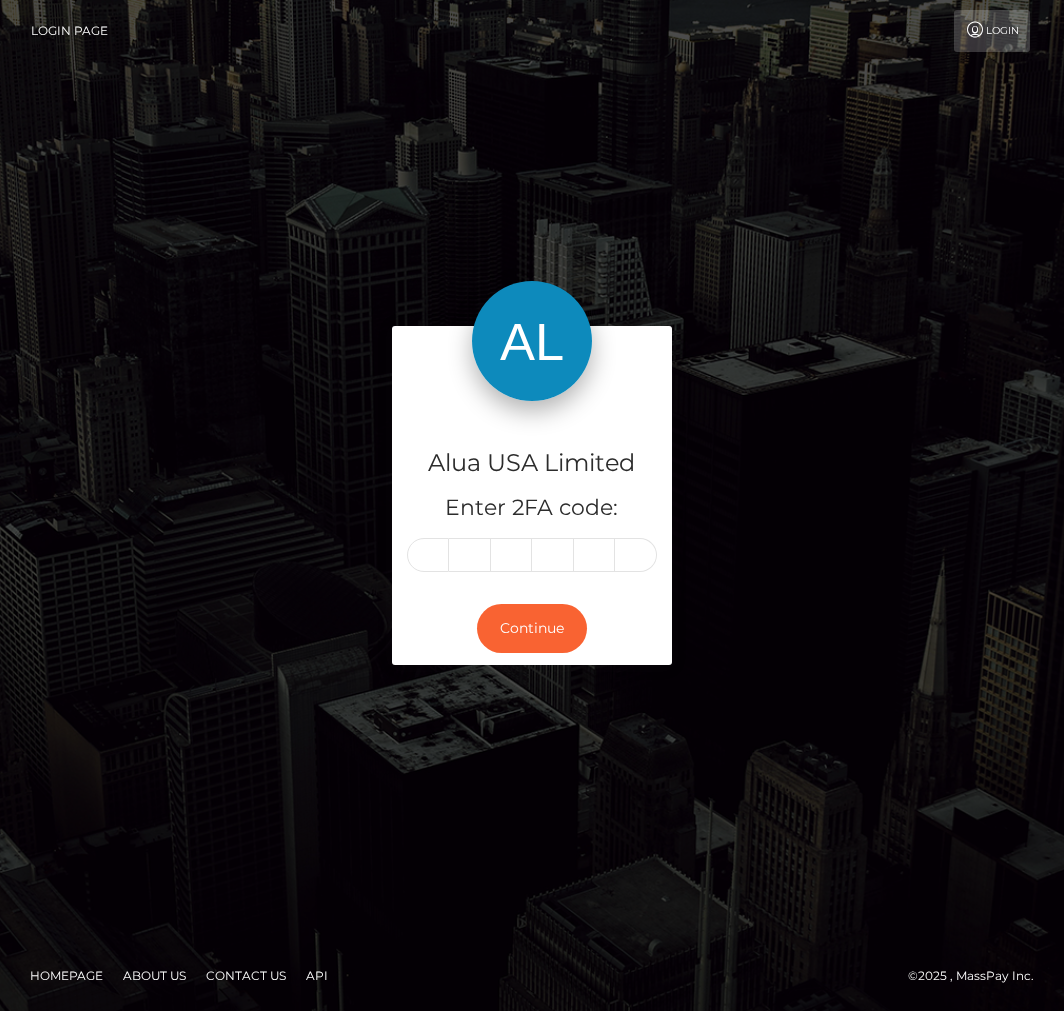 scroll, scrollTop: 0, scrollLeft: 0, axis: both 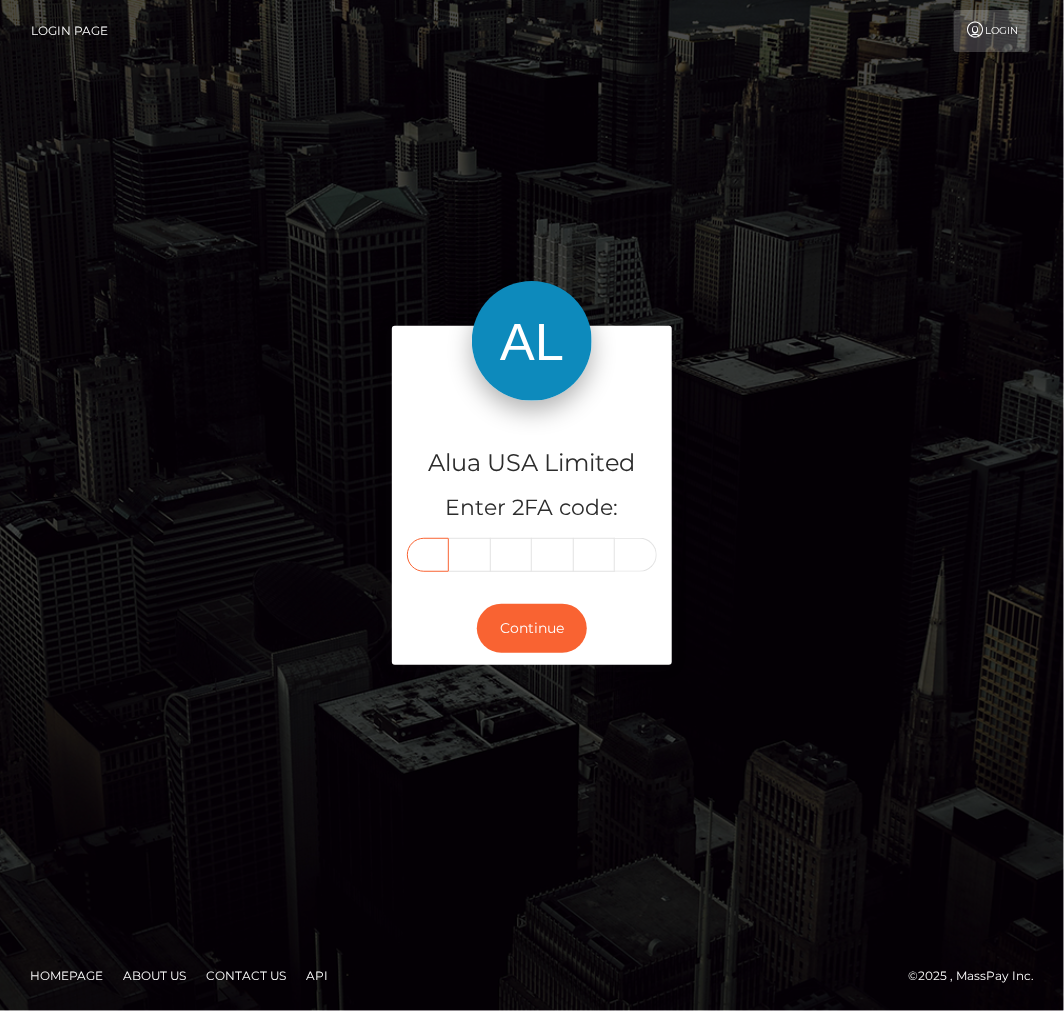 click at bounding box center [428, 555] 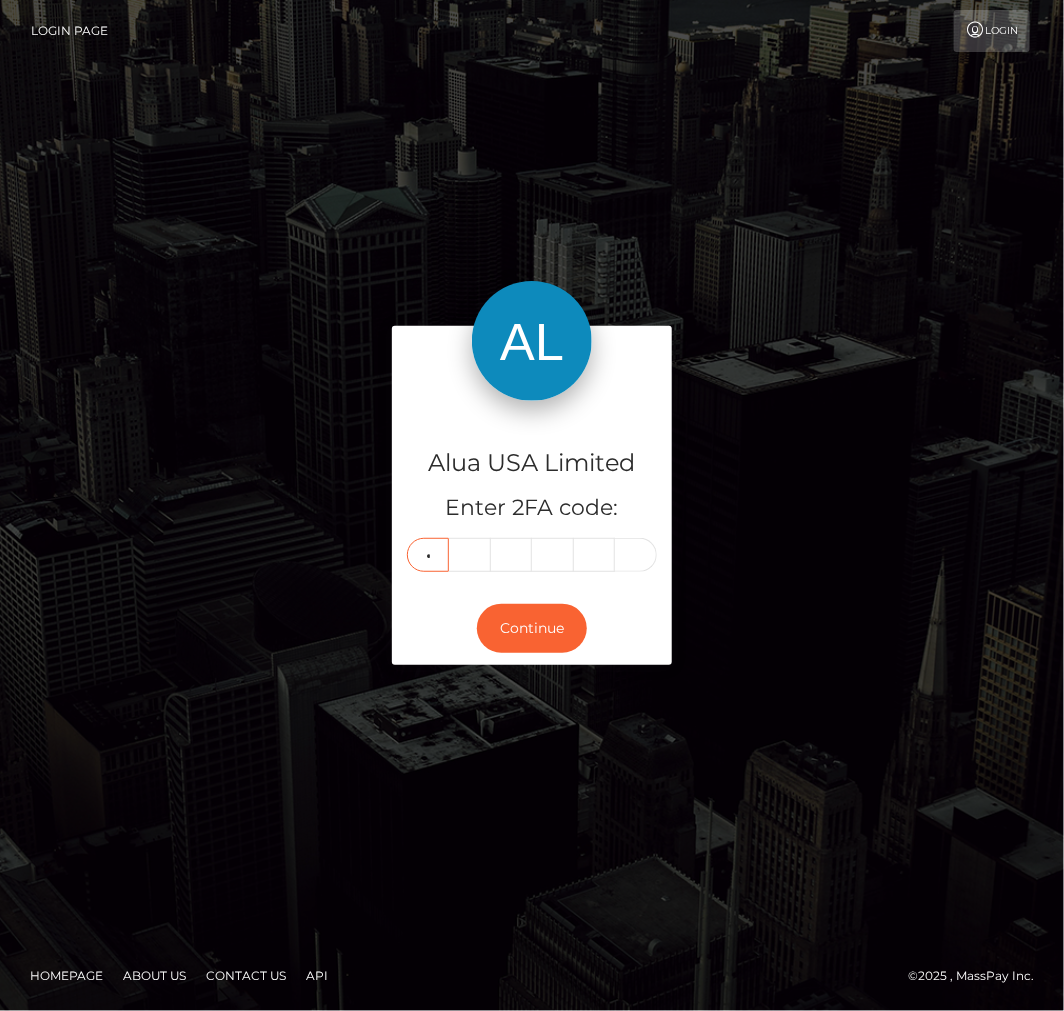 type on "9" 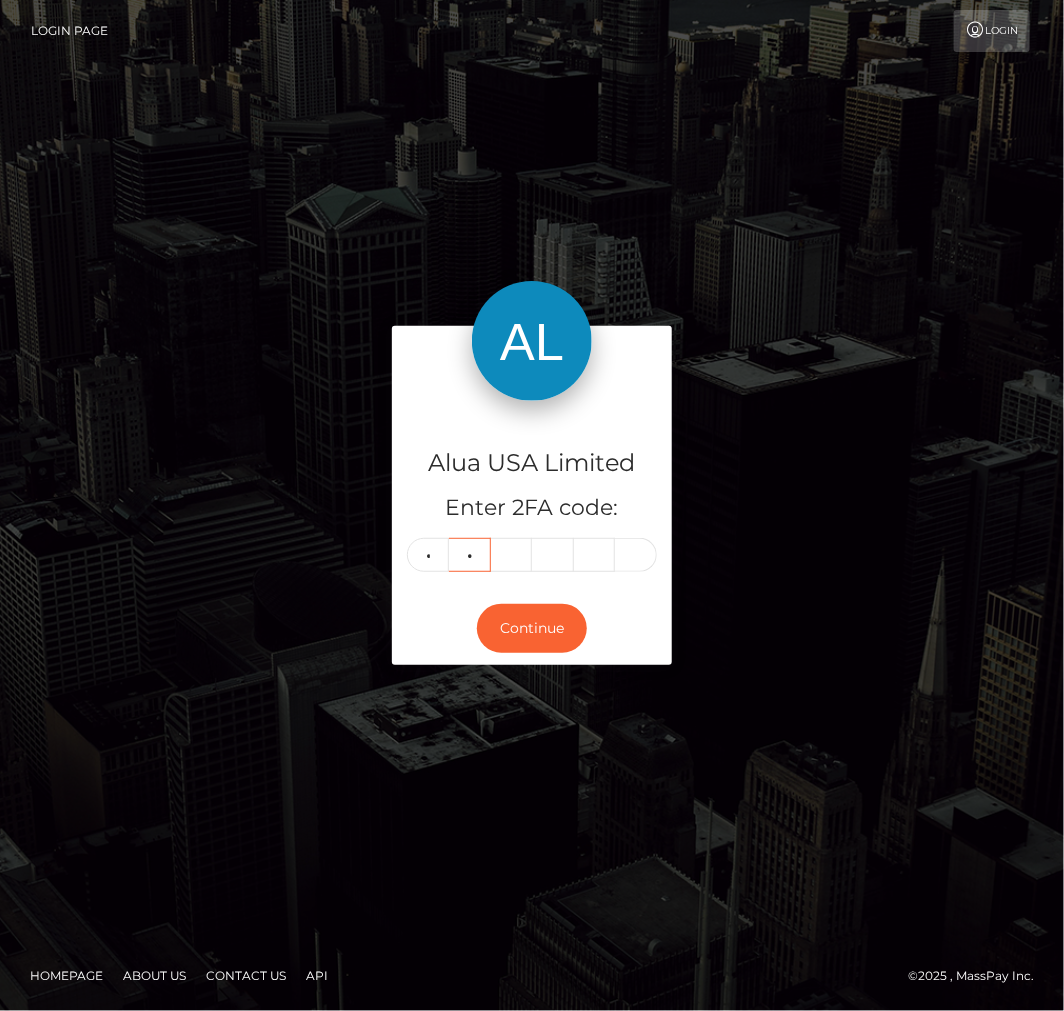 type on "3" 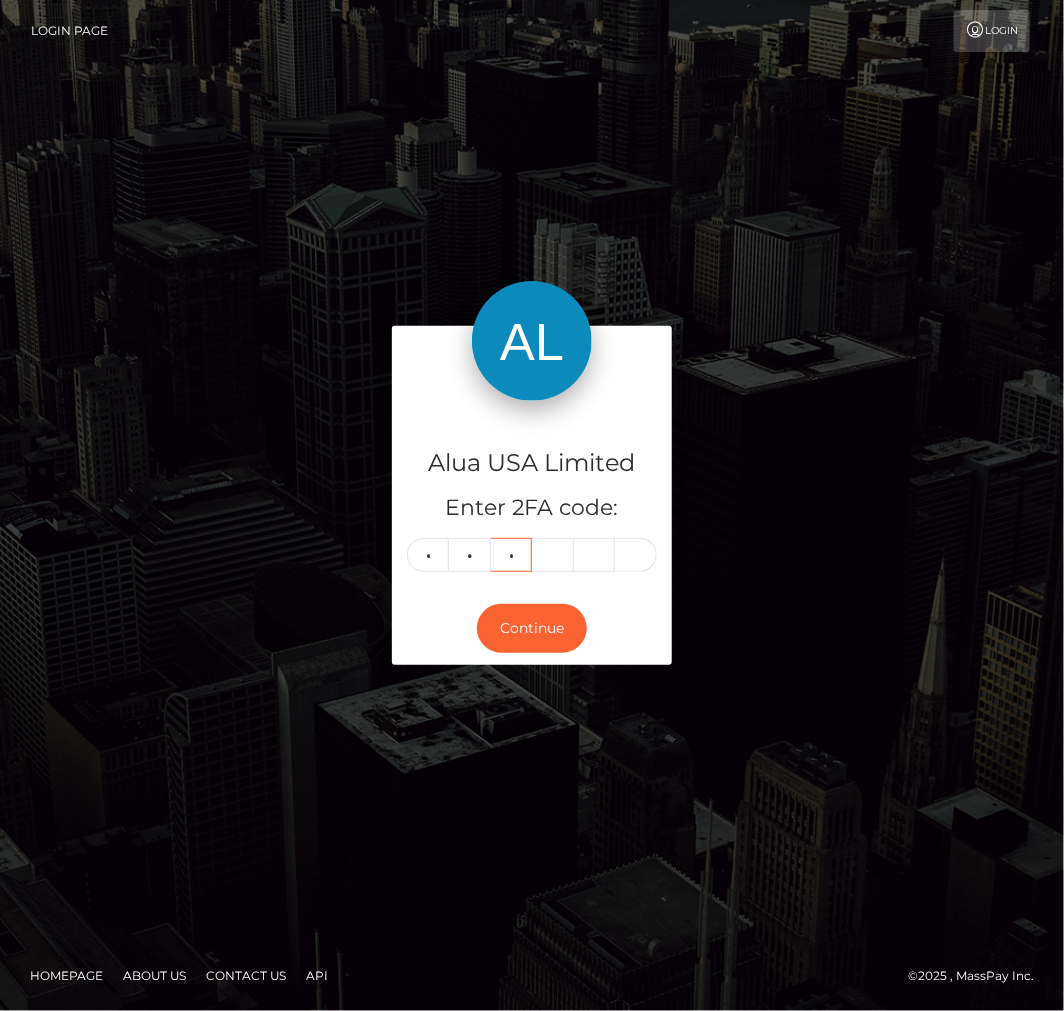 type on "7" 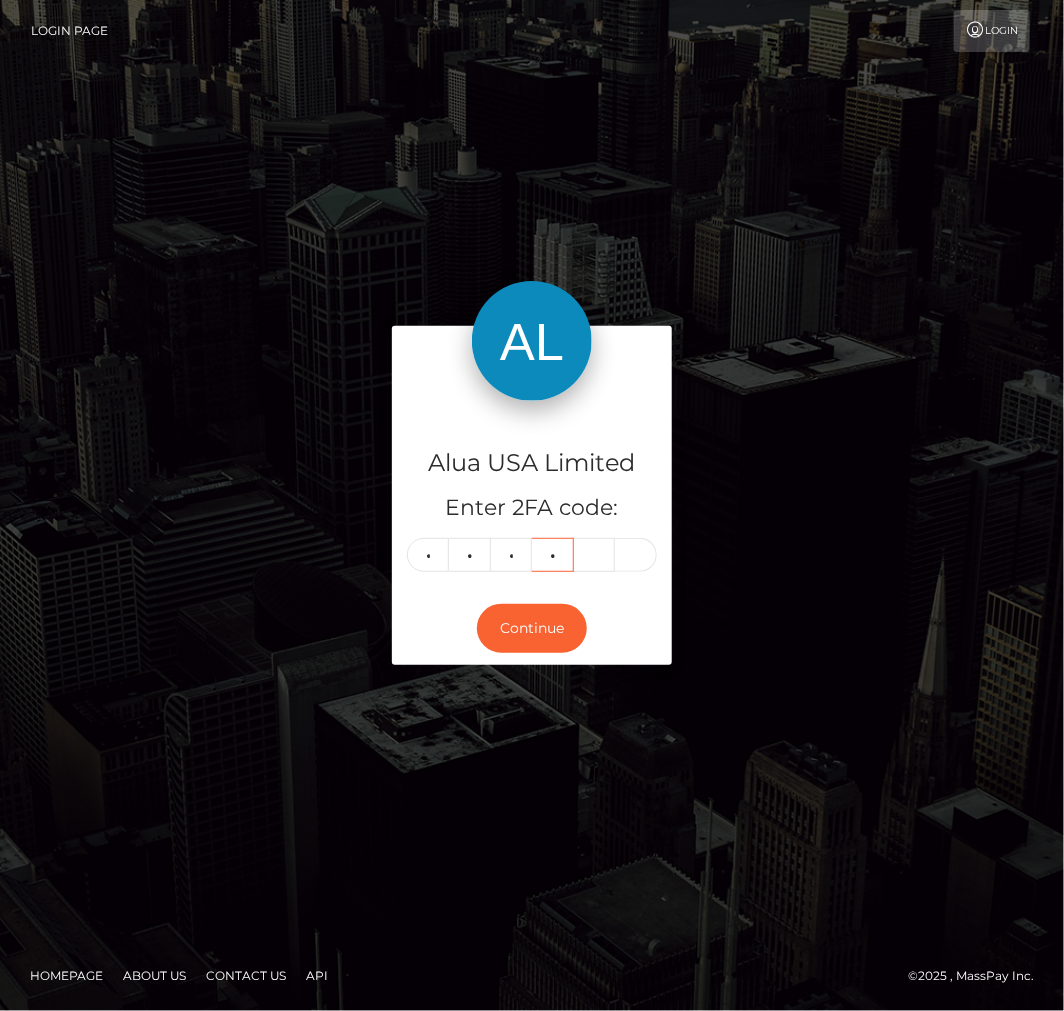 type on "0" 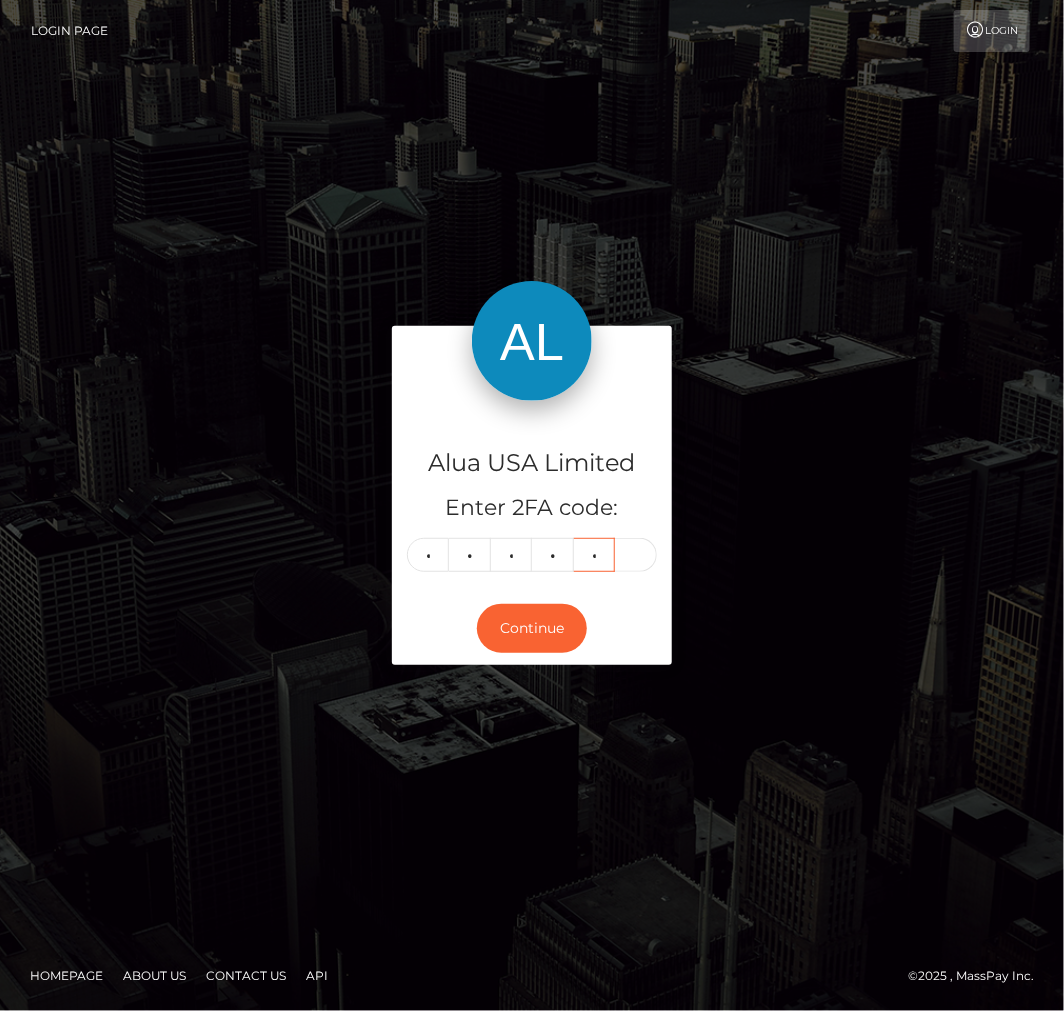 type on "7" 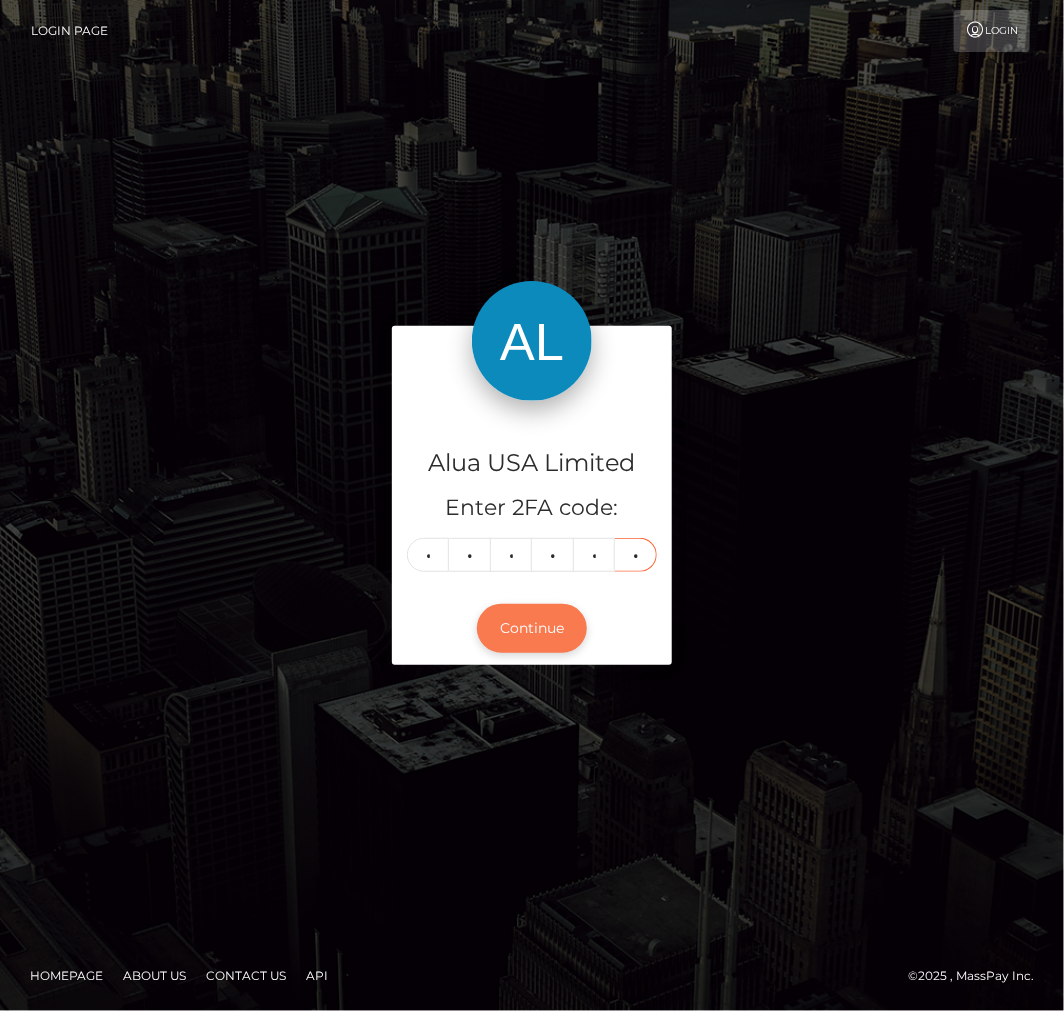 type on "0" 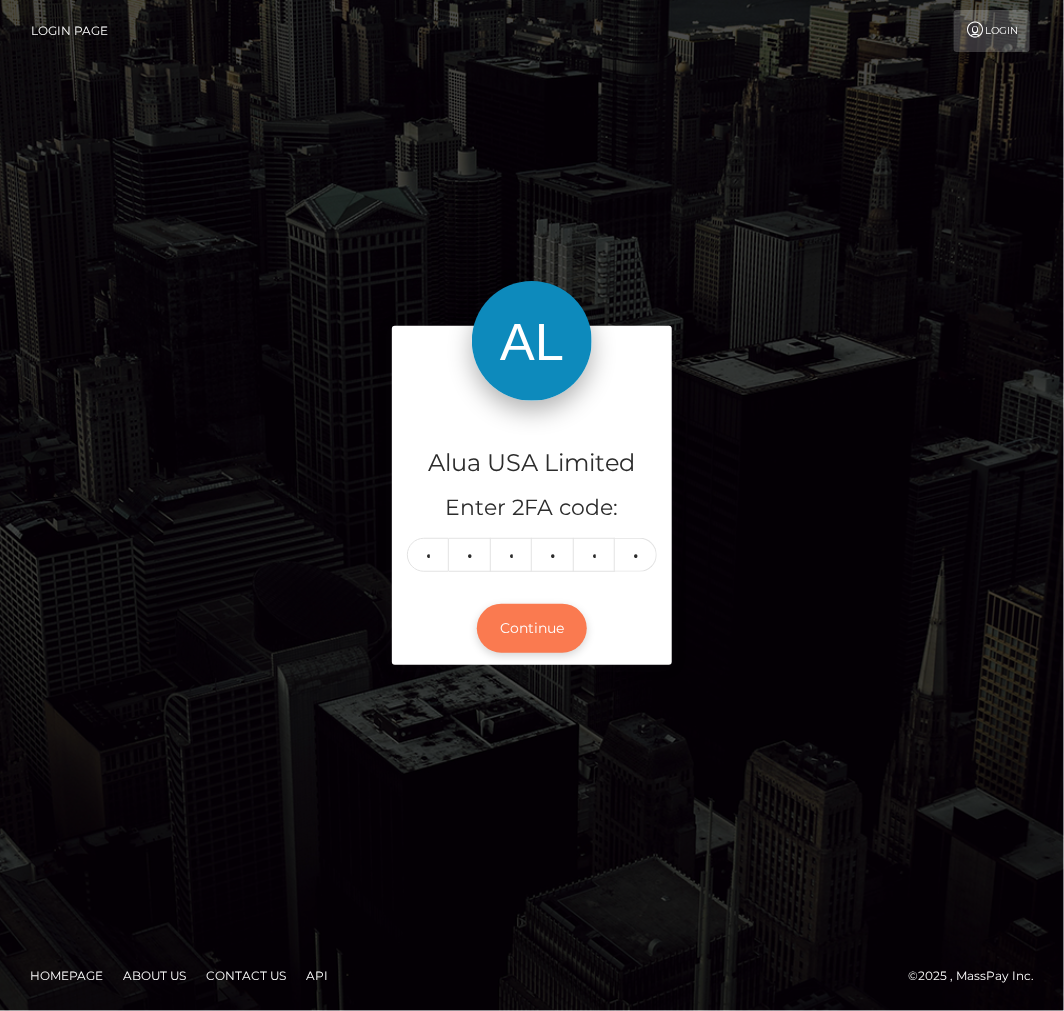 click on "Continue" at bounding box center [532, 628] 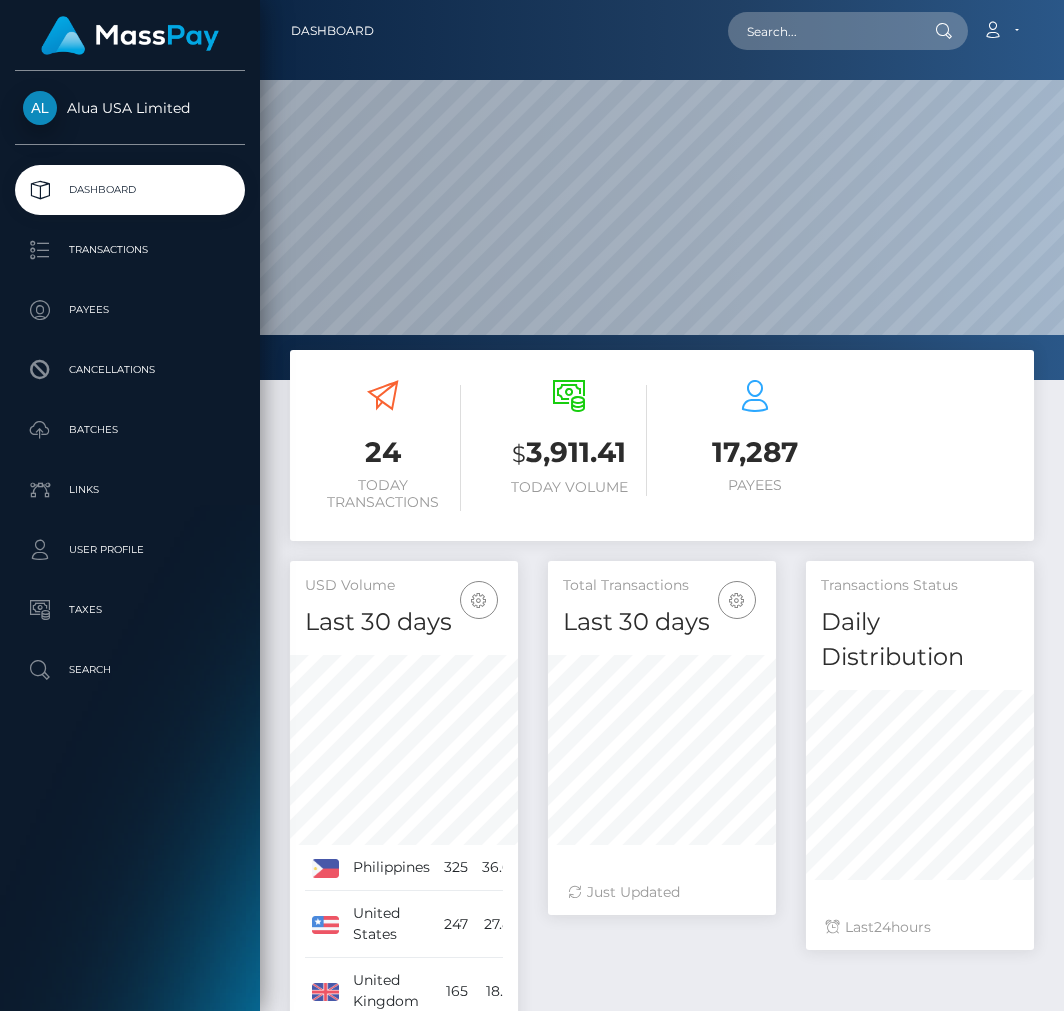 scroll, scrollTop: 0, scrollLeft: 0, axis: both 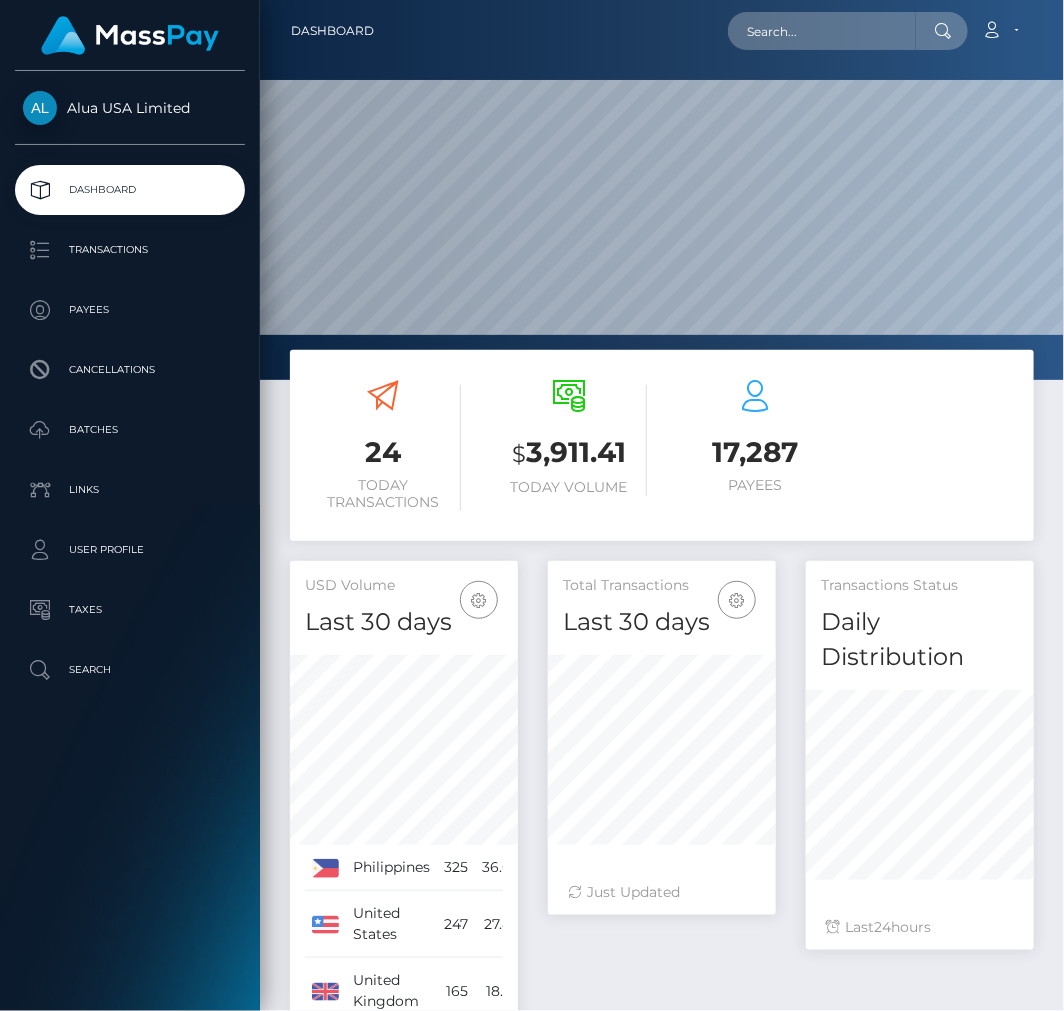 click on "Alua USA Limited" at bounding box center [130, 108] 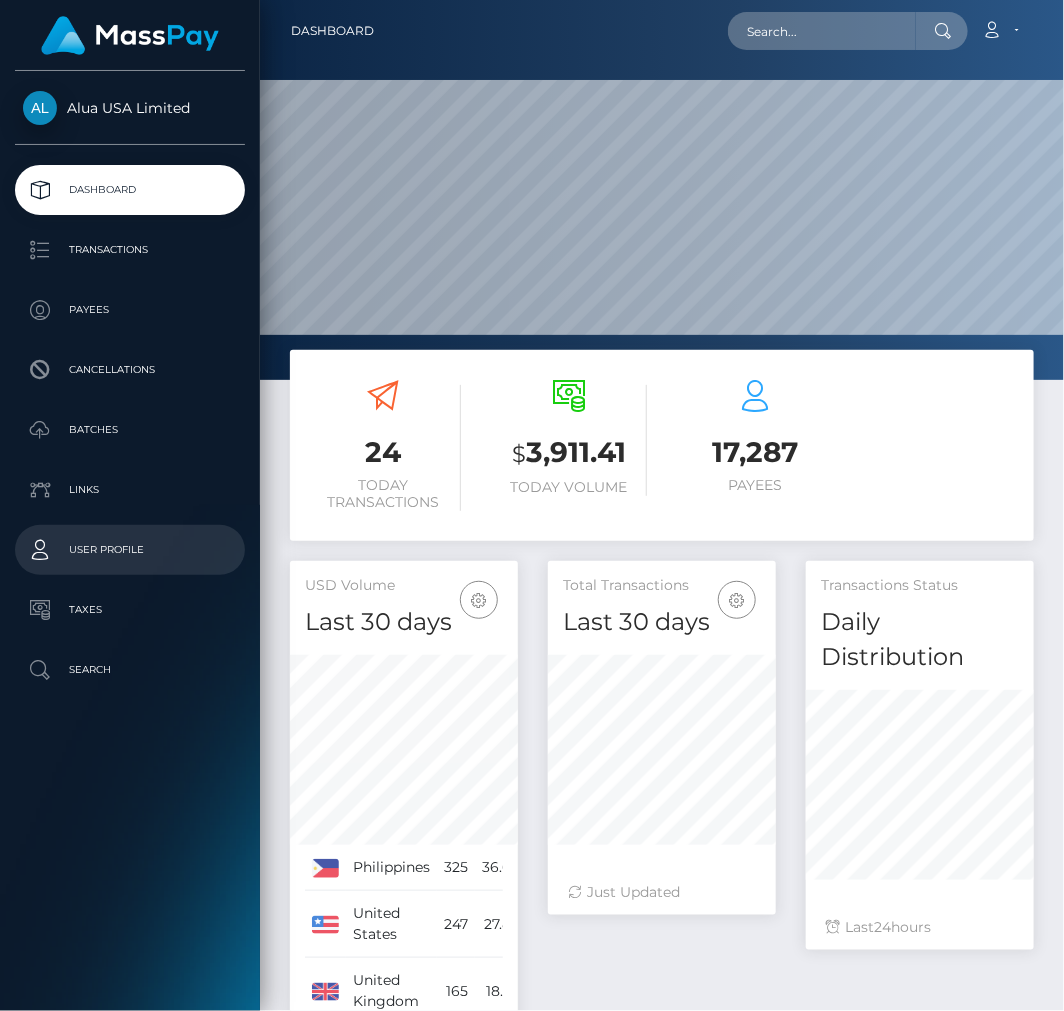 click on "User Profile" at bounding box center [130, 550] 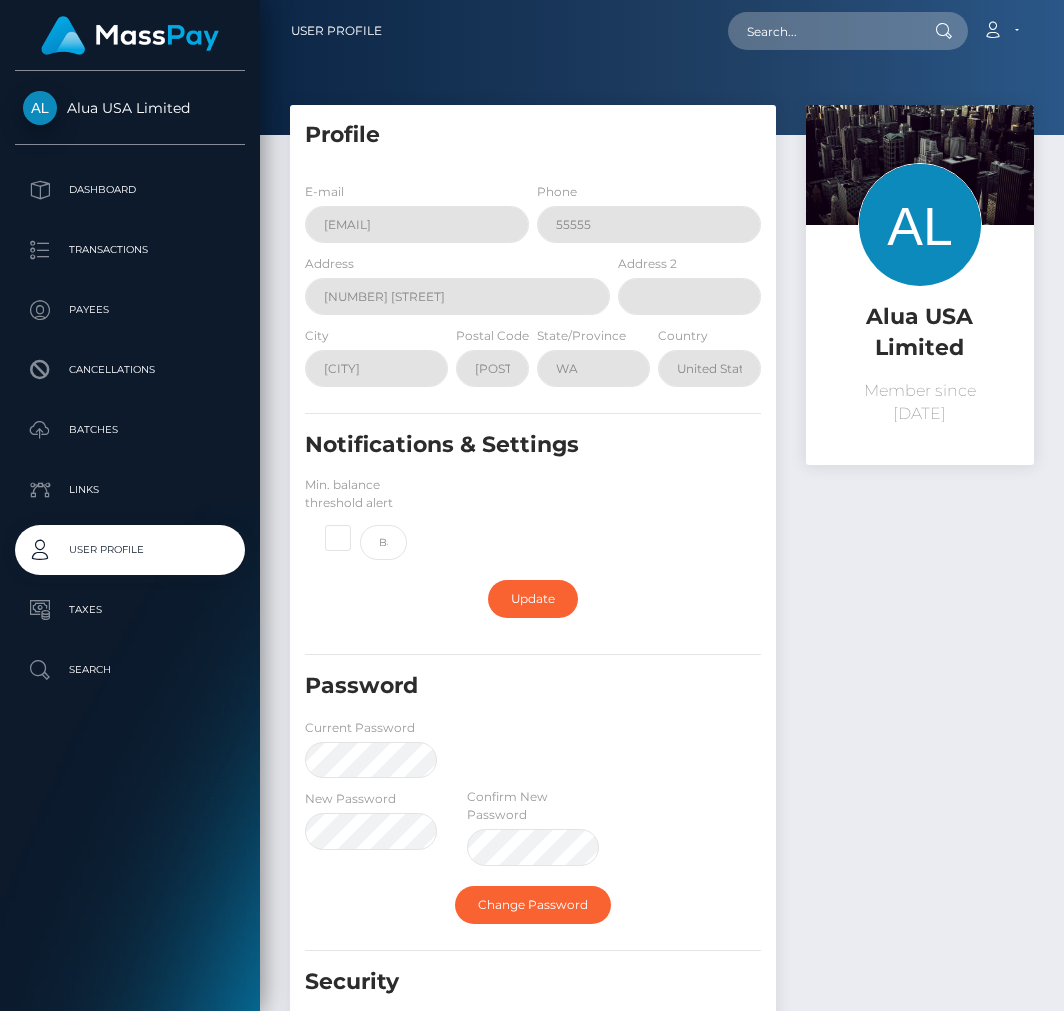 scroll, scrollTop: 0, scrollLeft: 0, axis: both 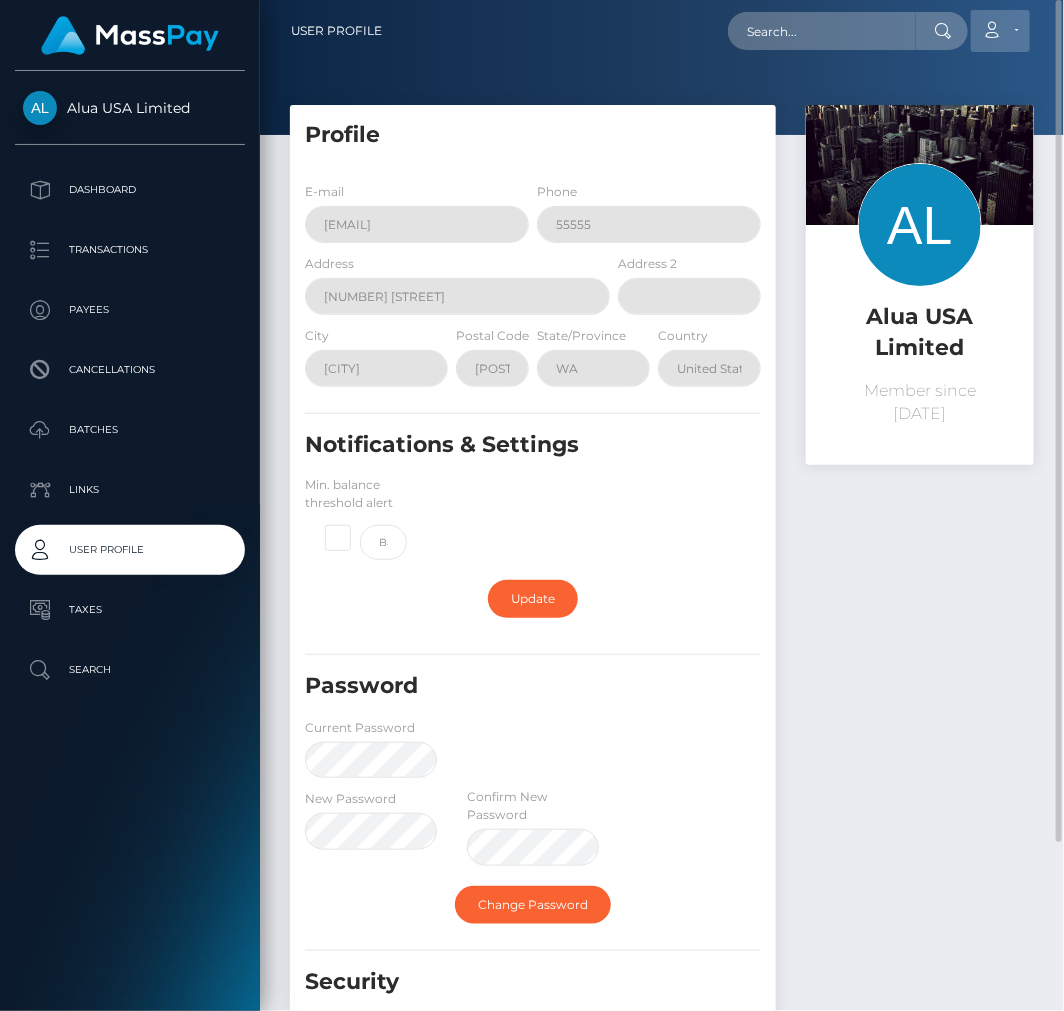 click on "Account" at bounding box center (1000, 31) 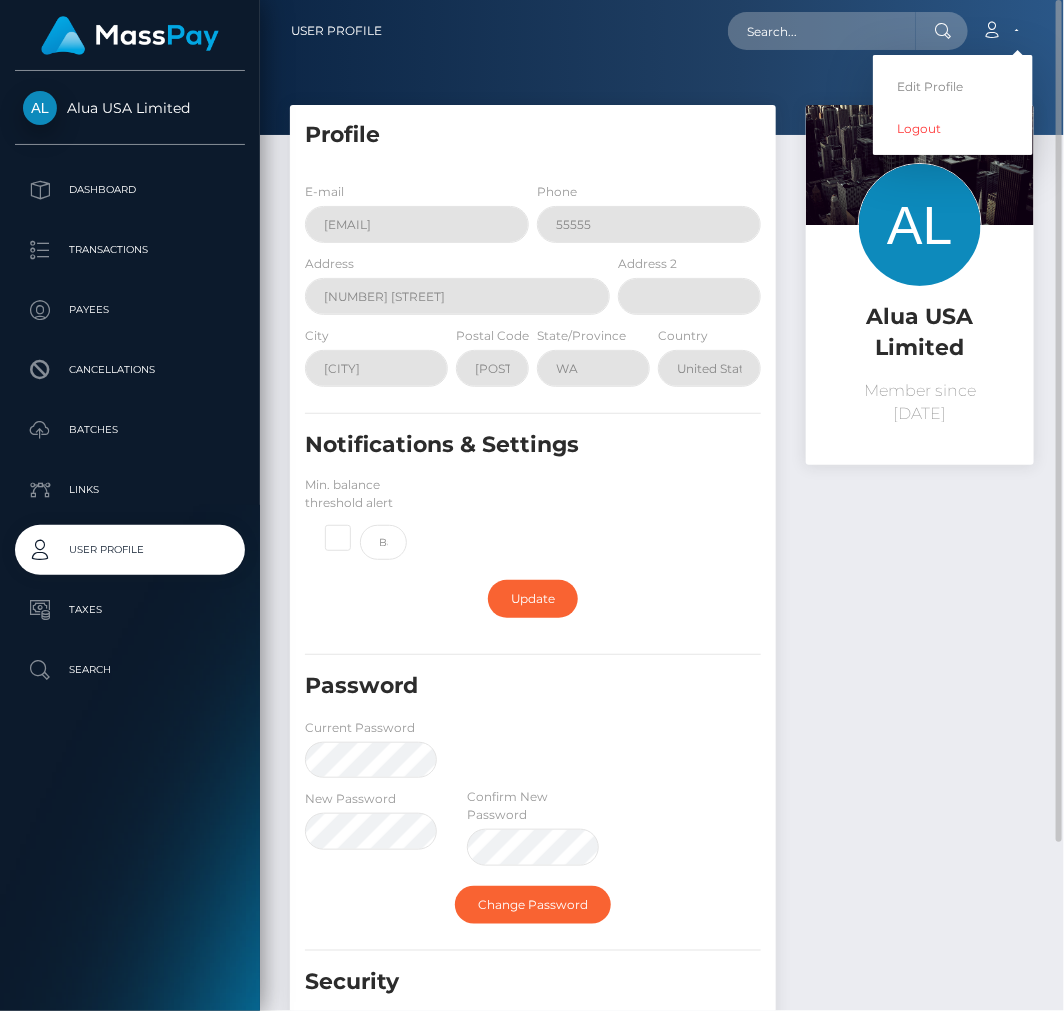 click on "Alua USA Limited
Member since  September 21, 2021" at bounding box center (920, 610) 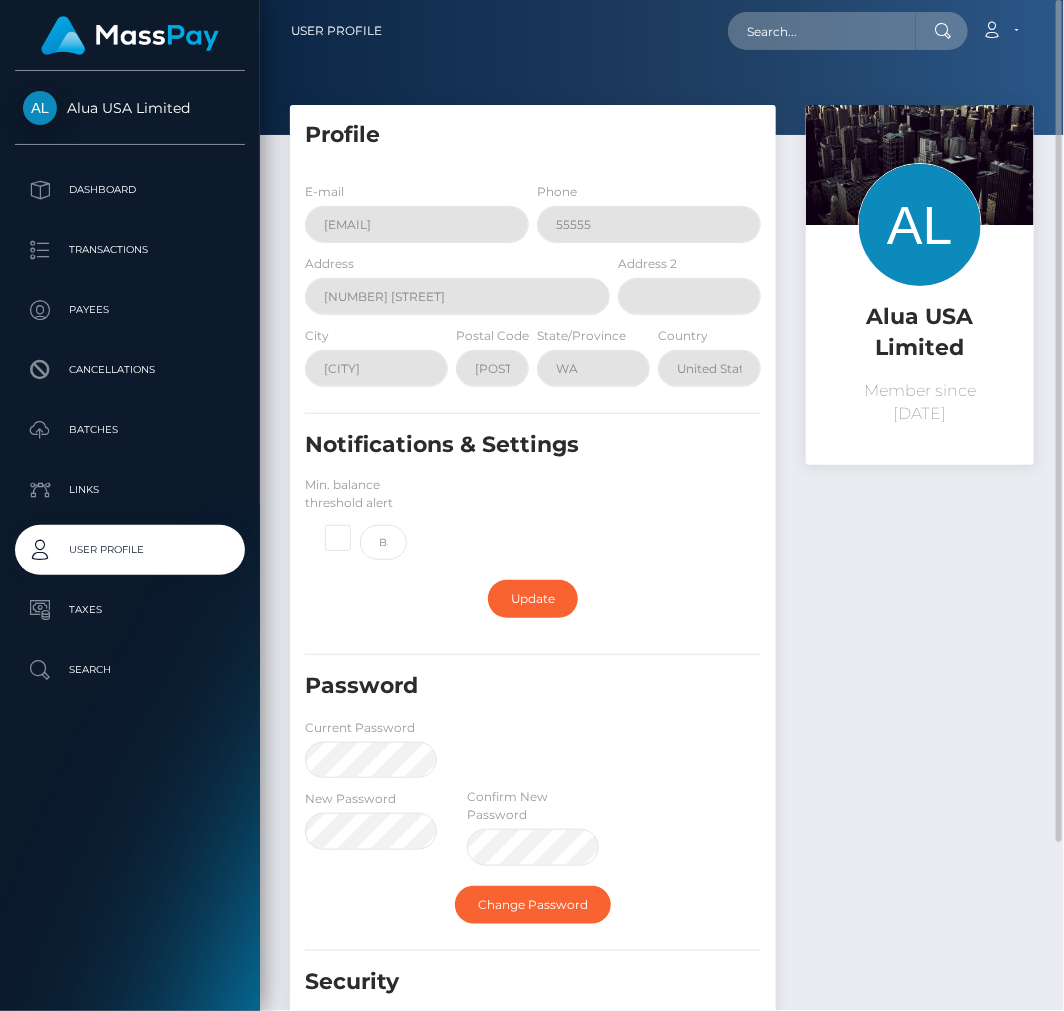 scroll, scrollTop: 203, scrollLeft: 0, axis: vertical 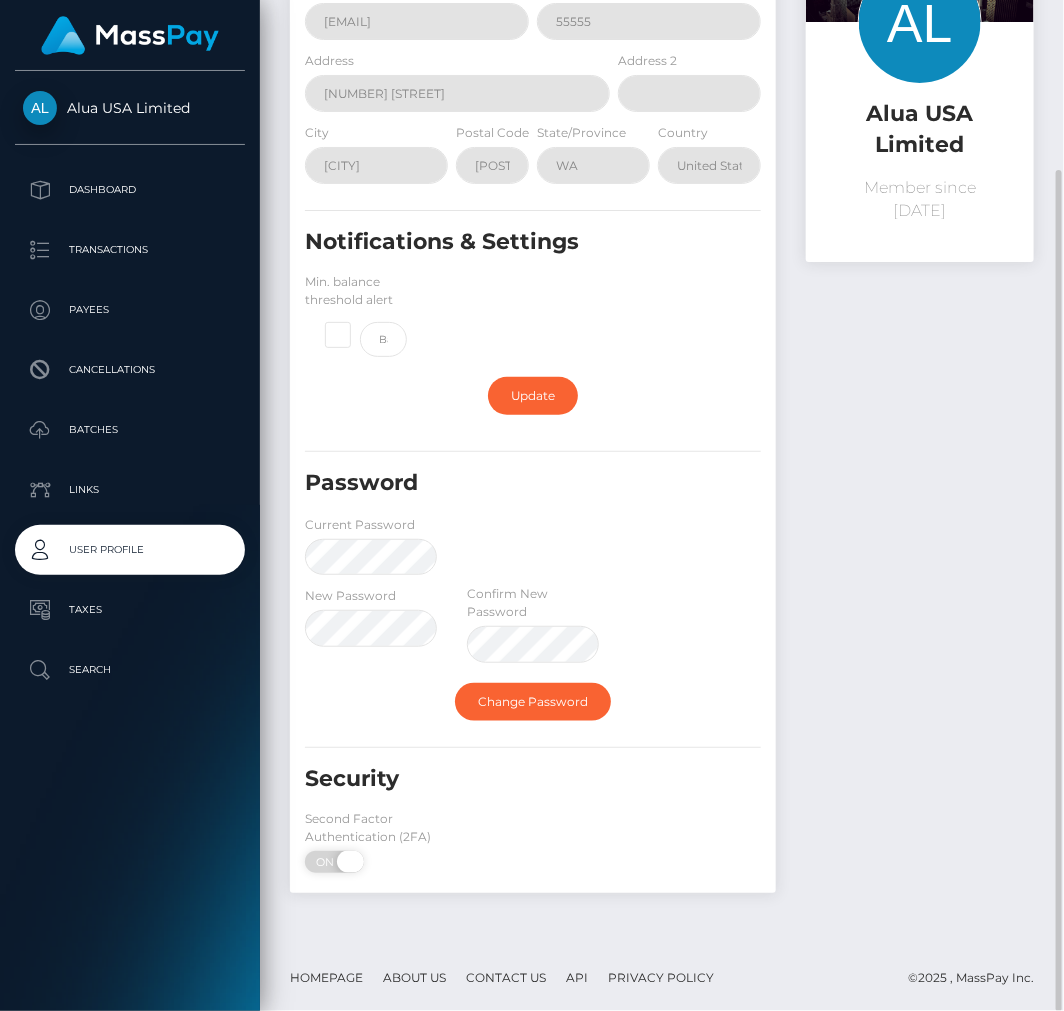 click at bounding box center (350, 862) 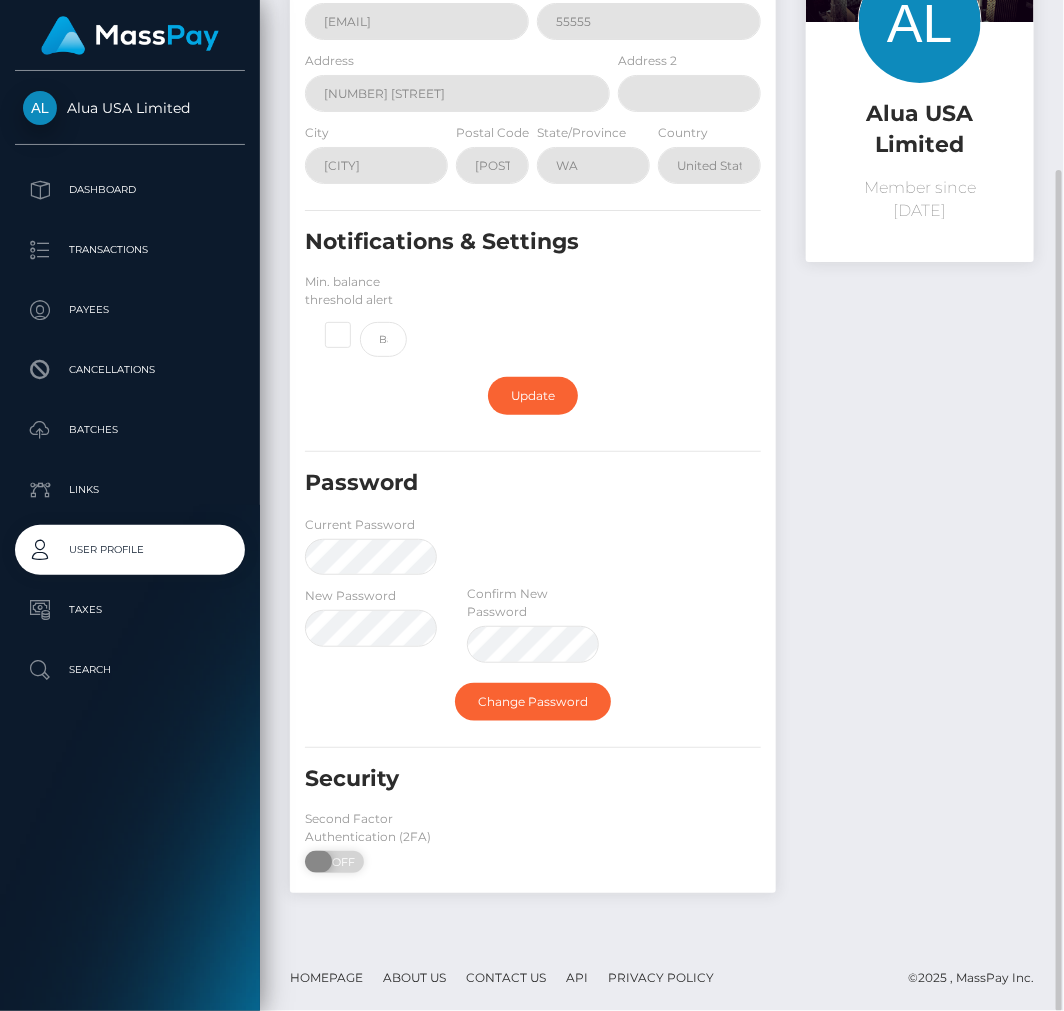 click at bounding box center (318, 862) 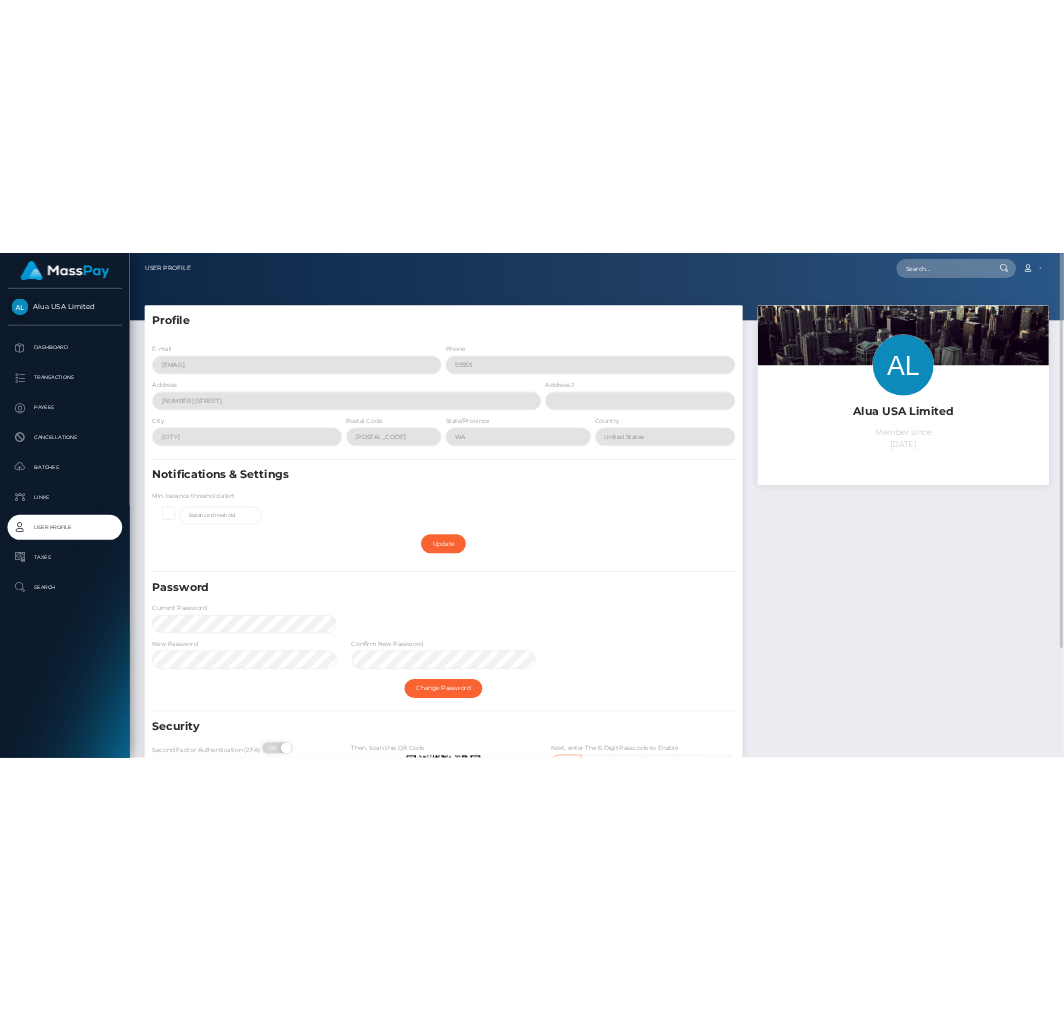 scroll, scrollTop: 283, scrollLeft: 0, axis: vertical 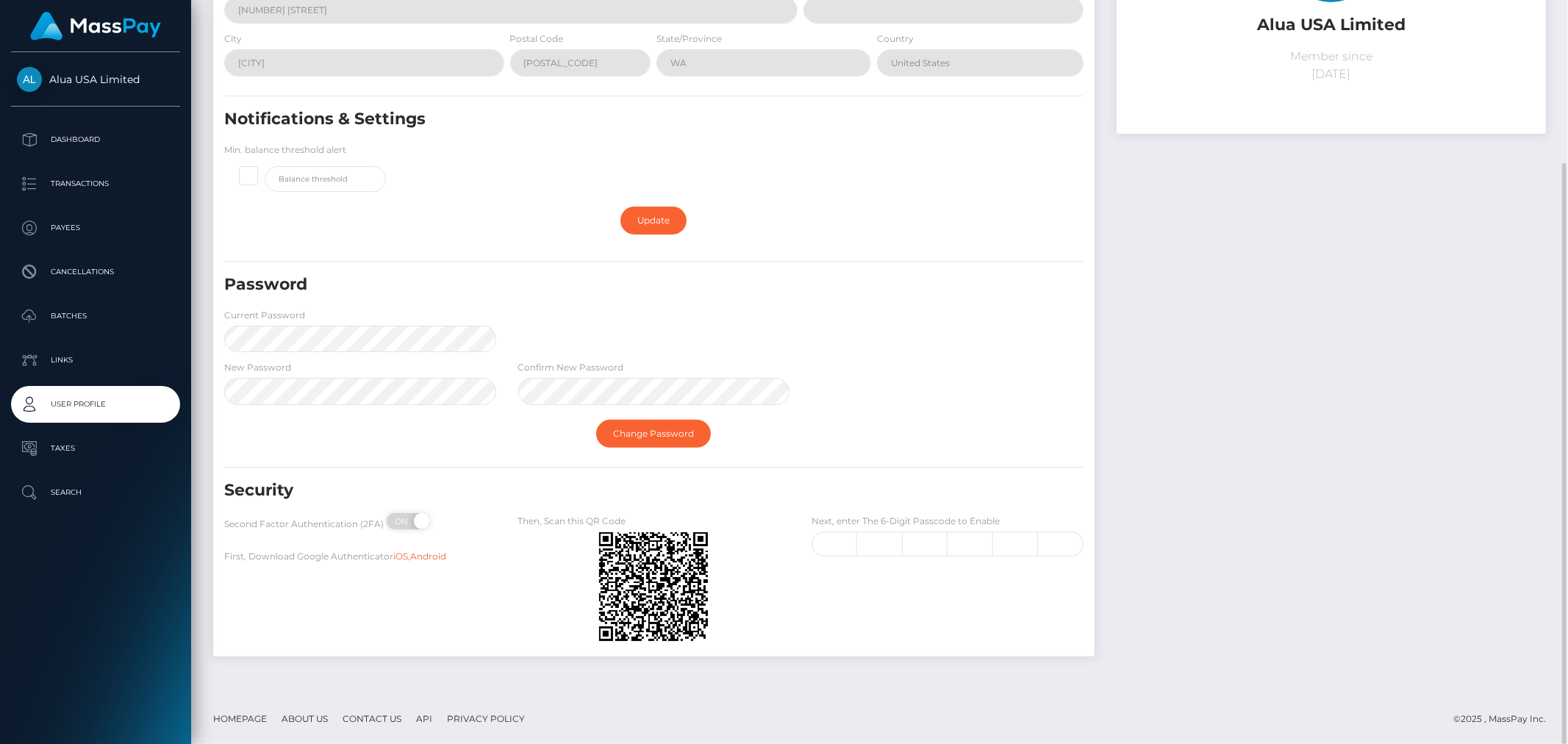 click on "Alua USA Limited
Member since  September 21, 2021" at bounding box center [1331, 270] 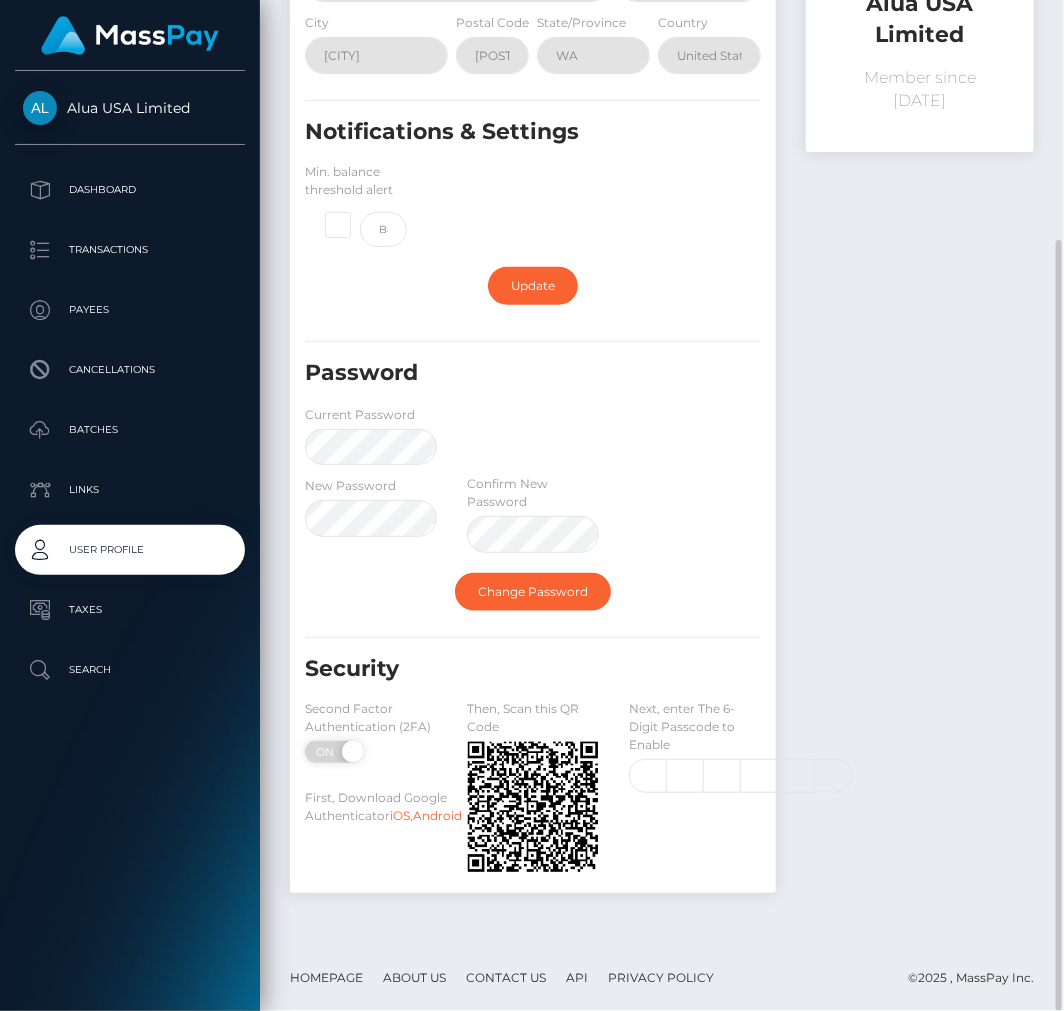 scroll, scrollTop: 0, scrollLeft: 0, axis: both 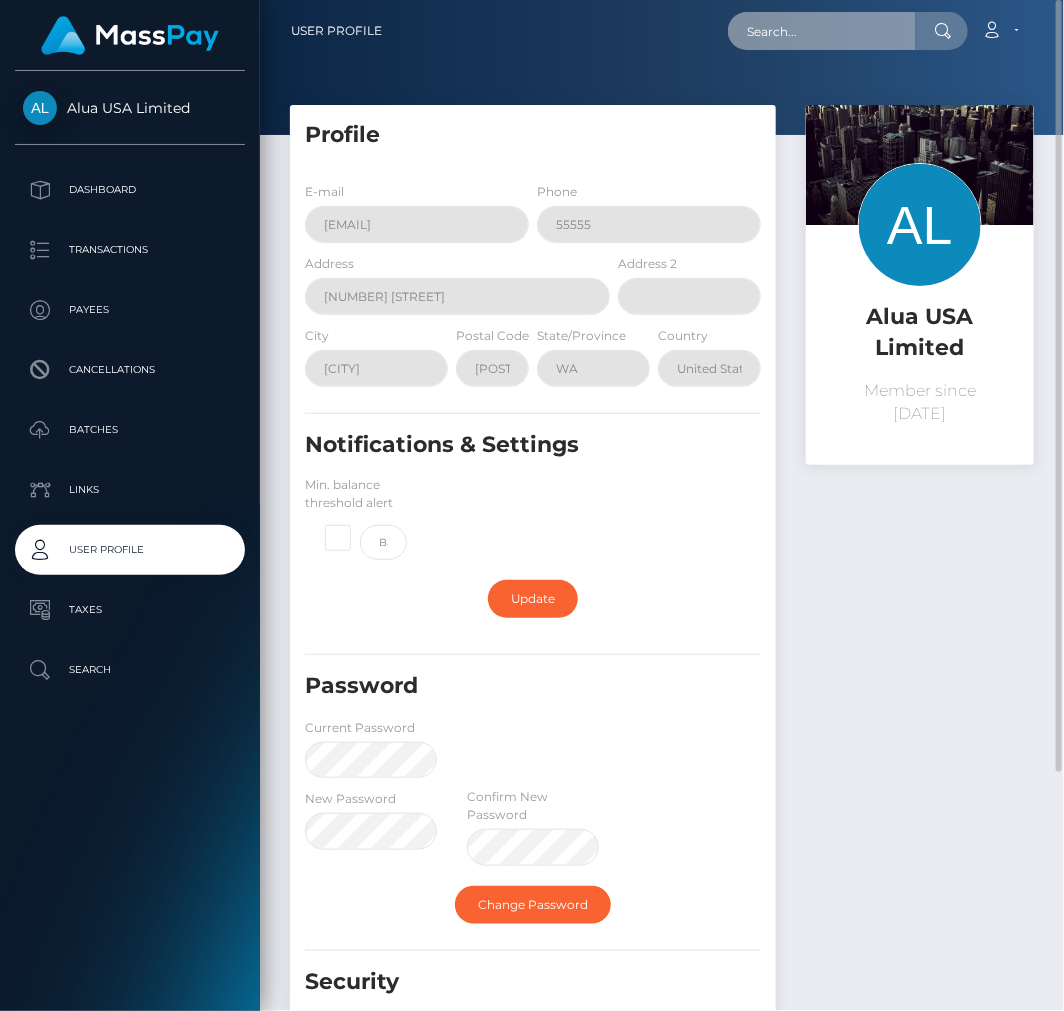 click at bounding box center [822, 31] 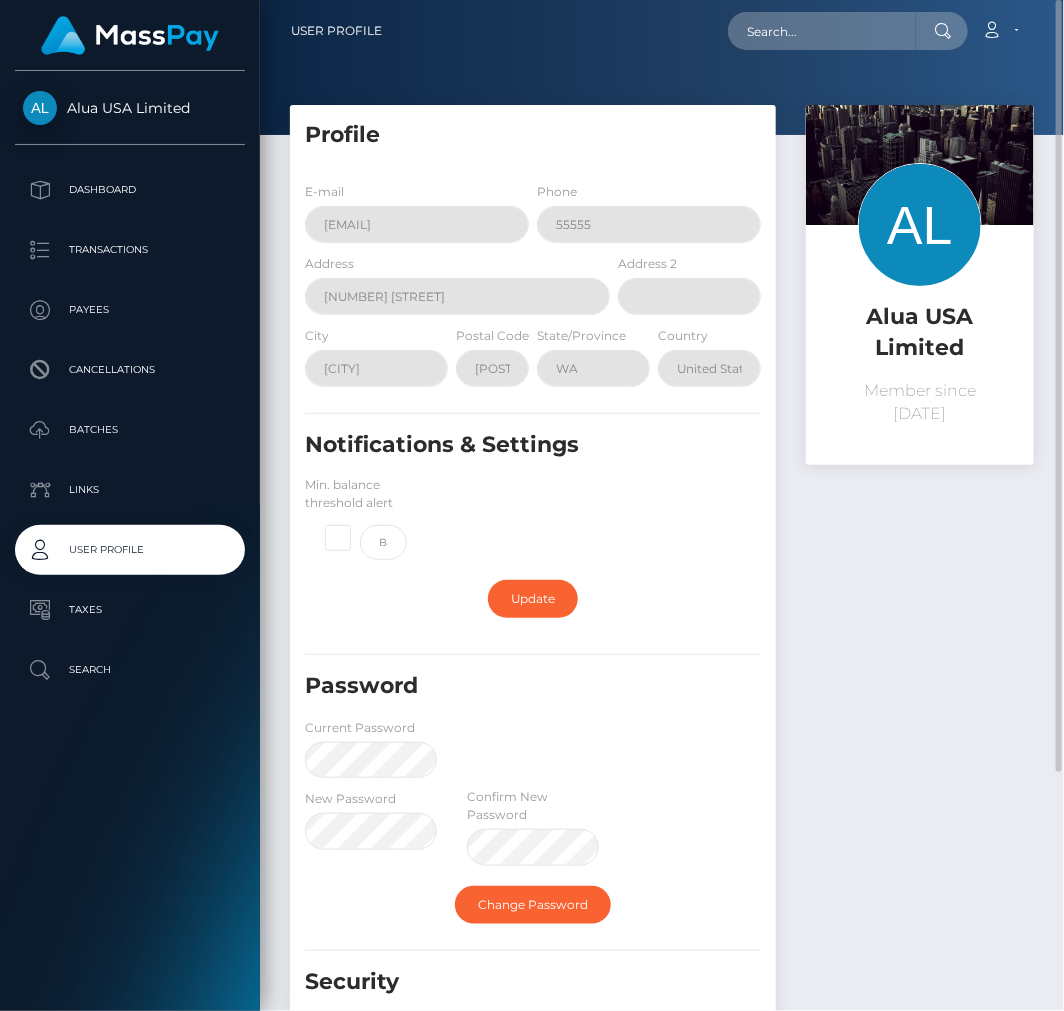 click on "Alua USA Limited
Member since  September 21, 2021" at bounding box center [920, 665] 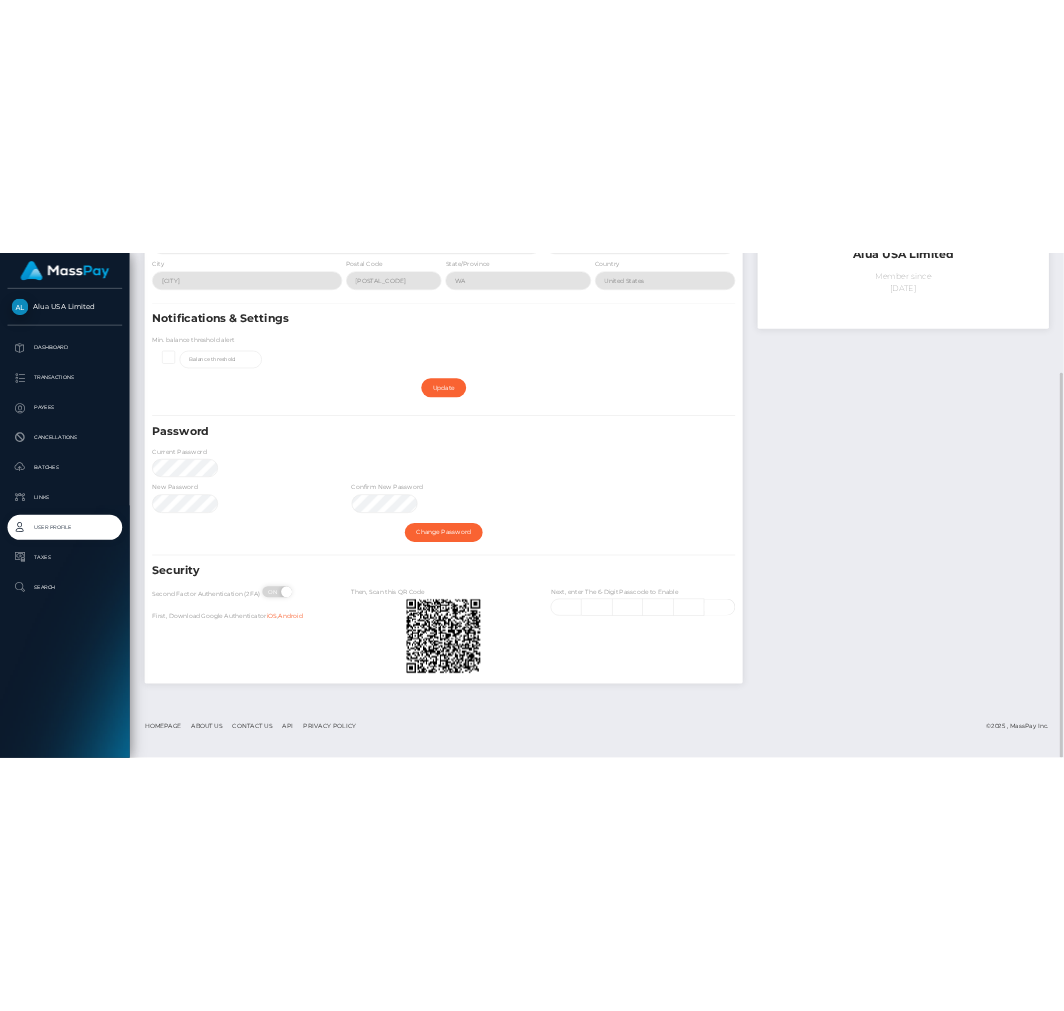 scroll, scrollTop: 312, scrollLeft: 0, axis: vertical 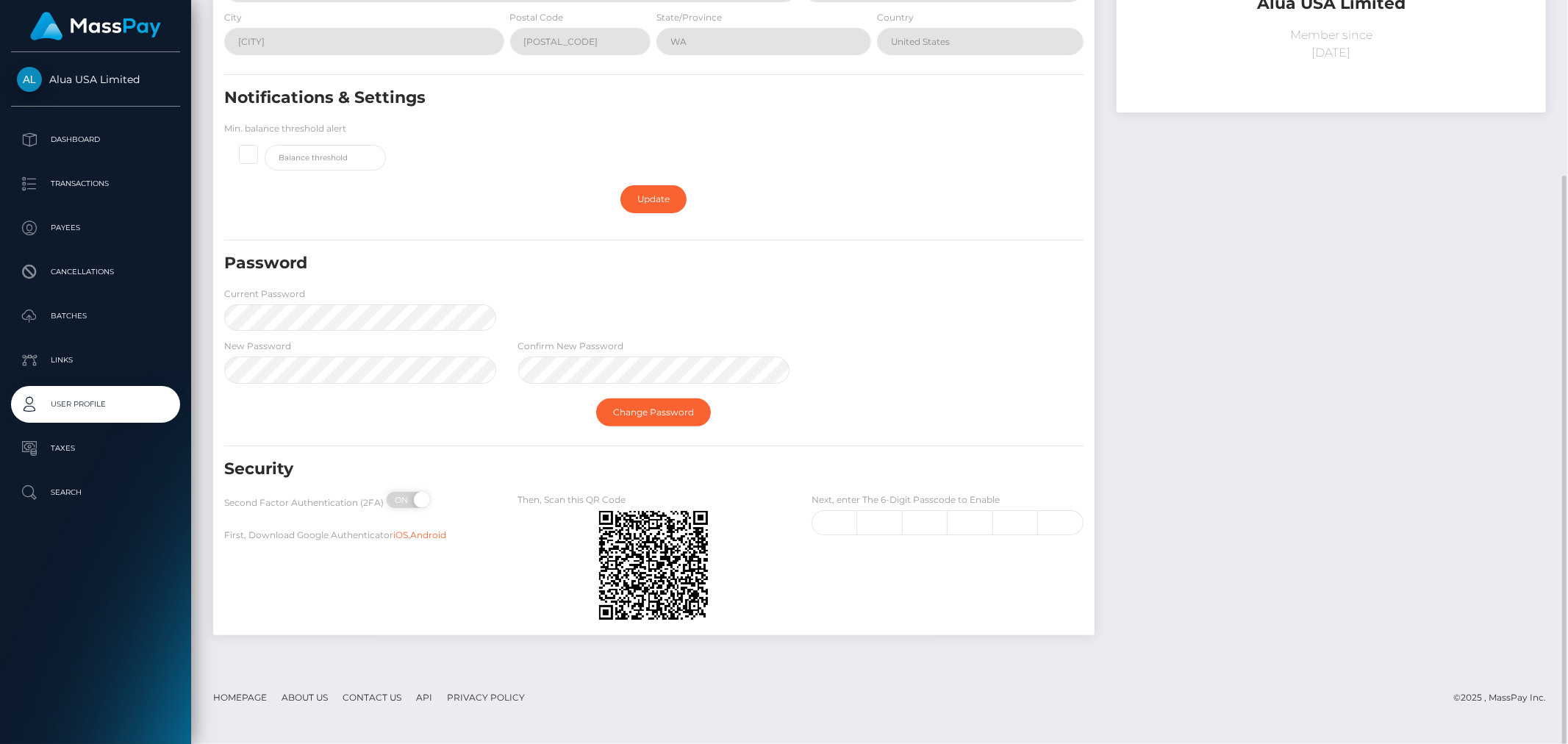 click on "Alua USA Limited
Member since  September 21, 2021" at bounding box center [1331, 248] 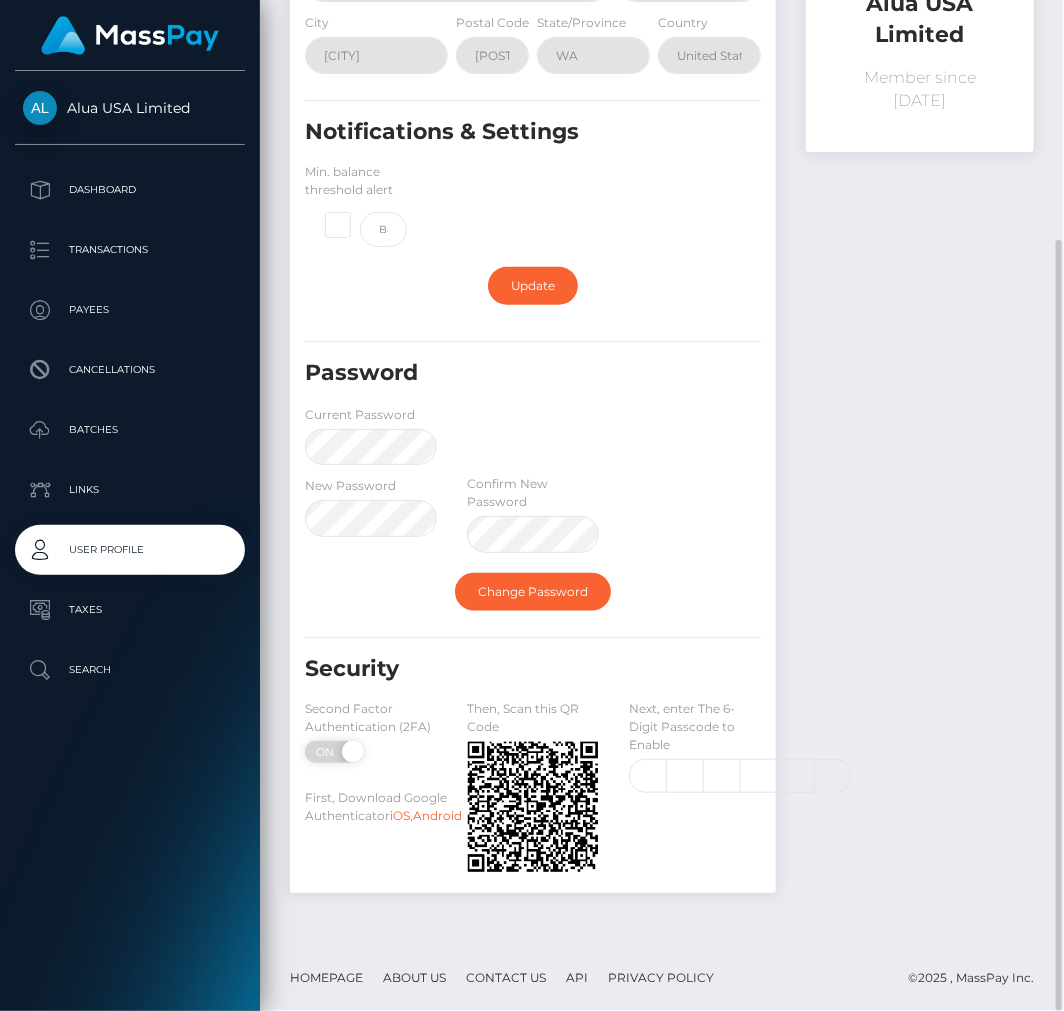 scroll, scrollTop: 0, scrollLeft: 0, axis: both 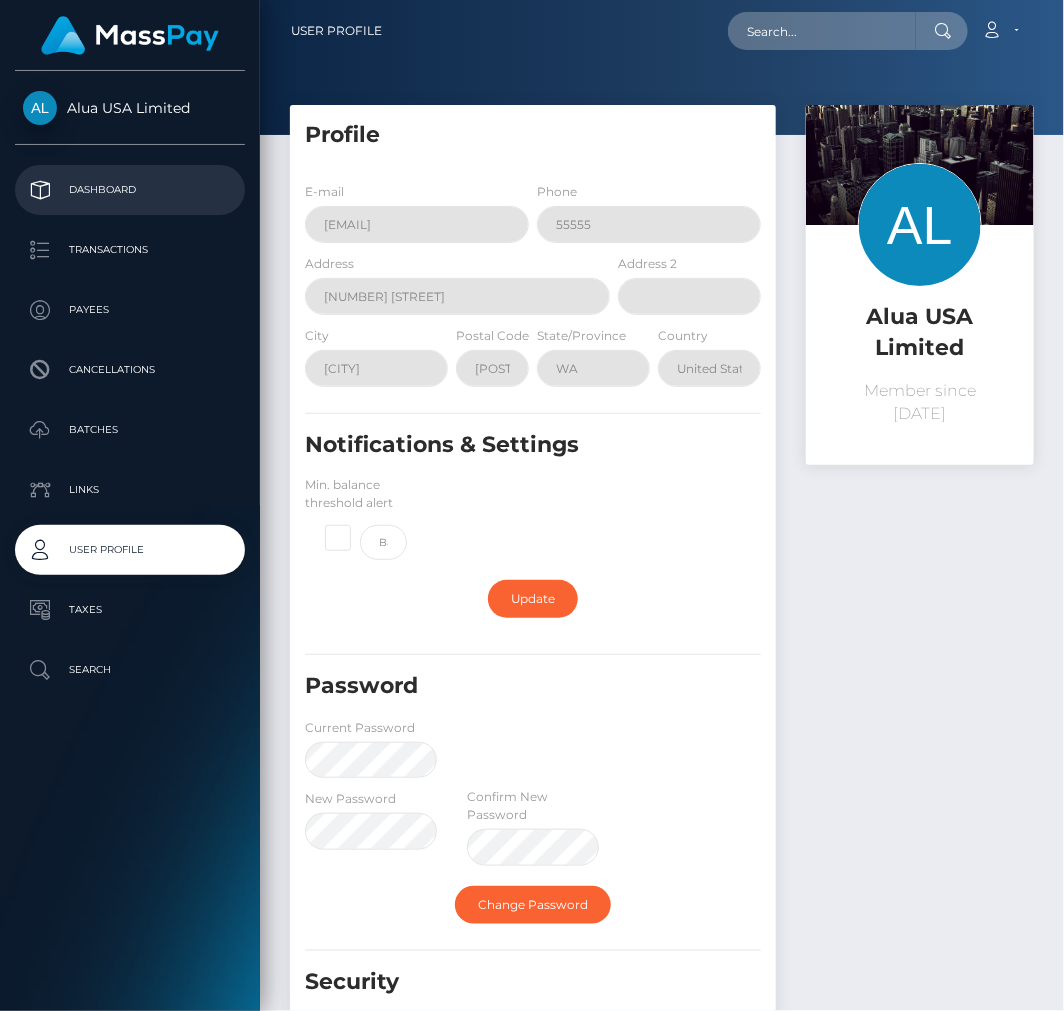 click on "Dashboard" at bounding box center (130, 190) 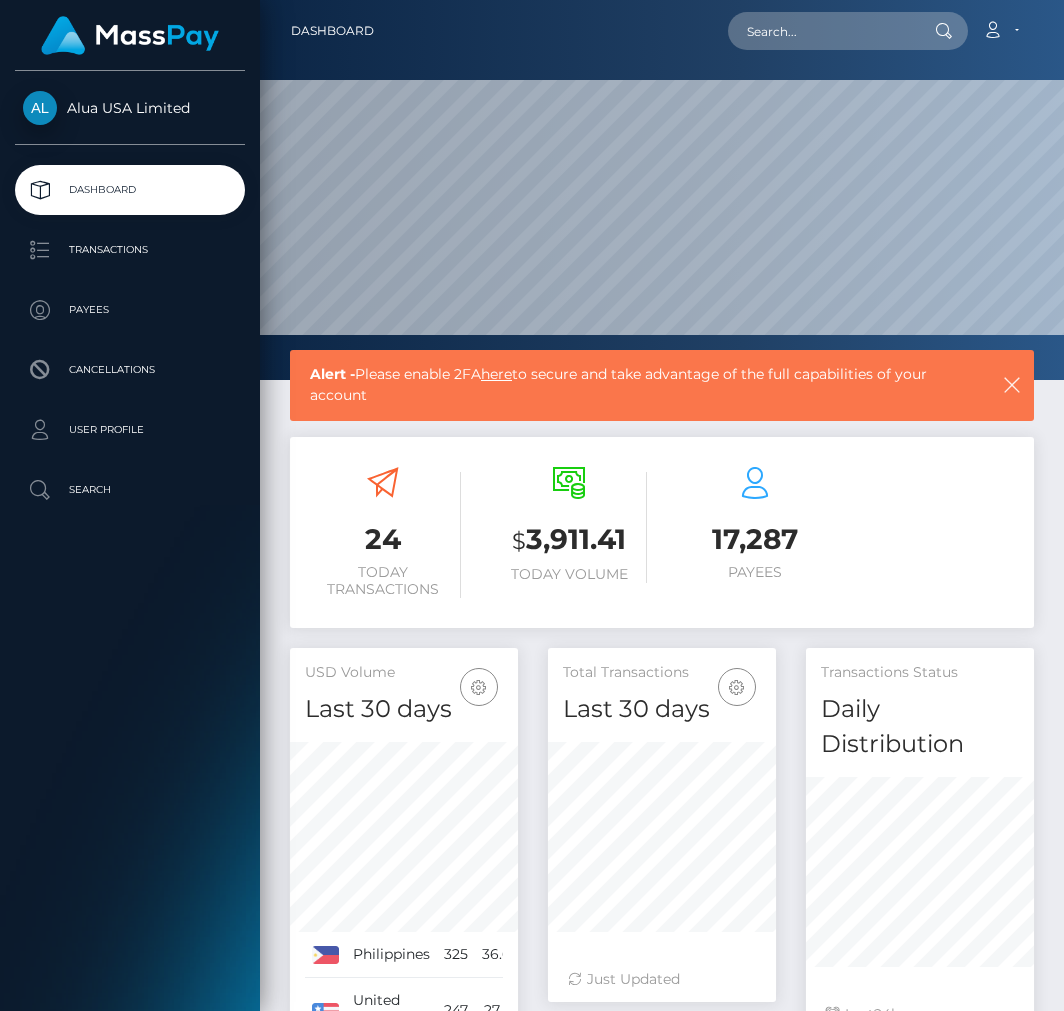 scroll, scrollTop: 0, scrollLeft: 0, axis: both 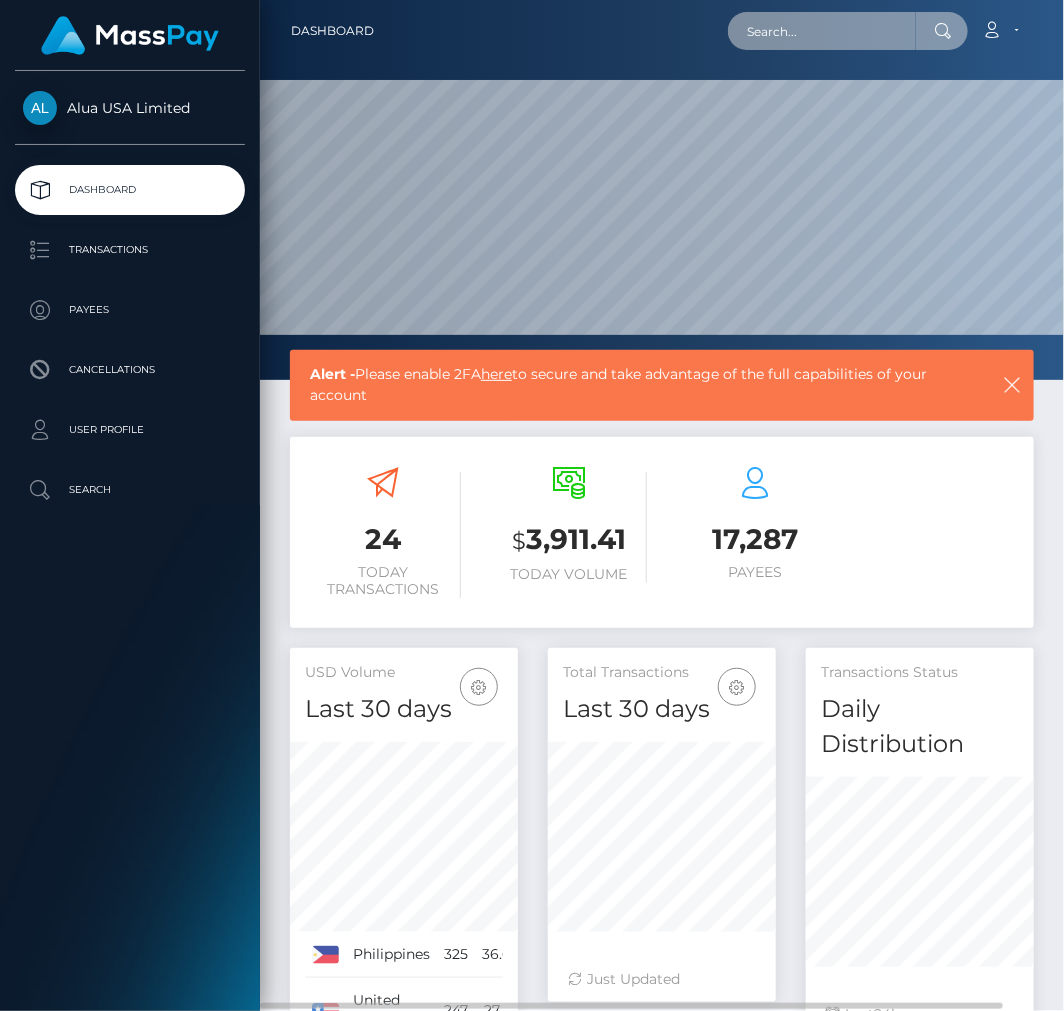 click at bounding box center (822, 31) 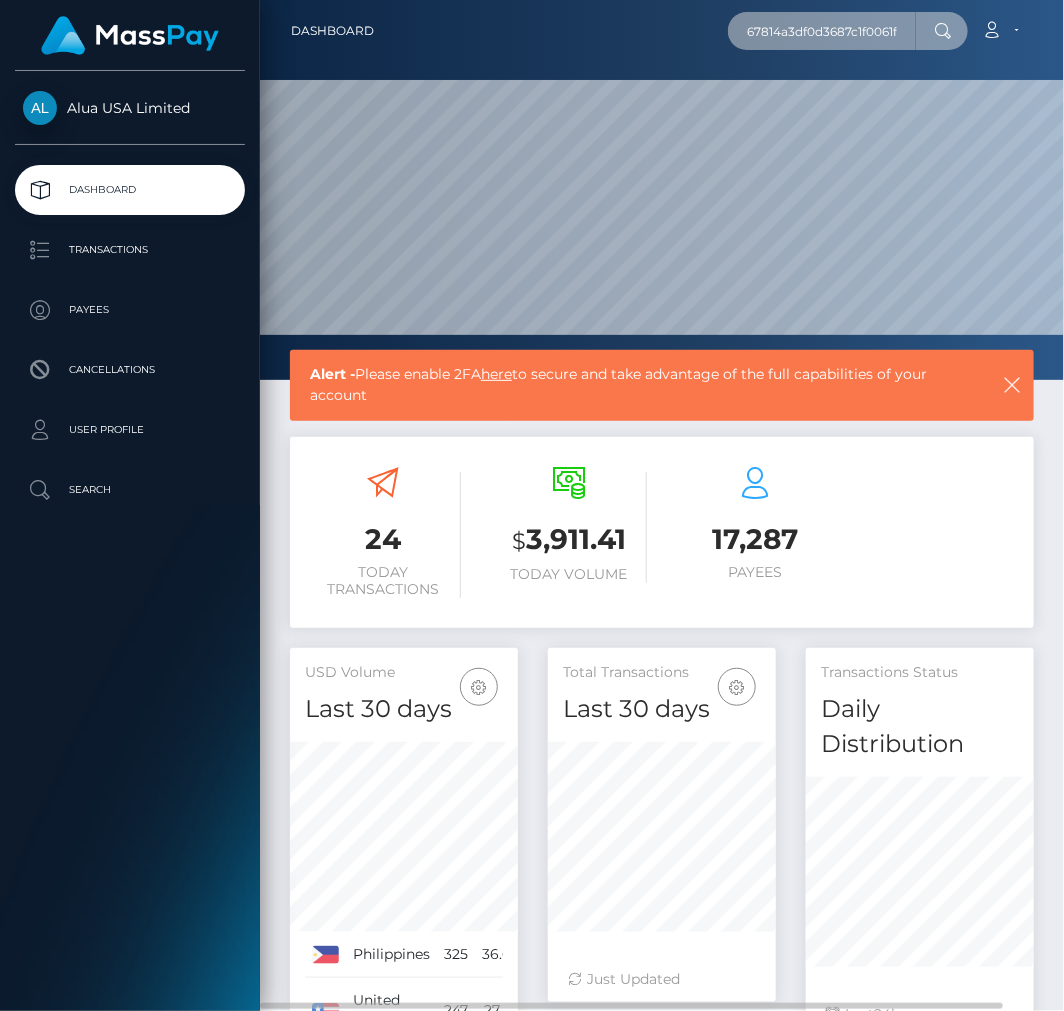 scroll, scrollTop: 0, scrollLeft: 5, axis: horizontal 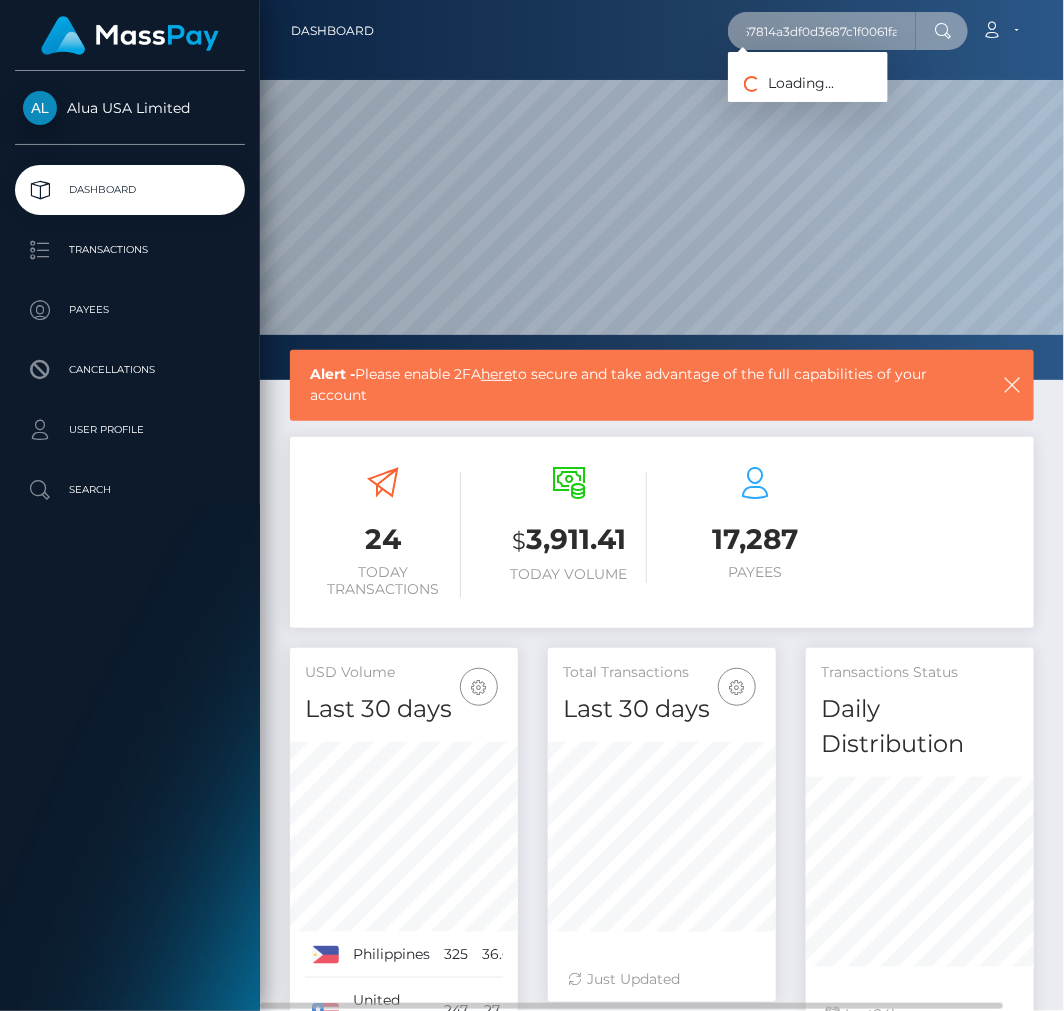 type on "67814a3df0d3687c1f0061fa" 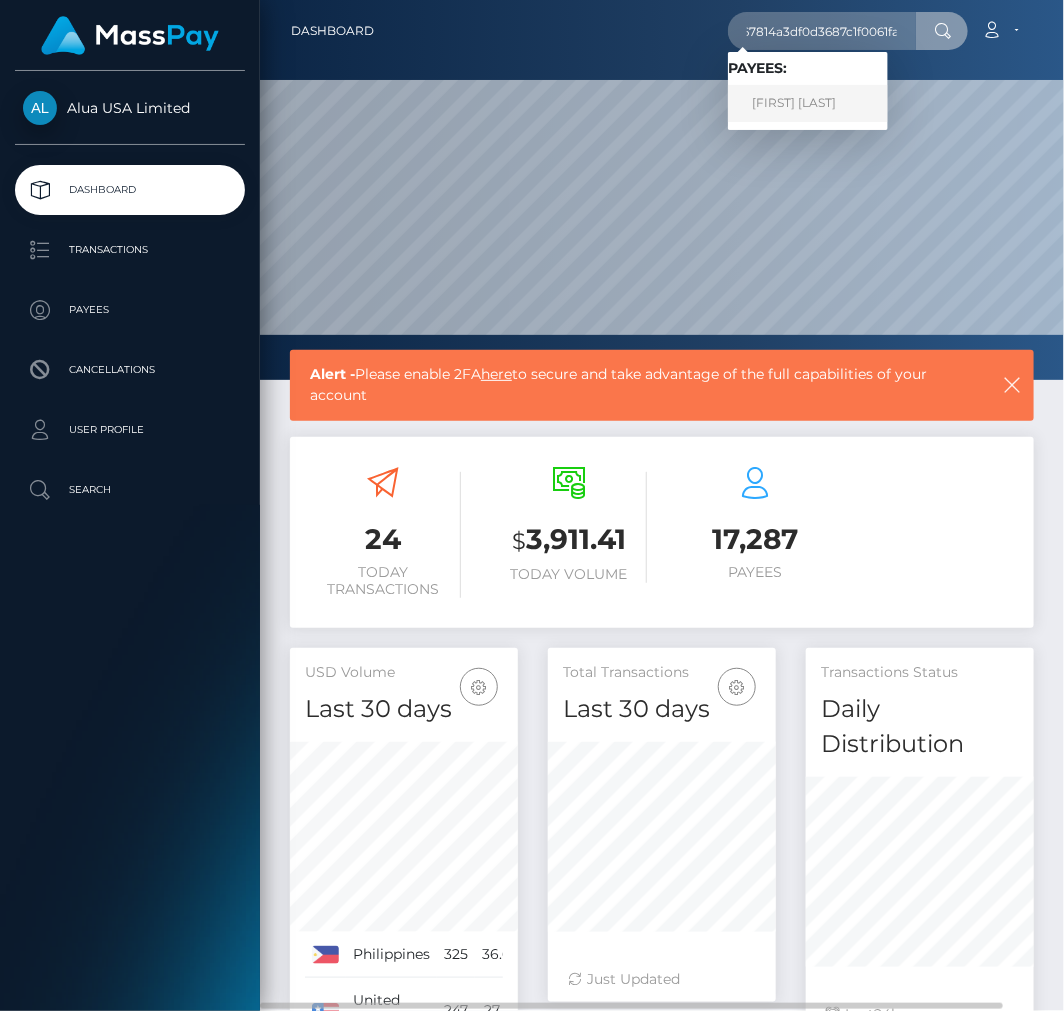 click on "[FIRST] [LAST]" at bounding box center [808, 103] 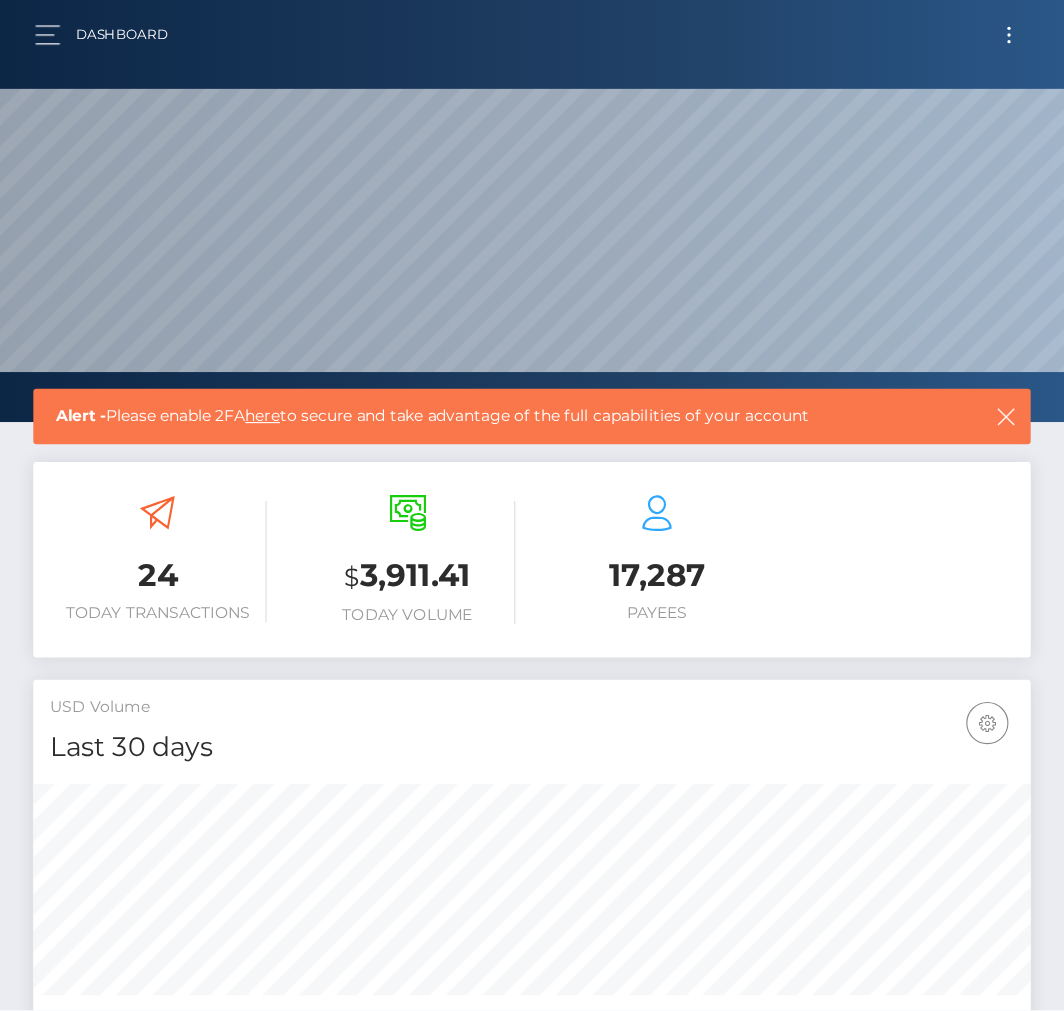 scroll, scrollTop: 0, scrollLeft: 0, axis: both 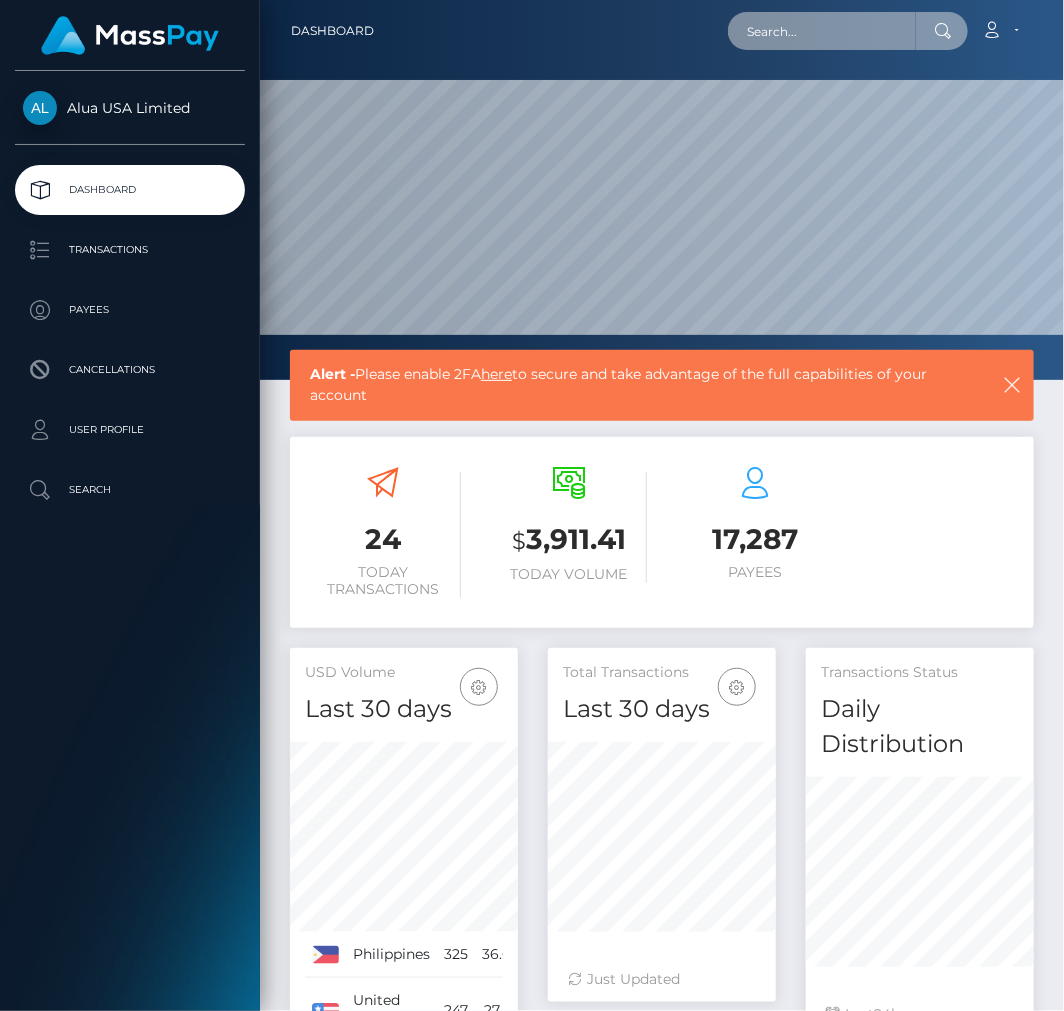 click at bounding box center (822, 31) 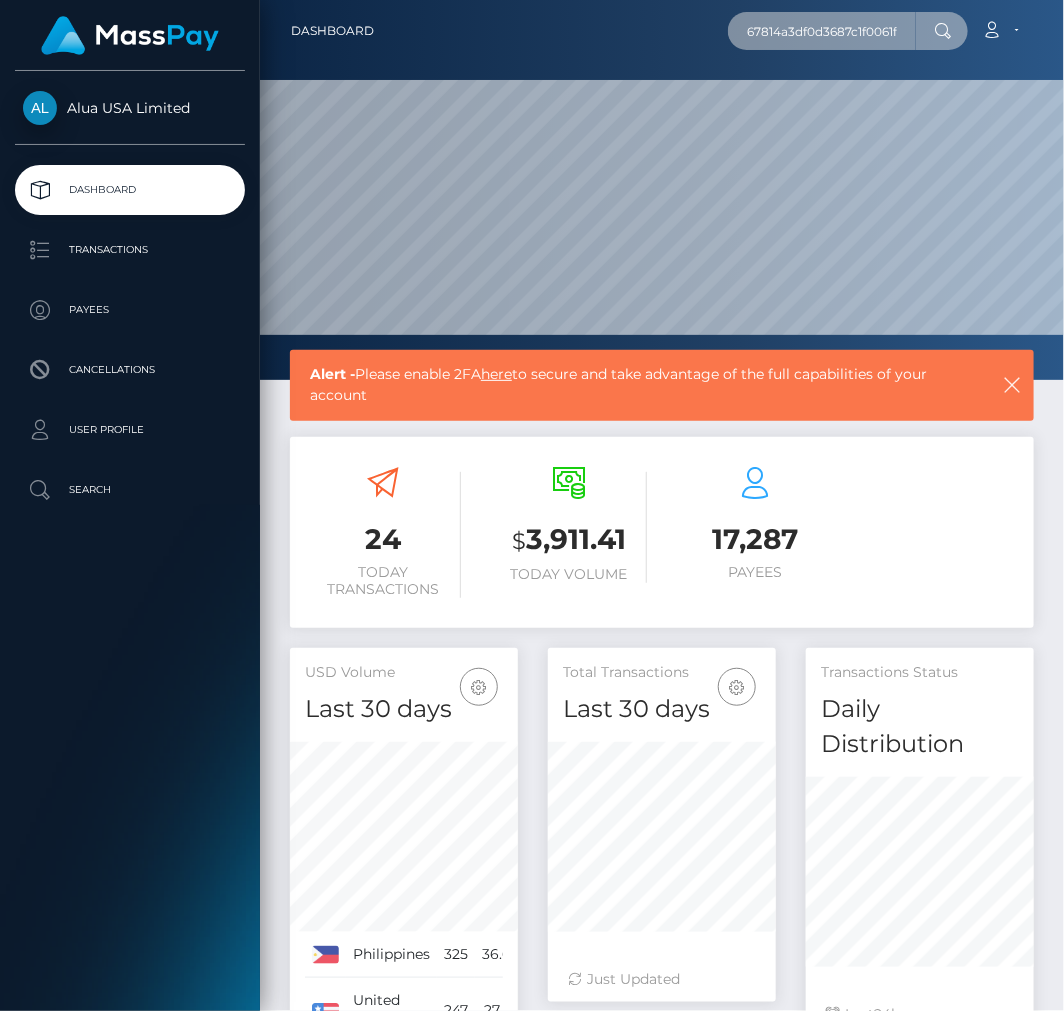 scroll, scrollTop: 0, scrollLeft: 5, axis: horizontal 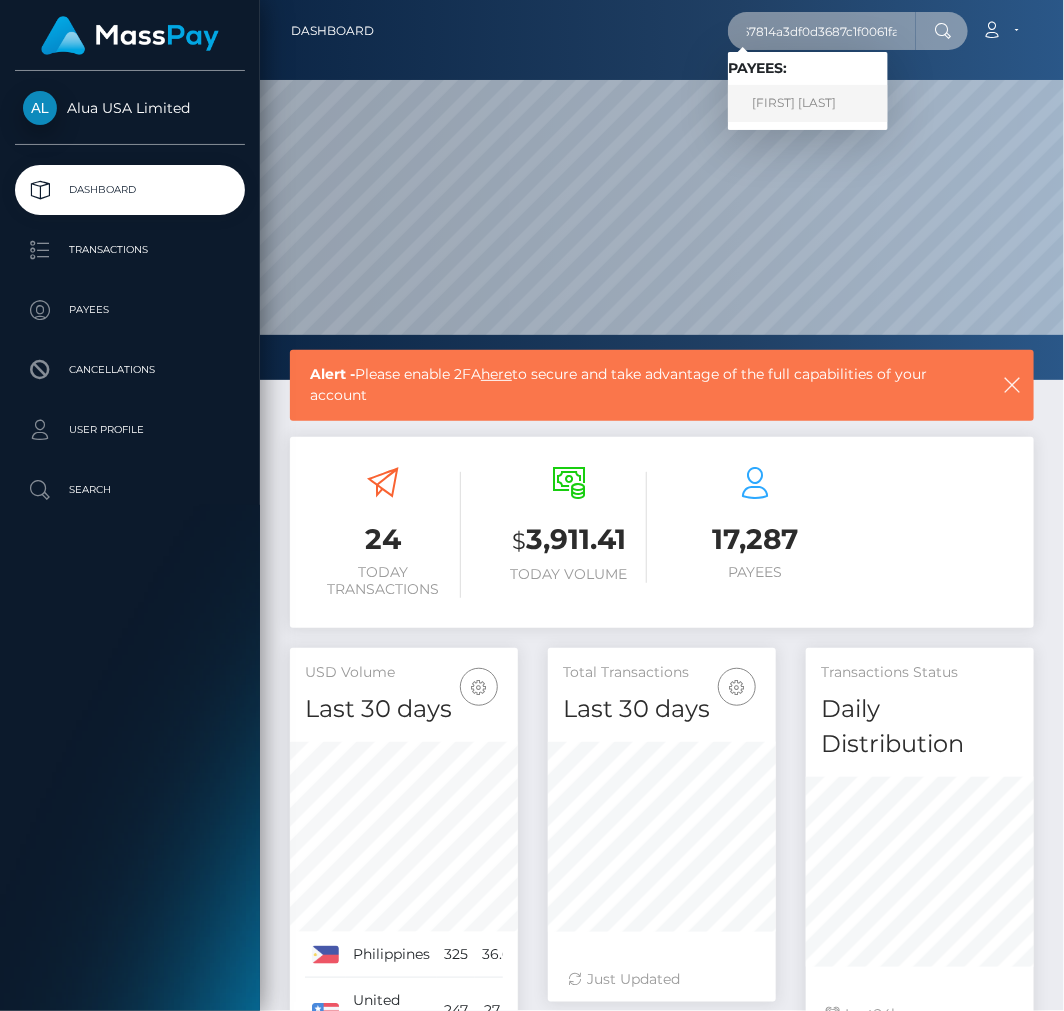 type on "67814a3df0d3687c1f0061fa" 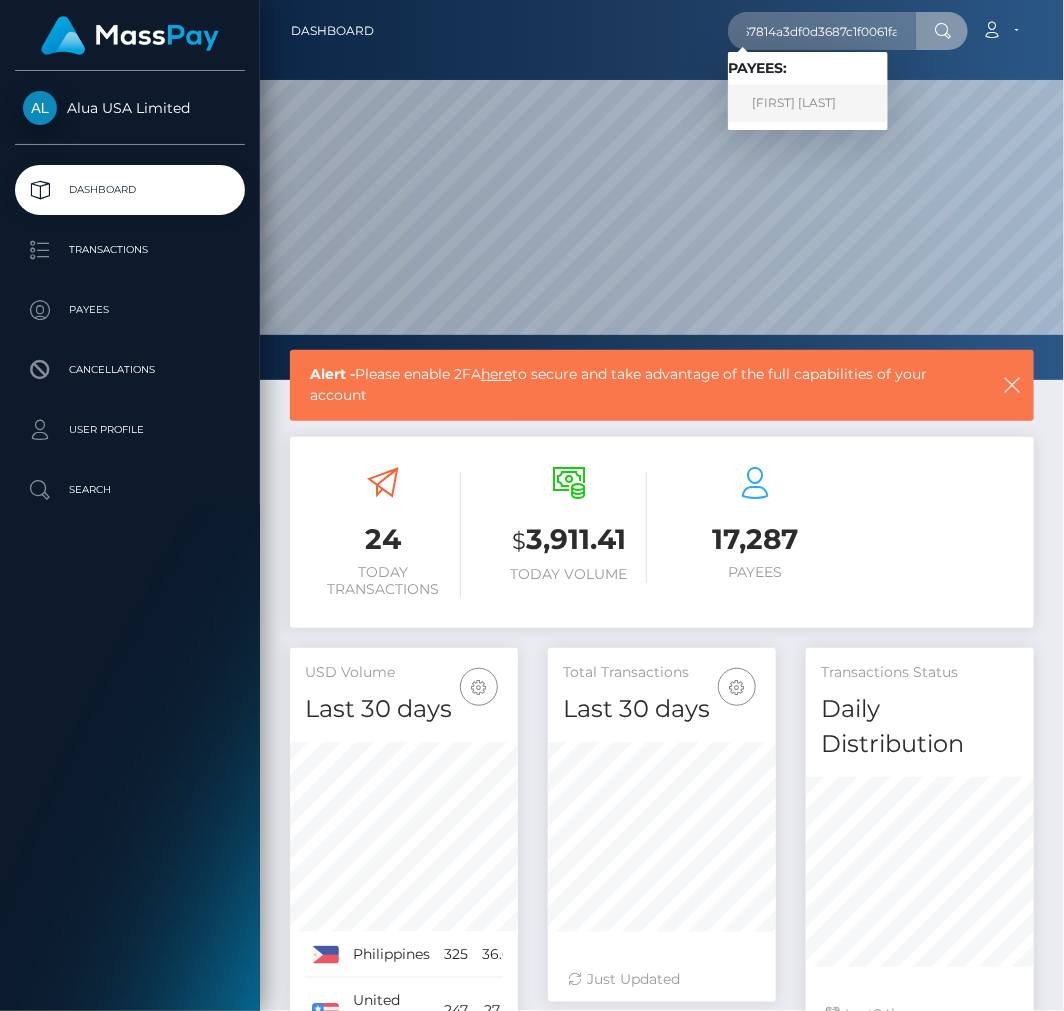 scroll, scrollTop: 0, scrollLeft: 0, axis: both 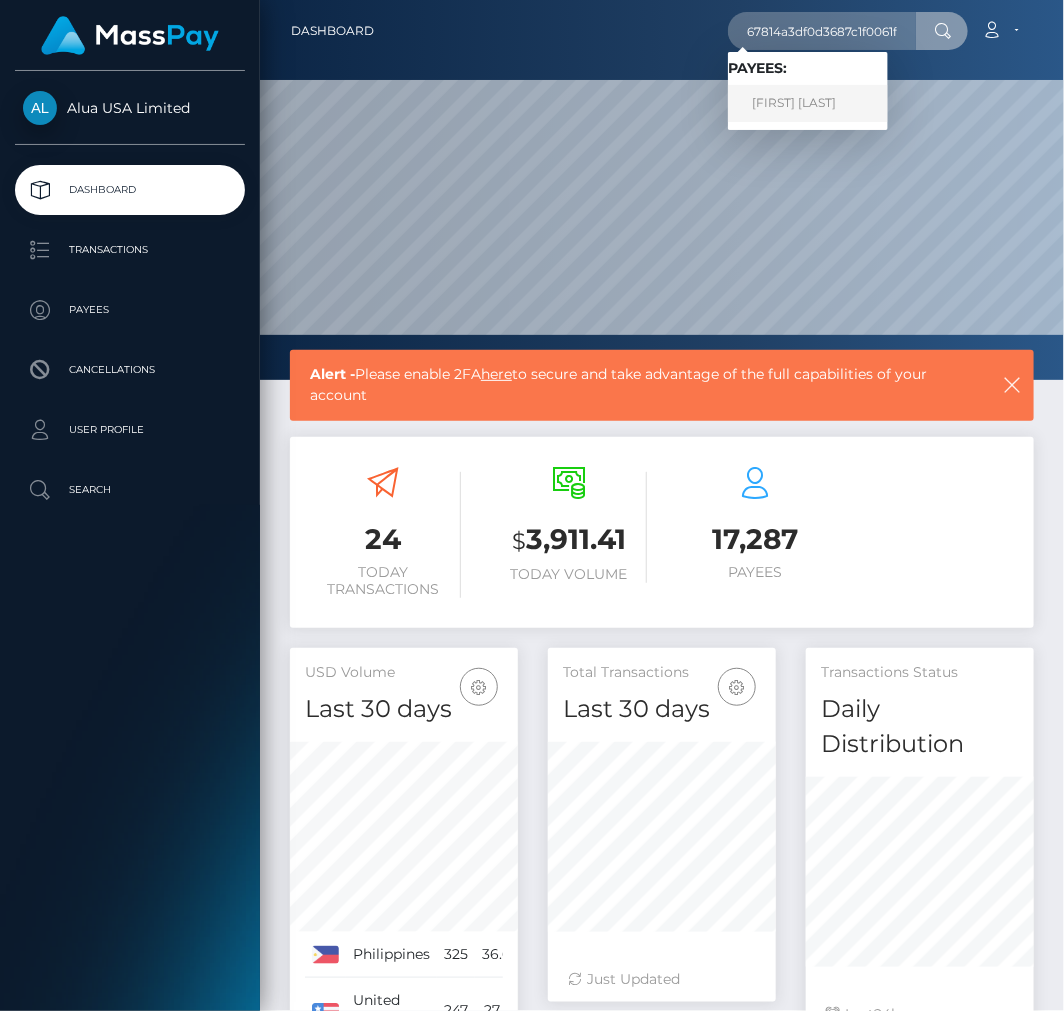 click on "Chiara  Martin" at bounding box center [808, 103] 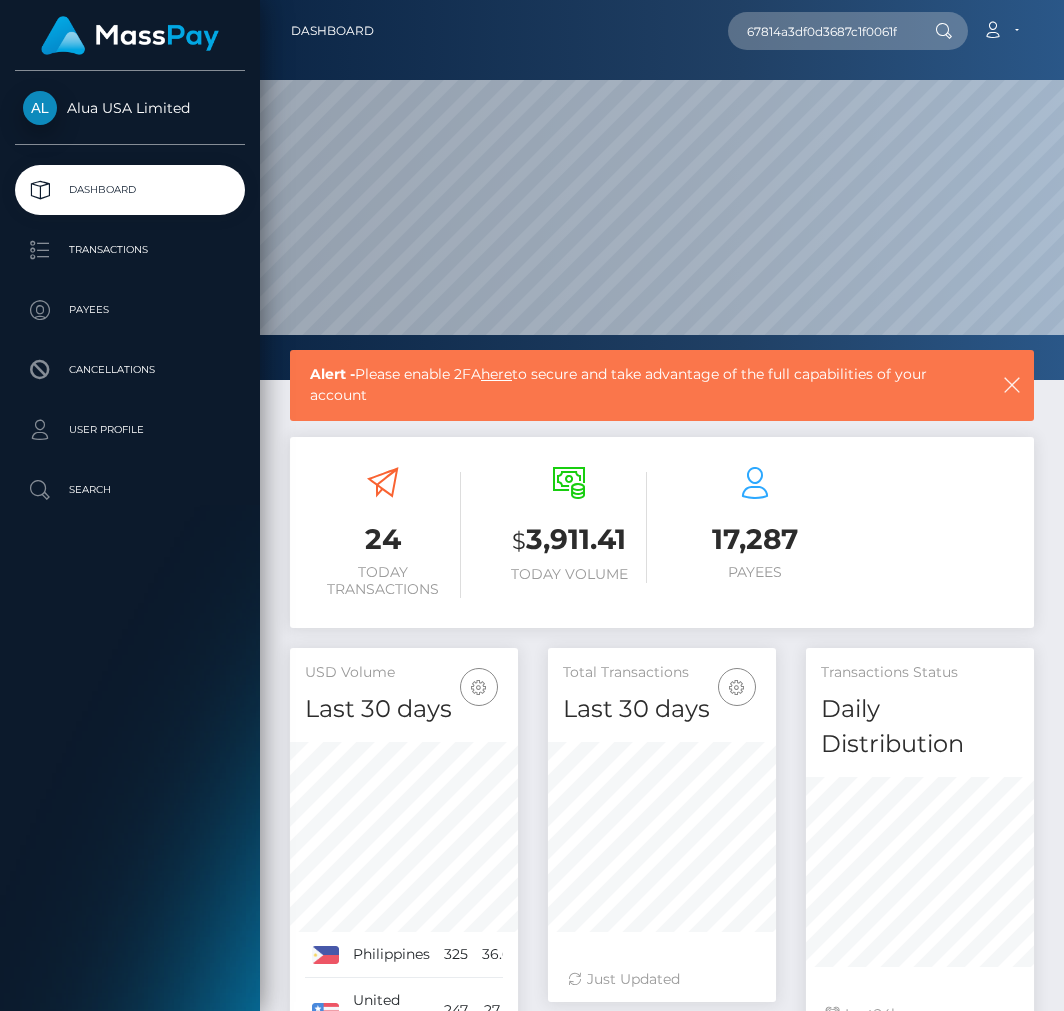 scroll, scrollTop: 0, scrollLeft: 0, axis: both 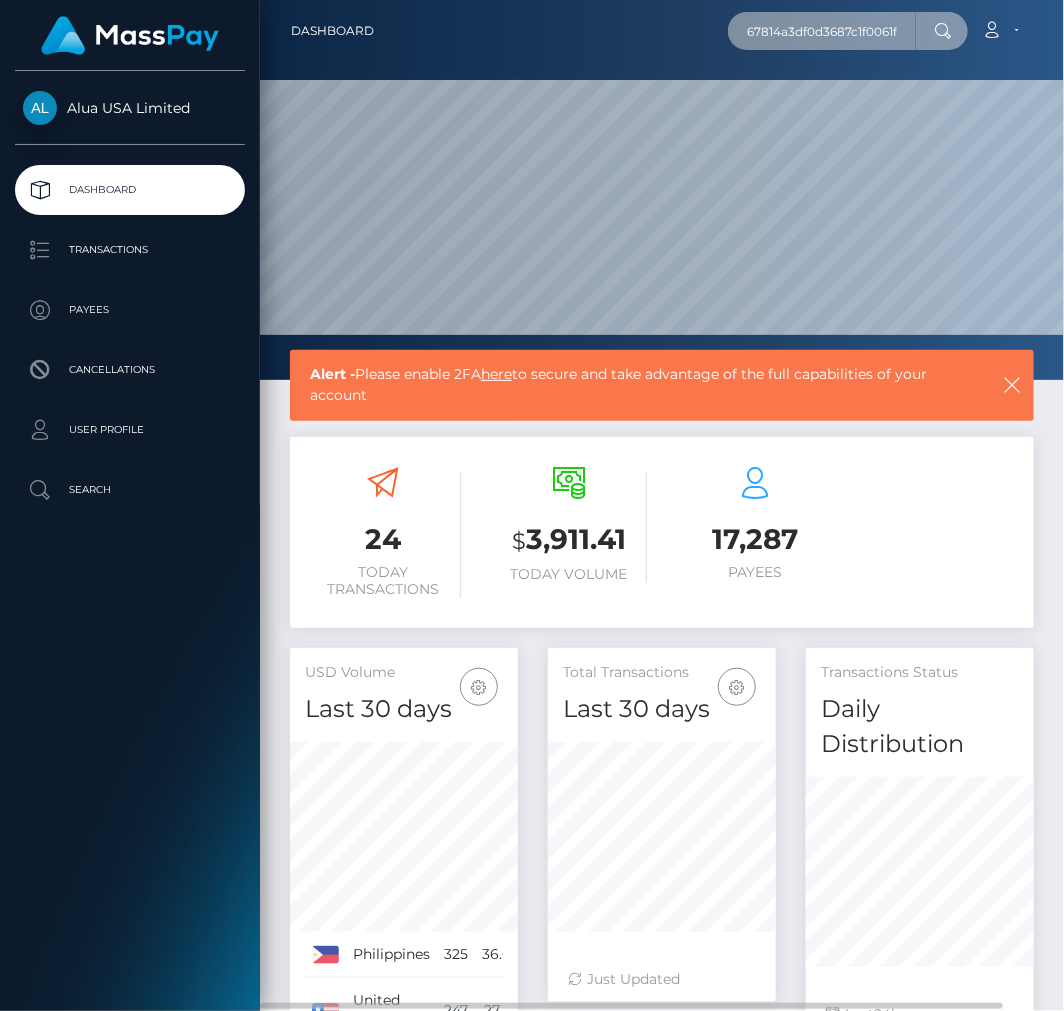 click on "67814a3df0d3687c1f0061fa" at bounding box center (822, 31) 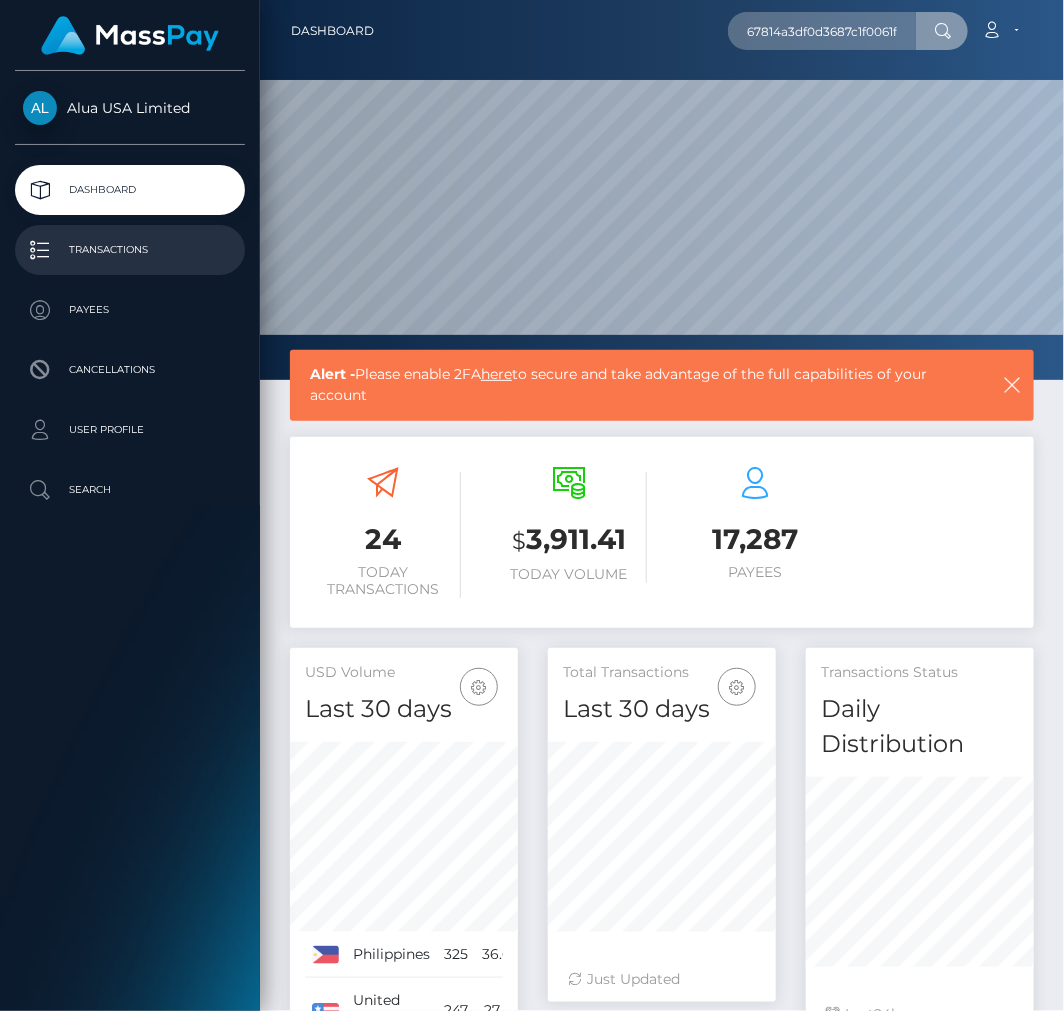 click on "Transactions" at bounding box center [130, 250] 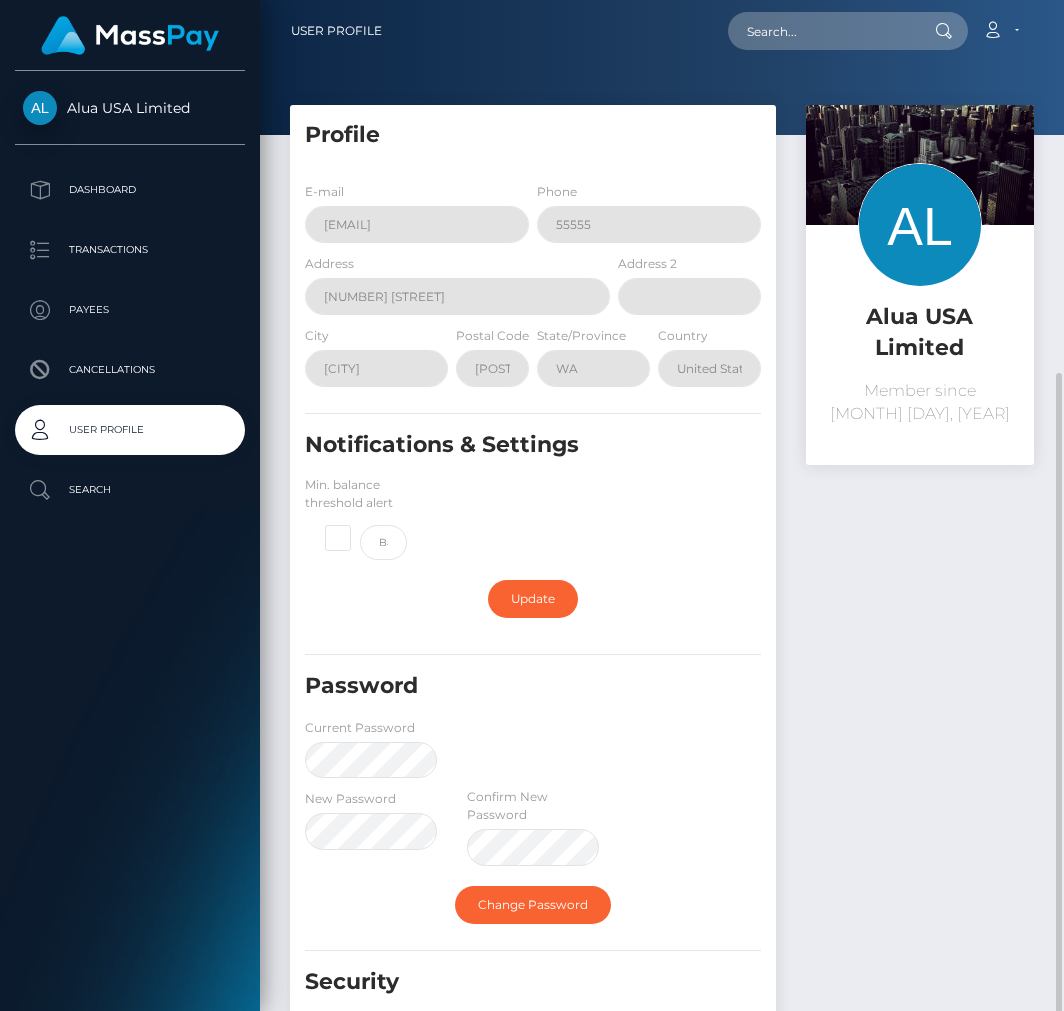 scroll, scrollTop: 0, scrollLeft: 0, axis: both 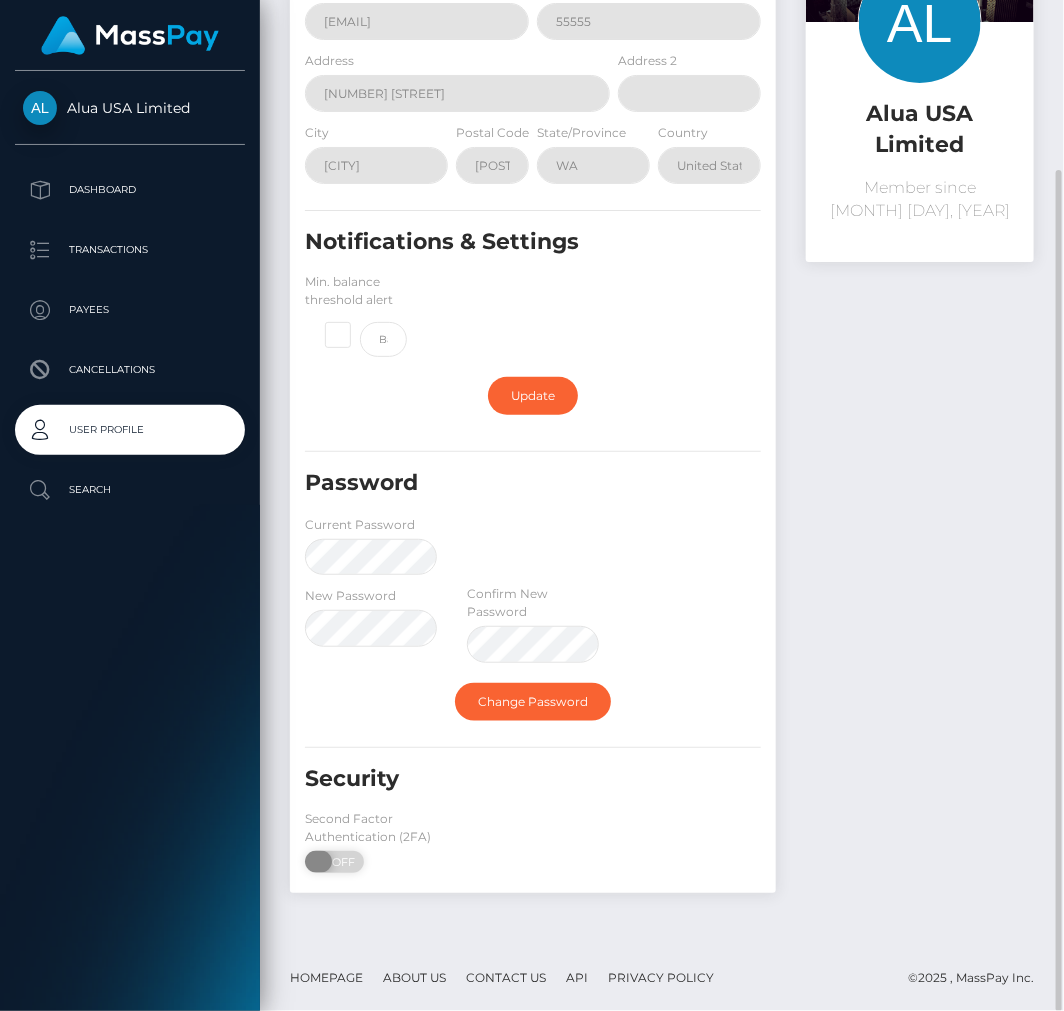 click on "OFF" at bounding box center [341, 862] 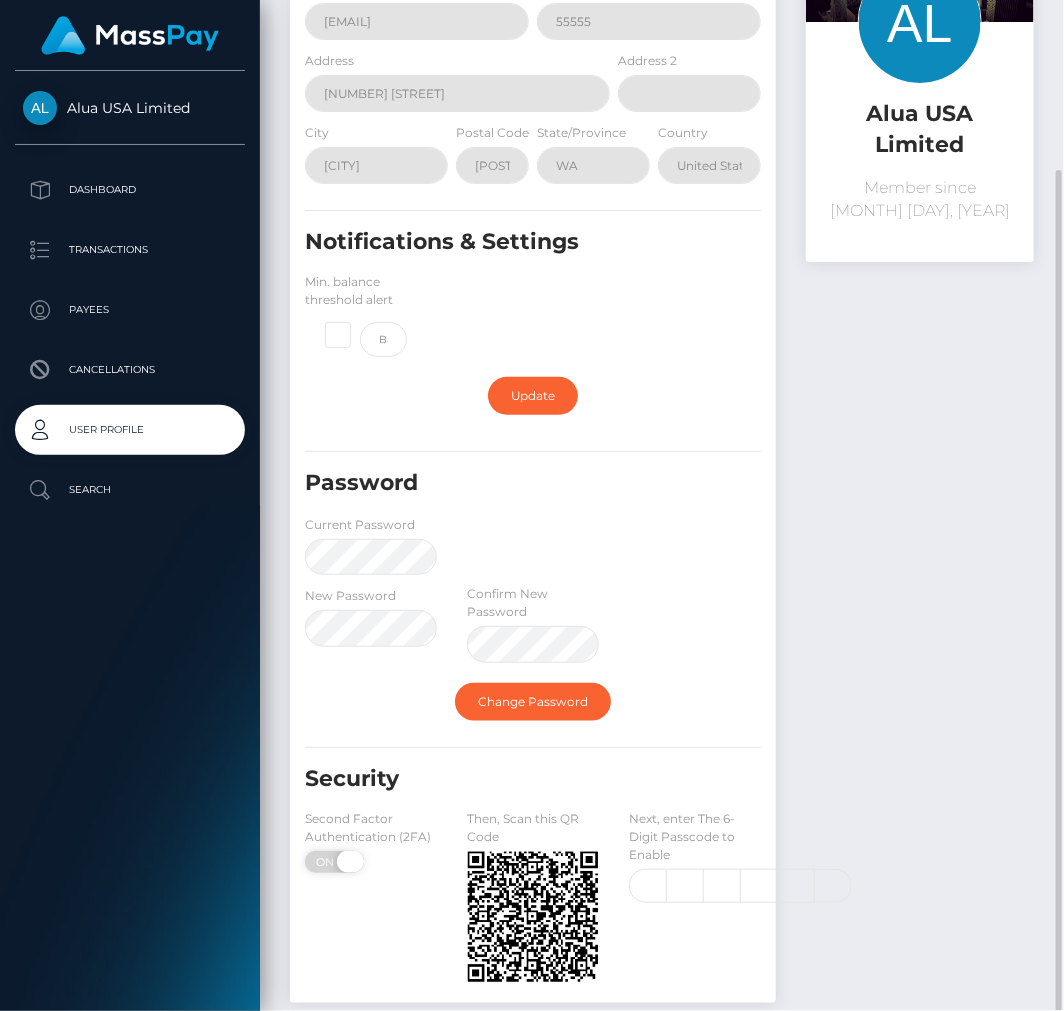 checkbox on "true" 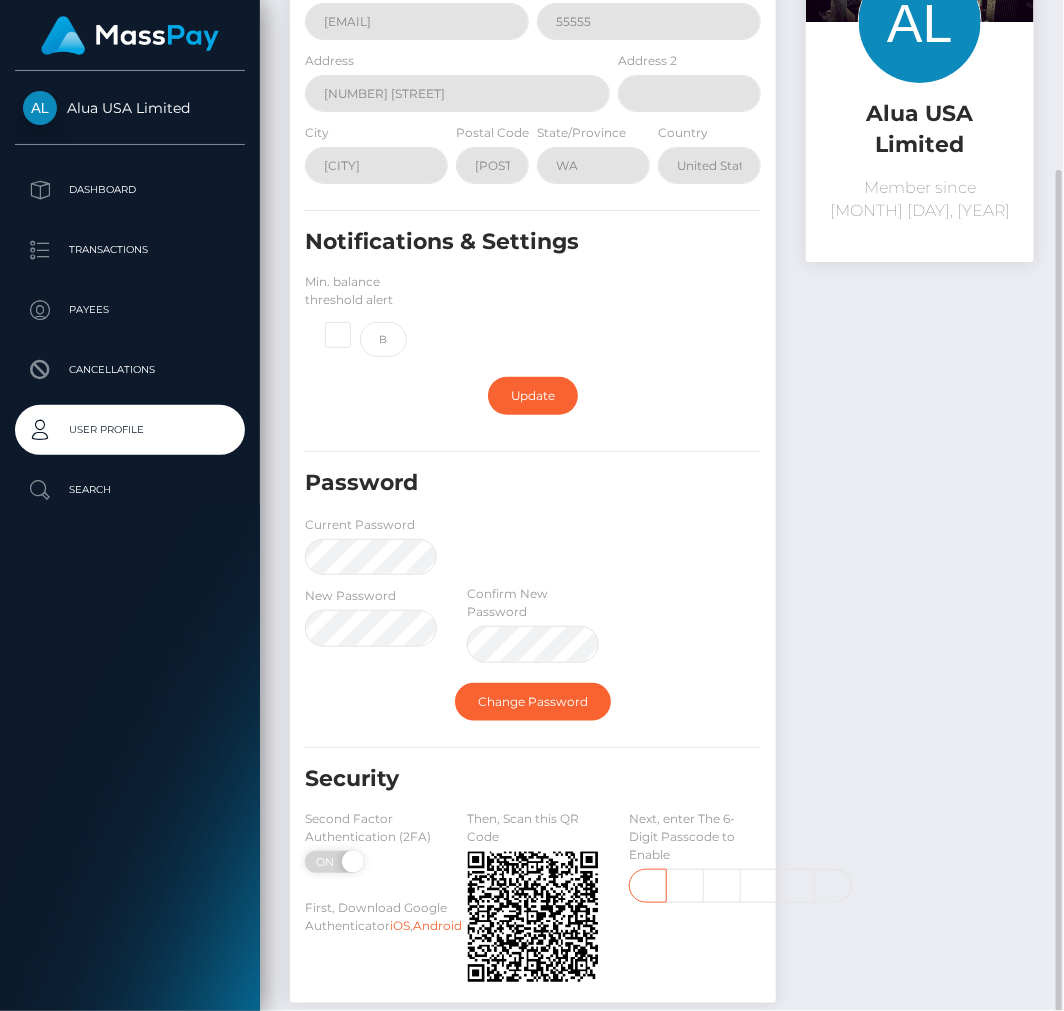 click at bounding box center (648, 886) 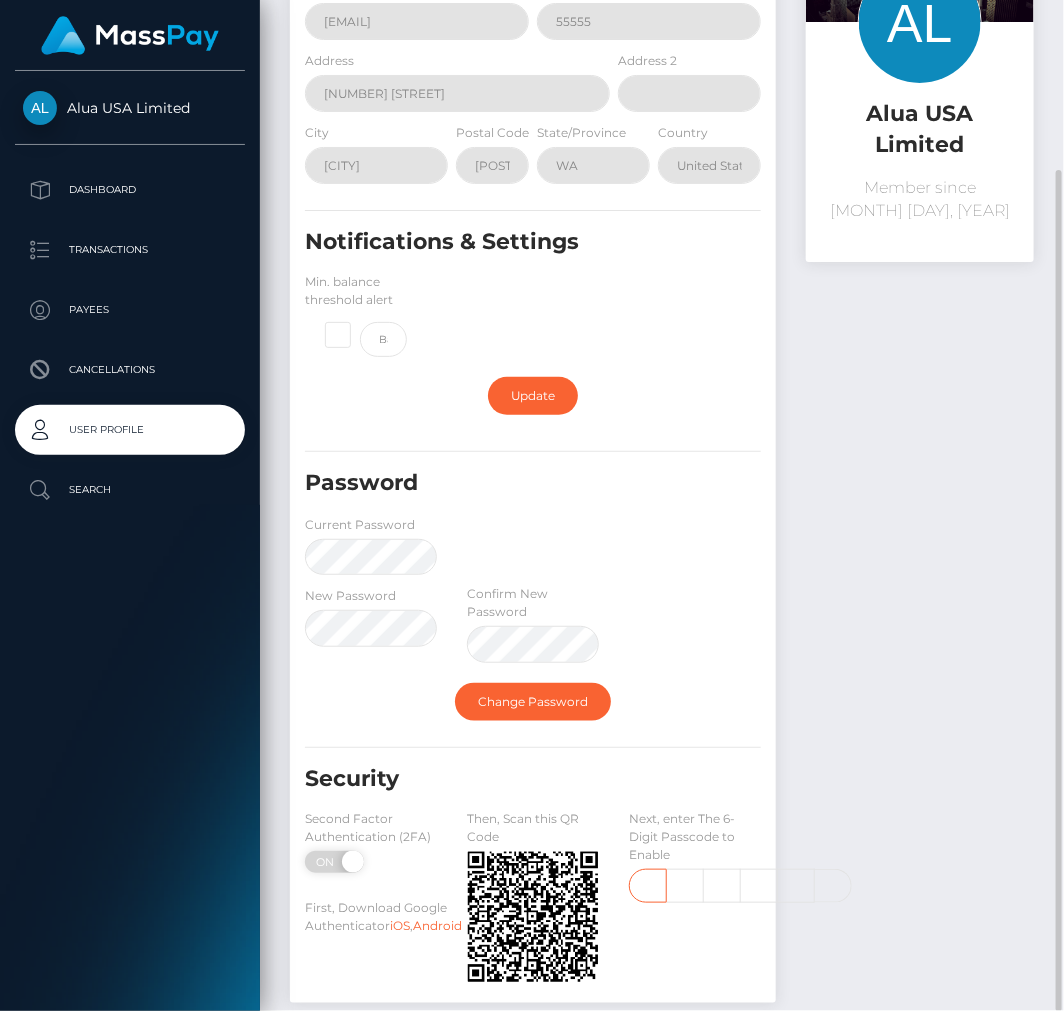 scroll, scrollTop: 0, scrollLeft: 3, axis: horizontal 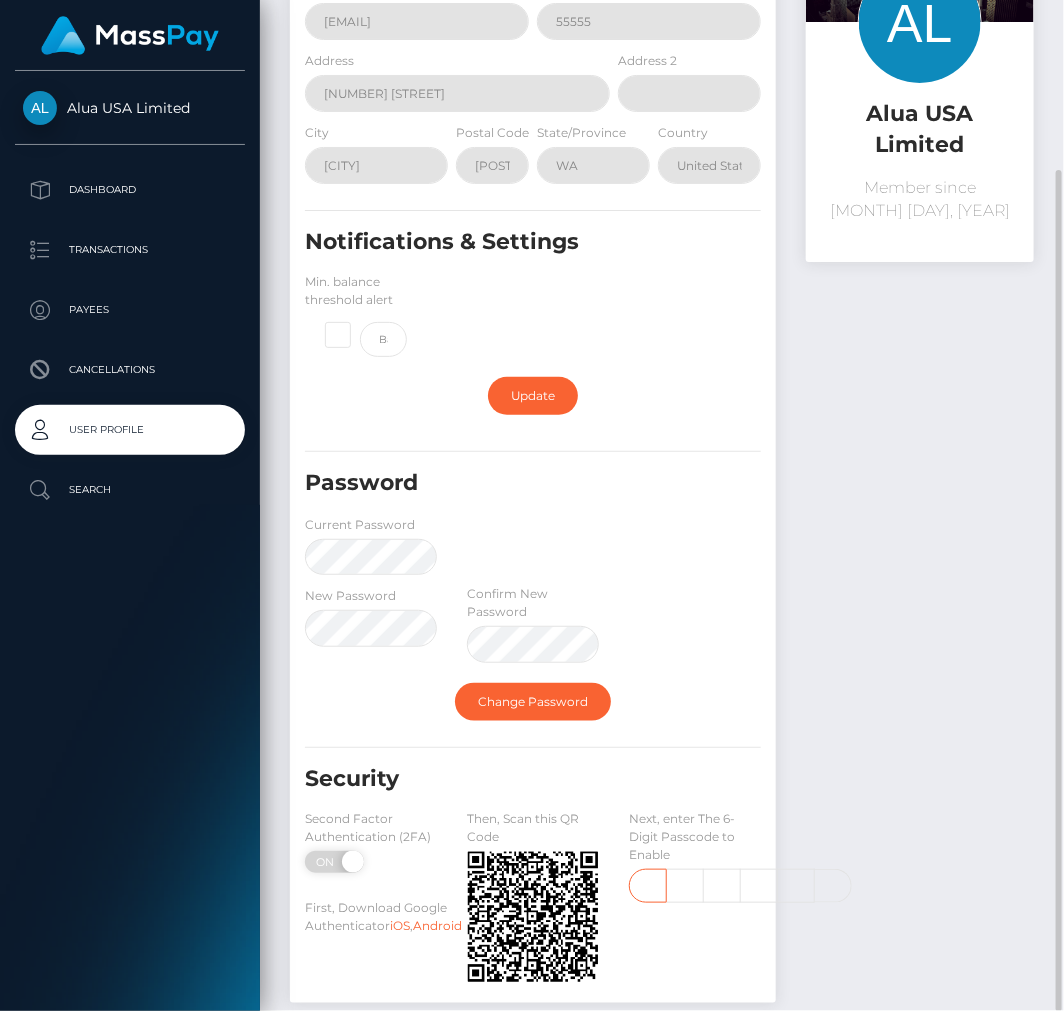 type on "8" 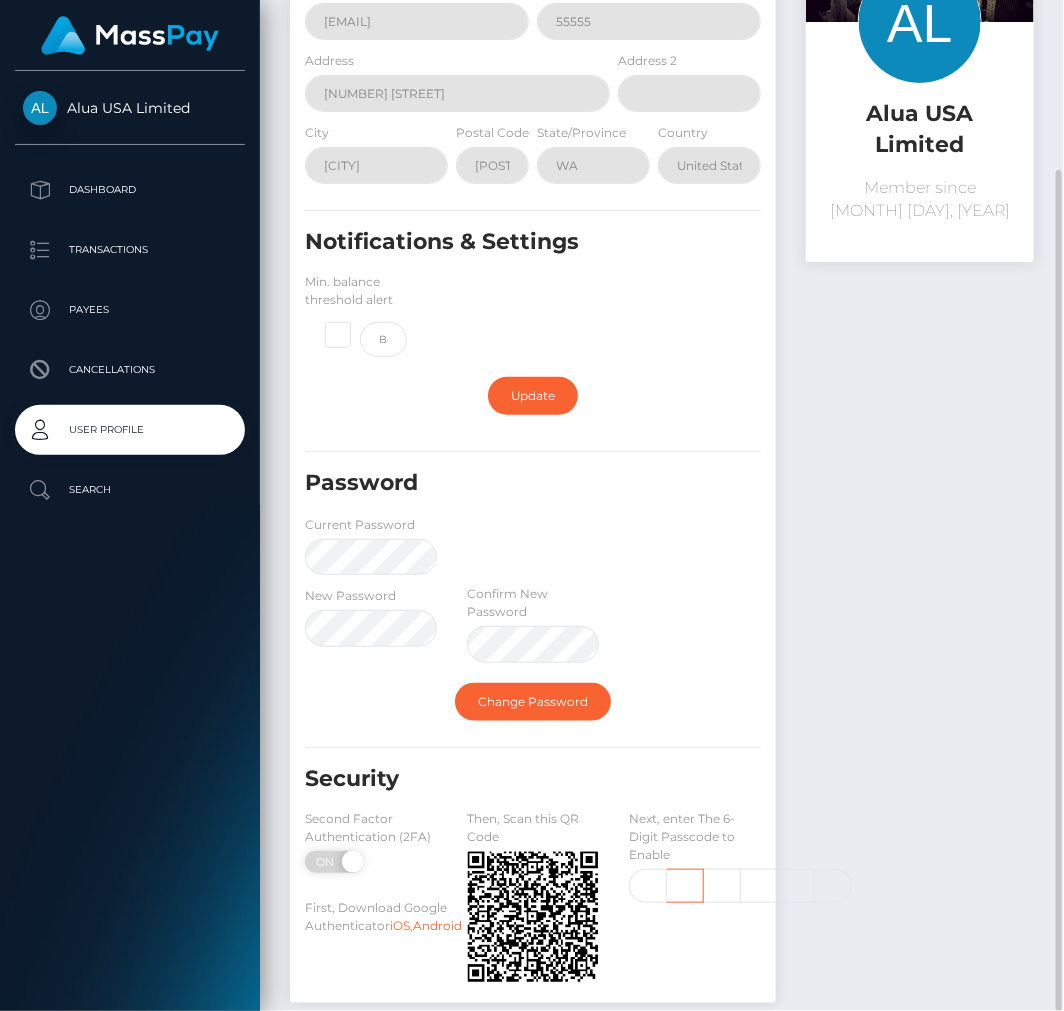 scroll, scrollTop: 0, scrollLeft: 0, axis: both 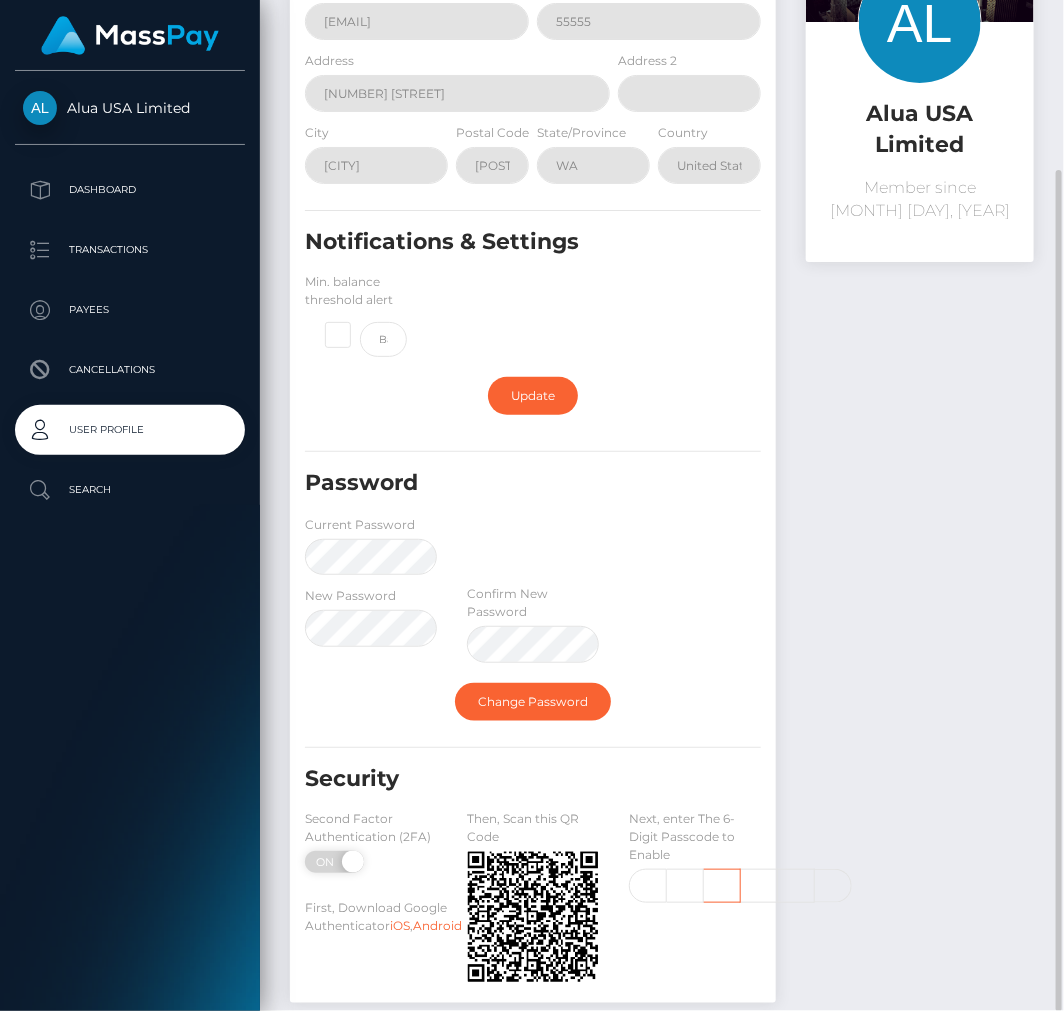 type on "1" 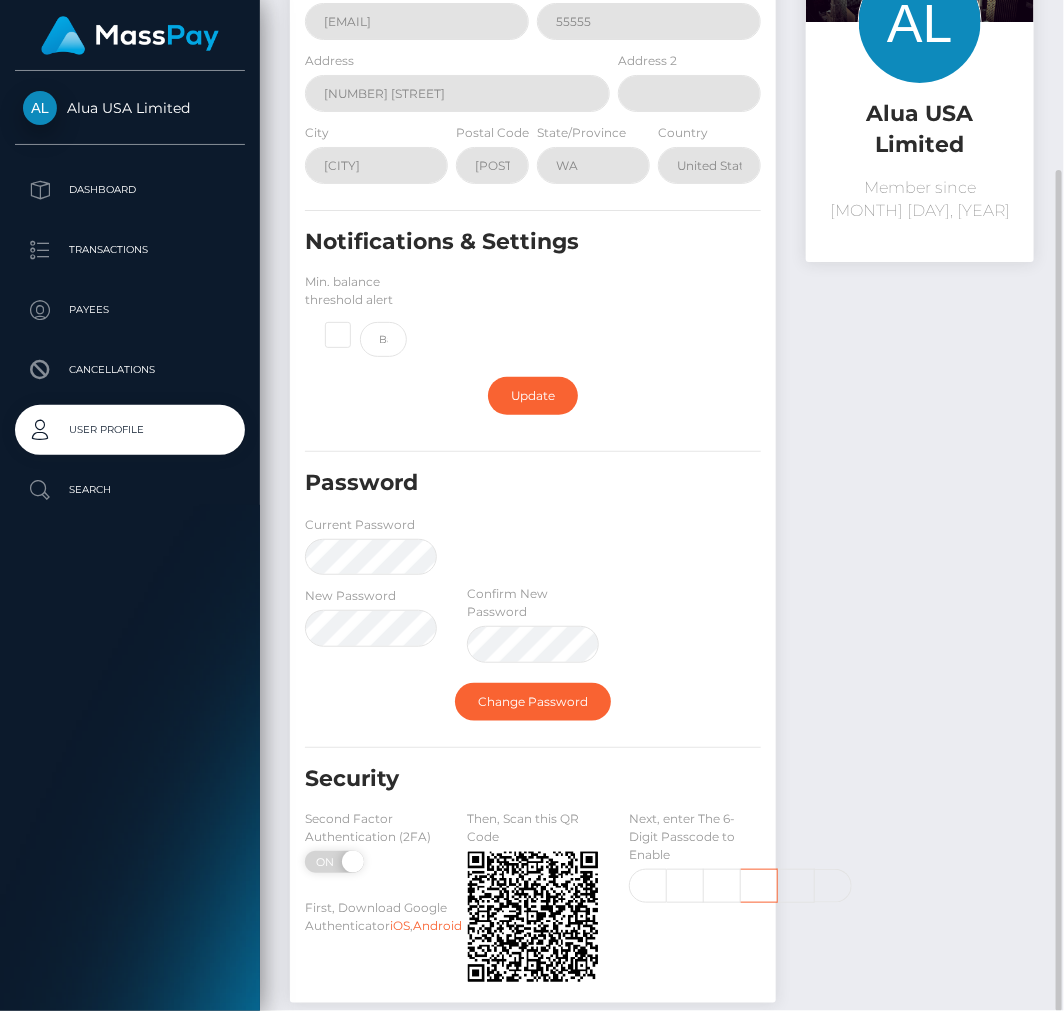 scroll, scrollTop: 0, scrollLeft: 0, axis: both 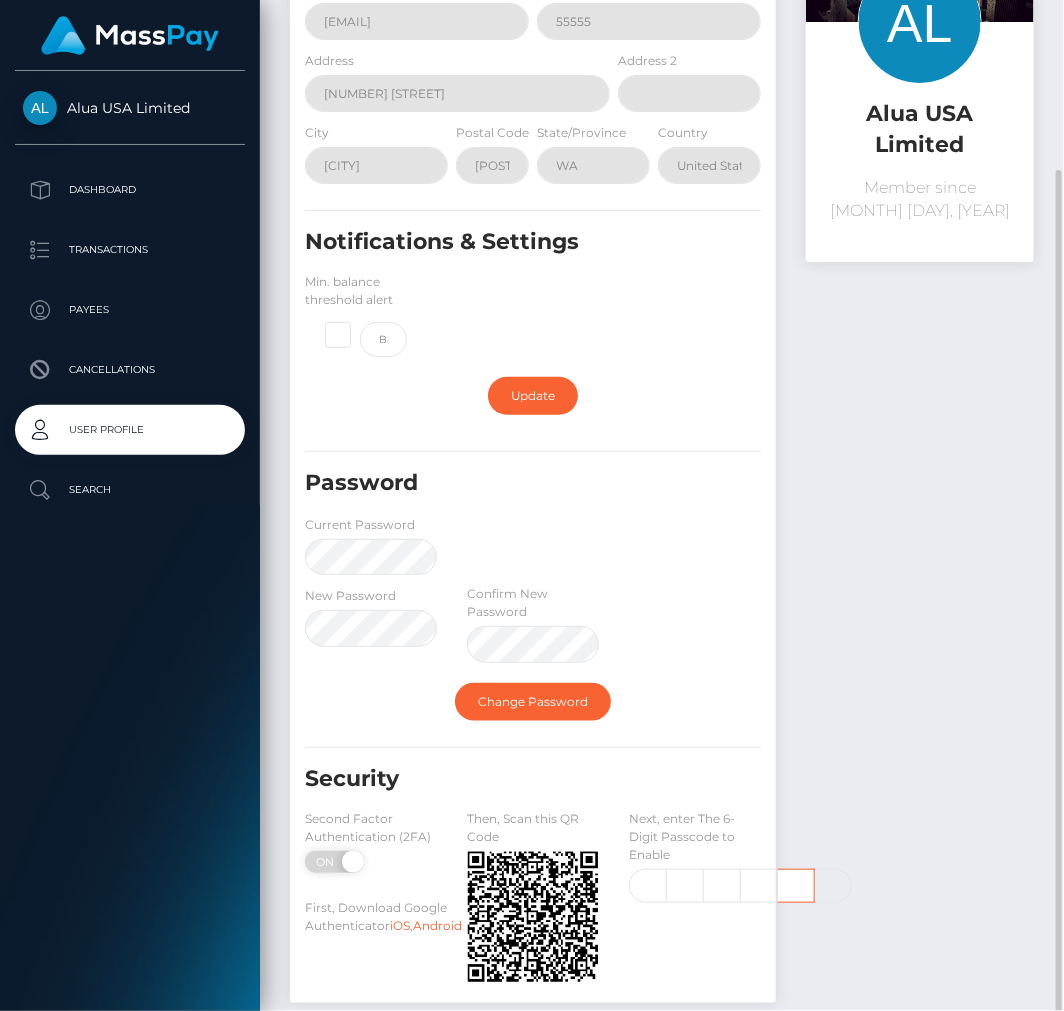 type on "4" 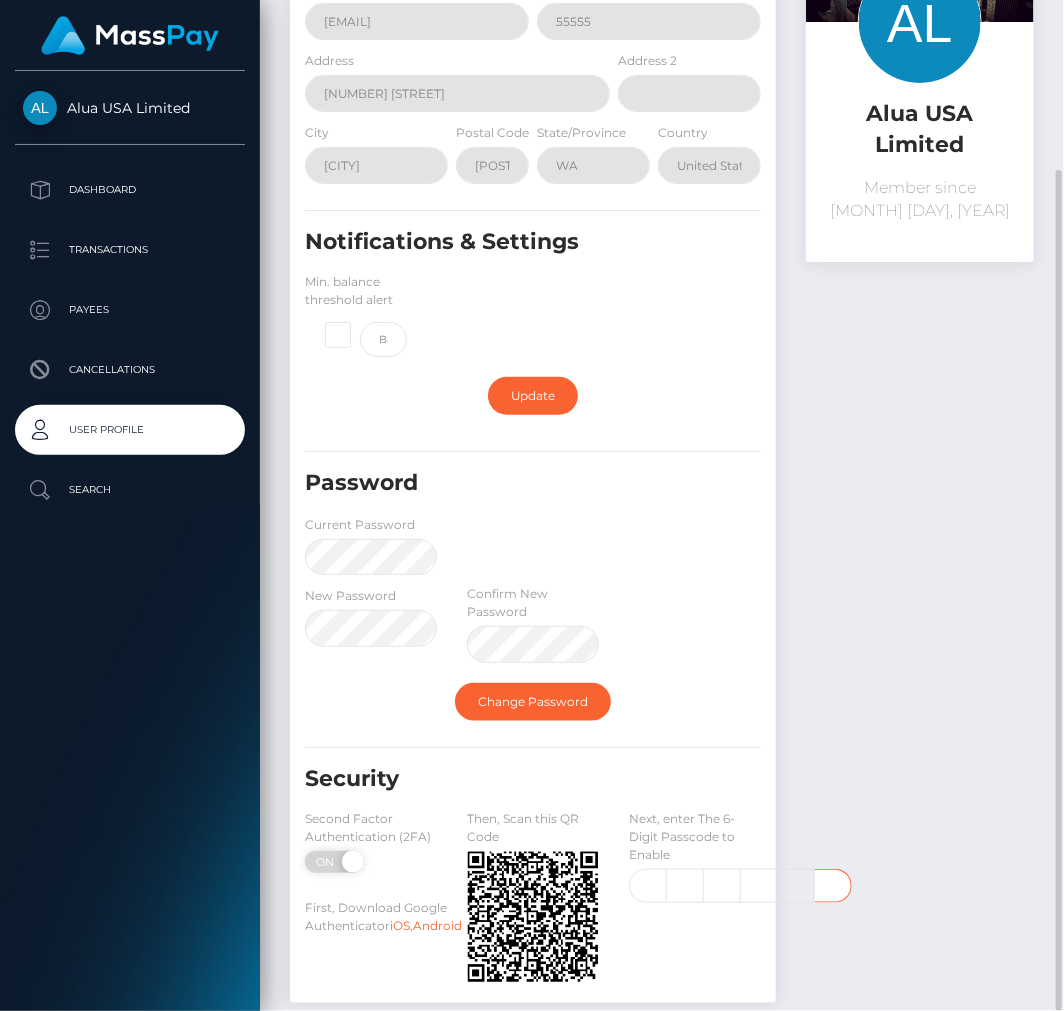 scroll, scrollTop: 0, scrollLeft: 0, axis: both 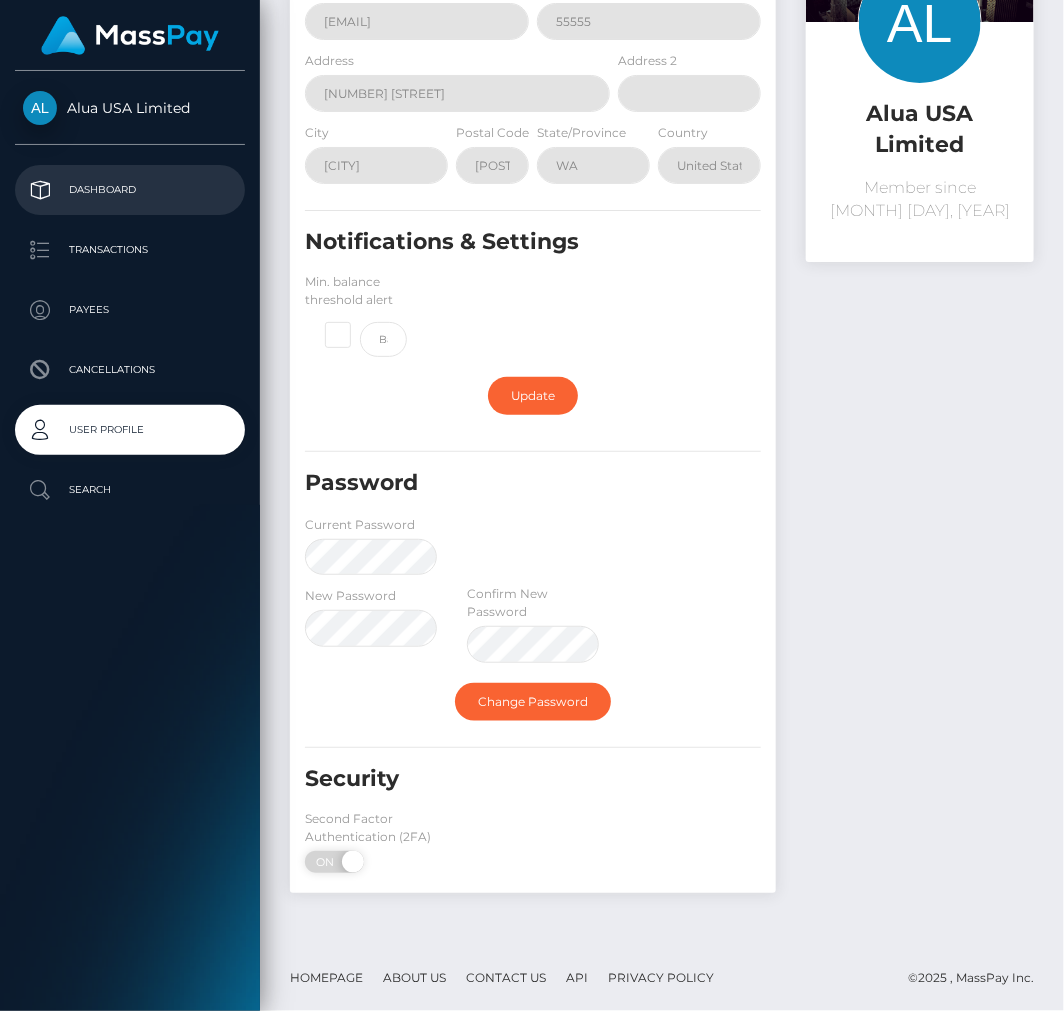 click on "Dashboard" at bounding box center [130, 190] 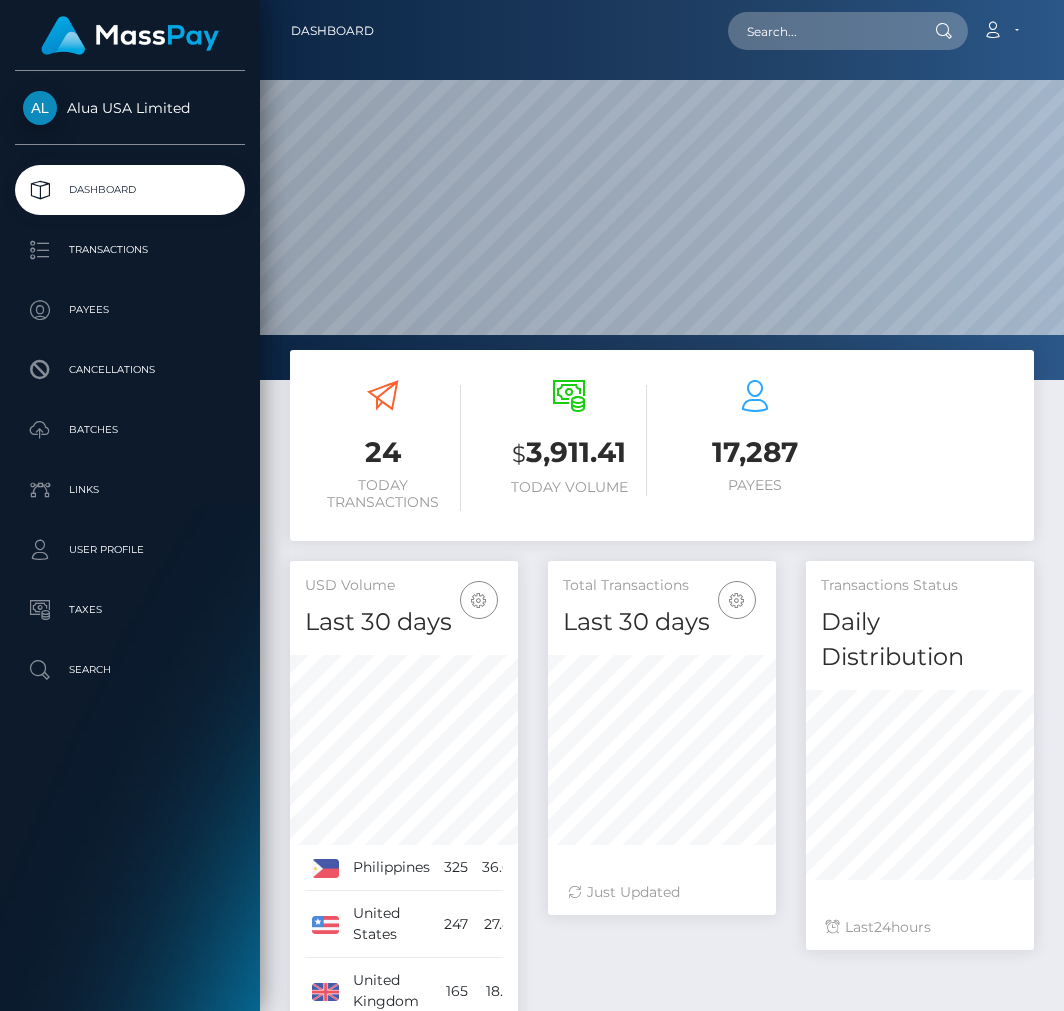 scroll, scrollTop: 0, scrollLeft: 0, axis: both 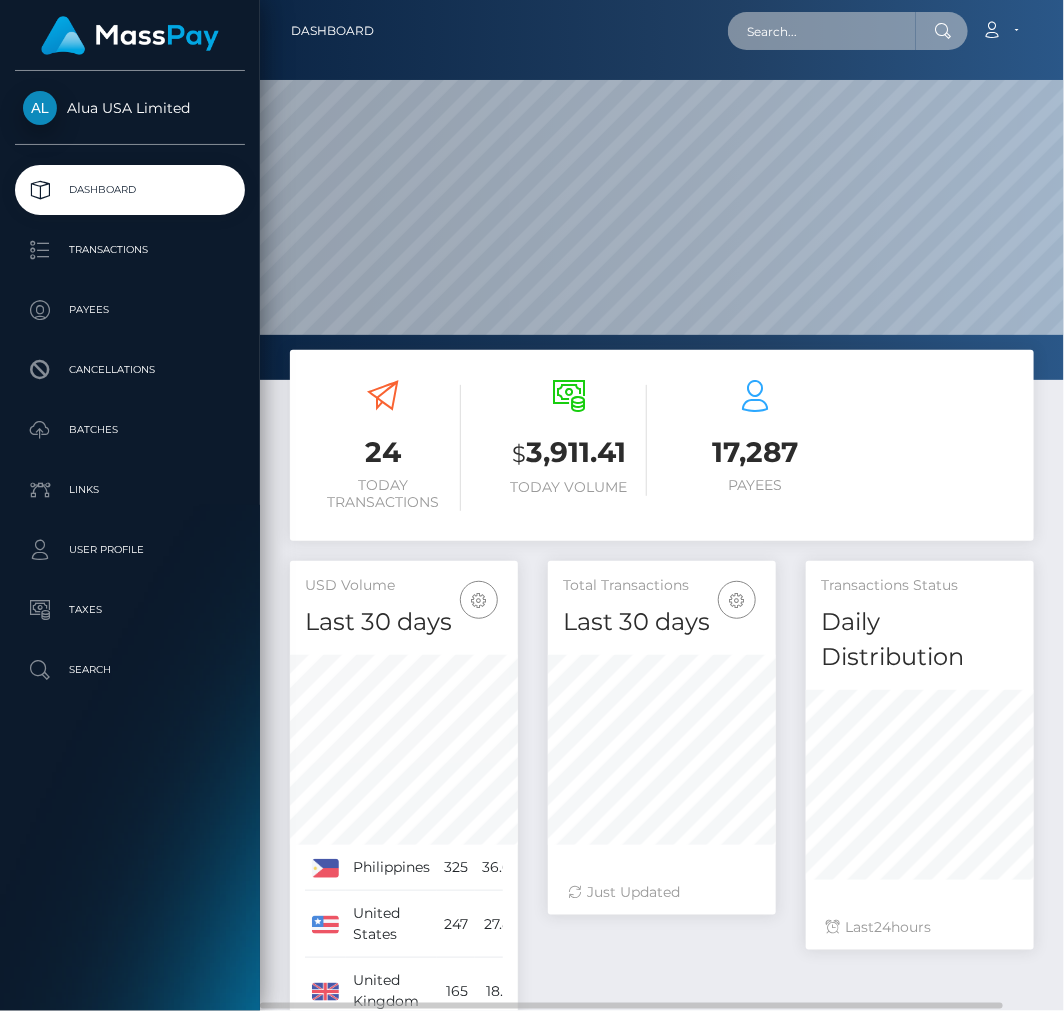 click at bounding box center (822, 31) 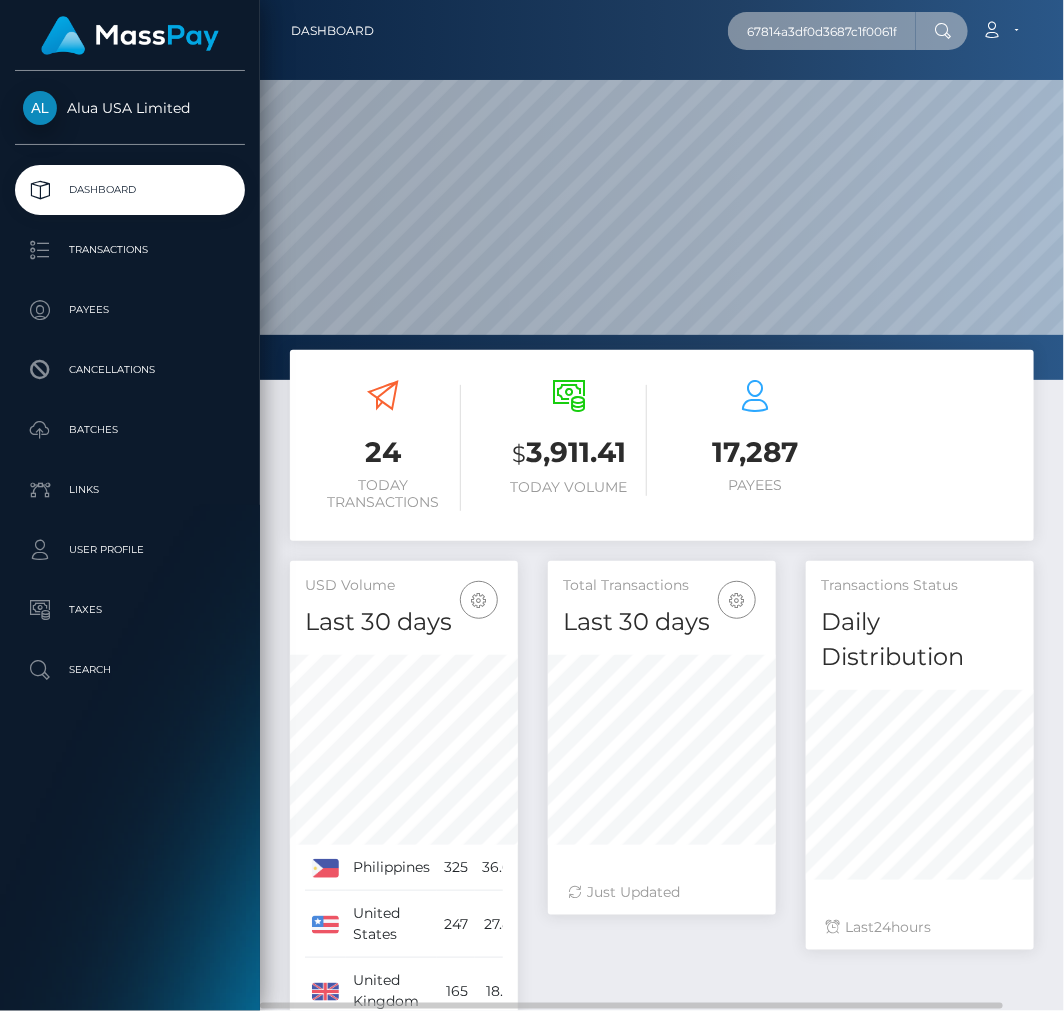 scroll, scrollTop: 0, scrollLeft: 5, axis: horizontal 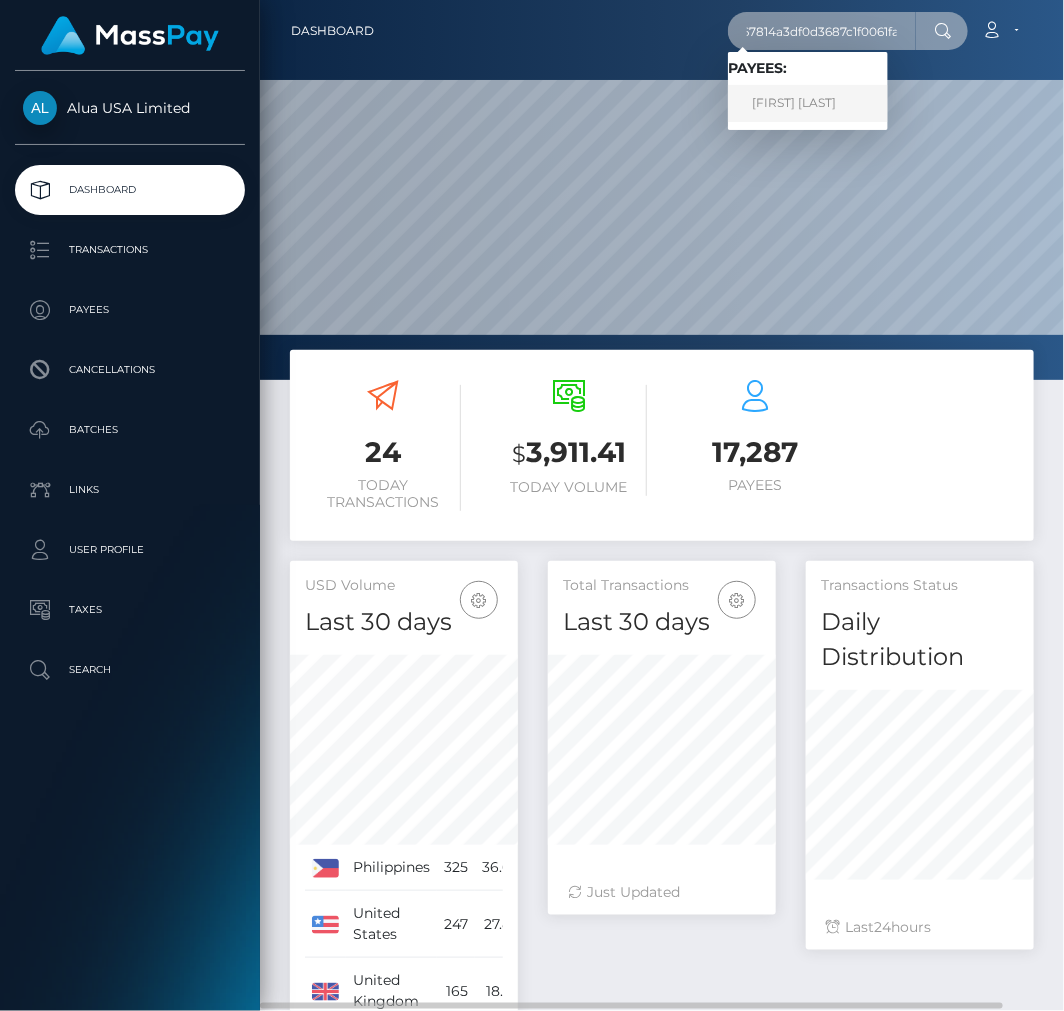 type on "67814a3df0d3687c1f0061fa" 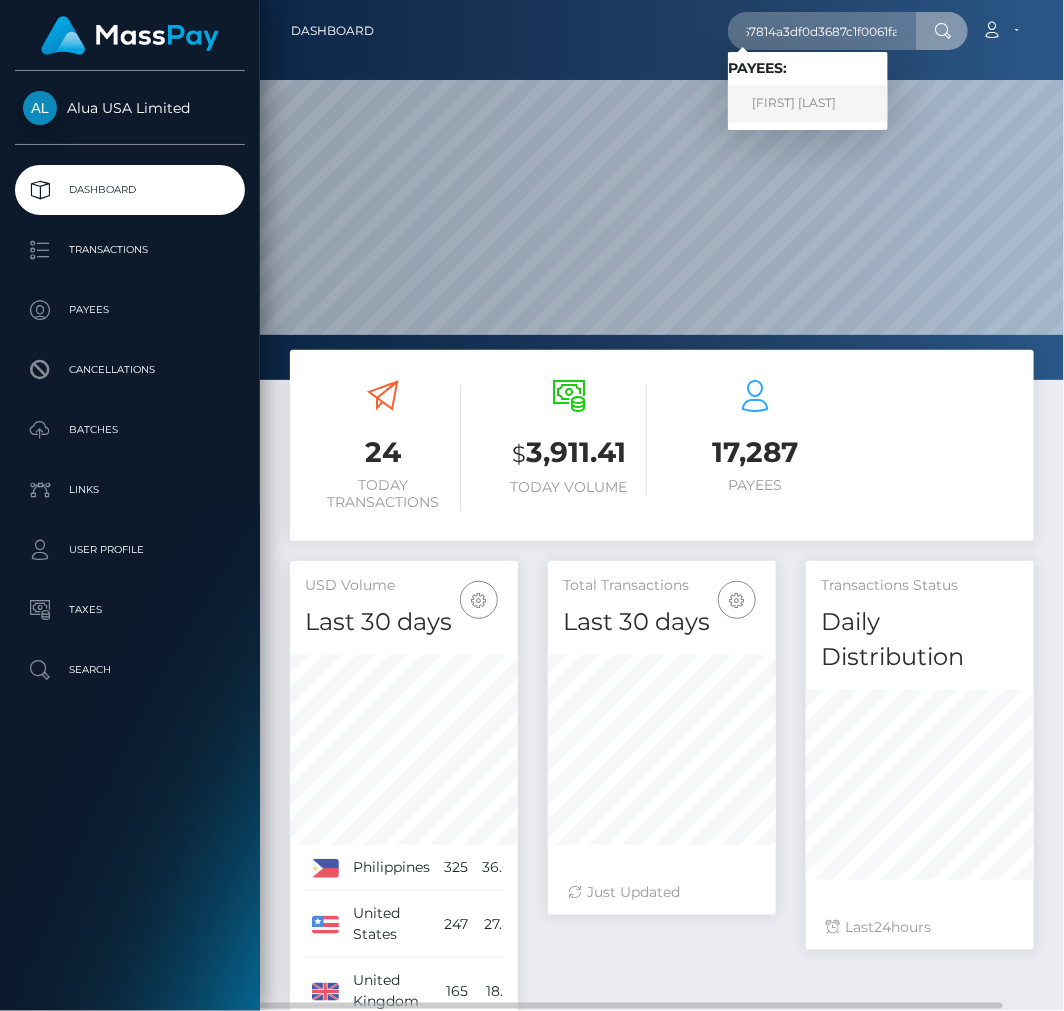 scroll, scrollTop: 0, scrollLeft: 0, axis: both 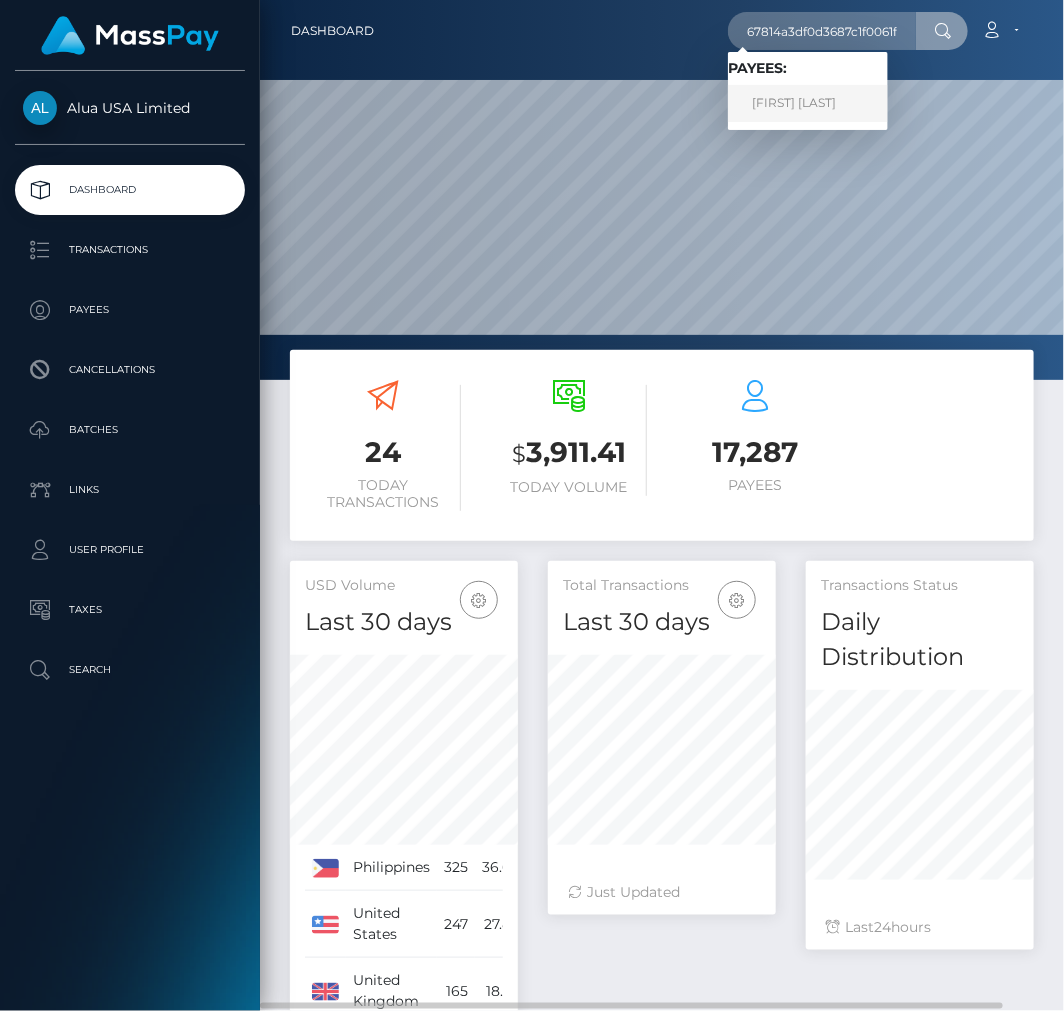 click on "Chiara  Martin" at bounding box center (808, 103) 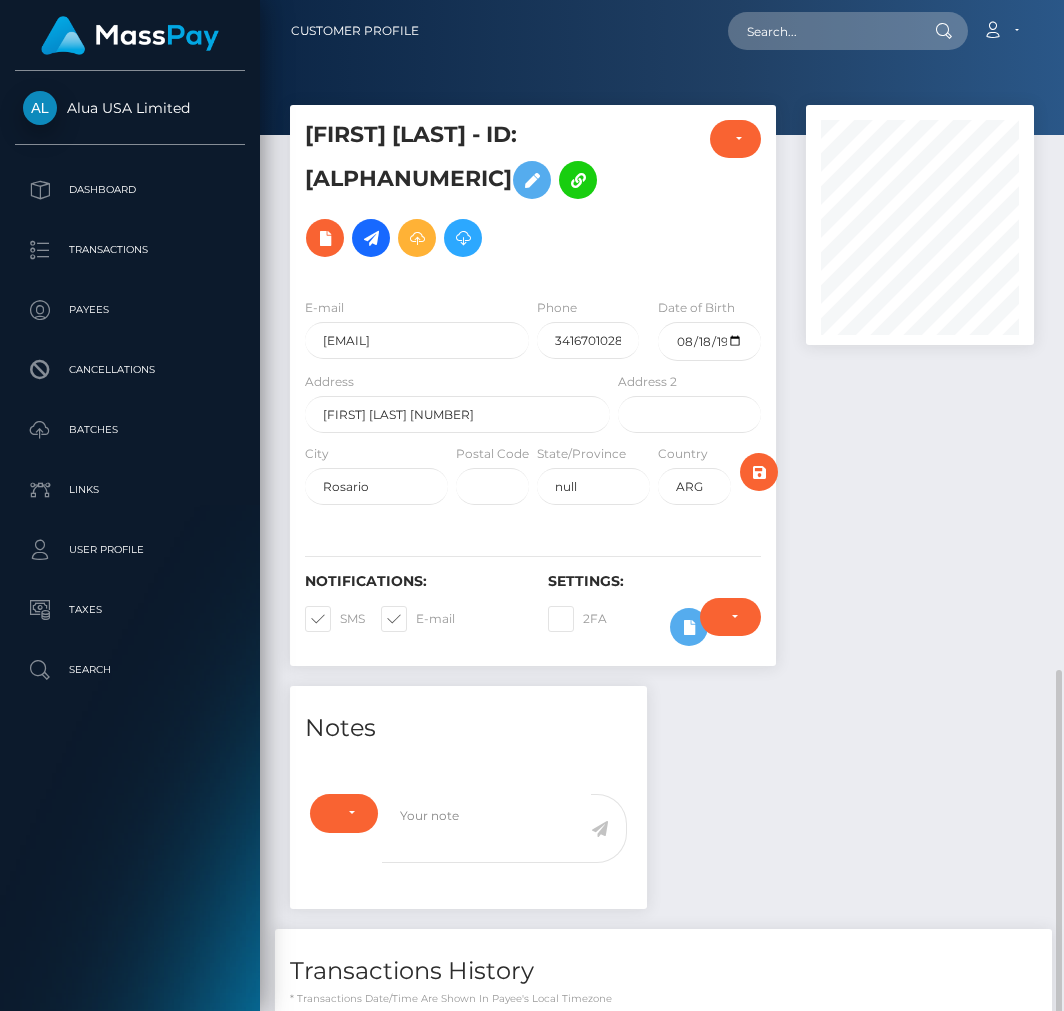 scroll, scrollTop: 0, scrollLeft: 0, axis: both 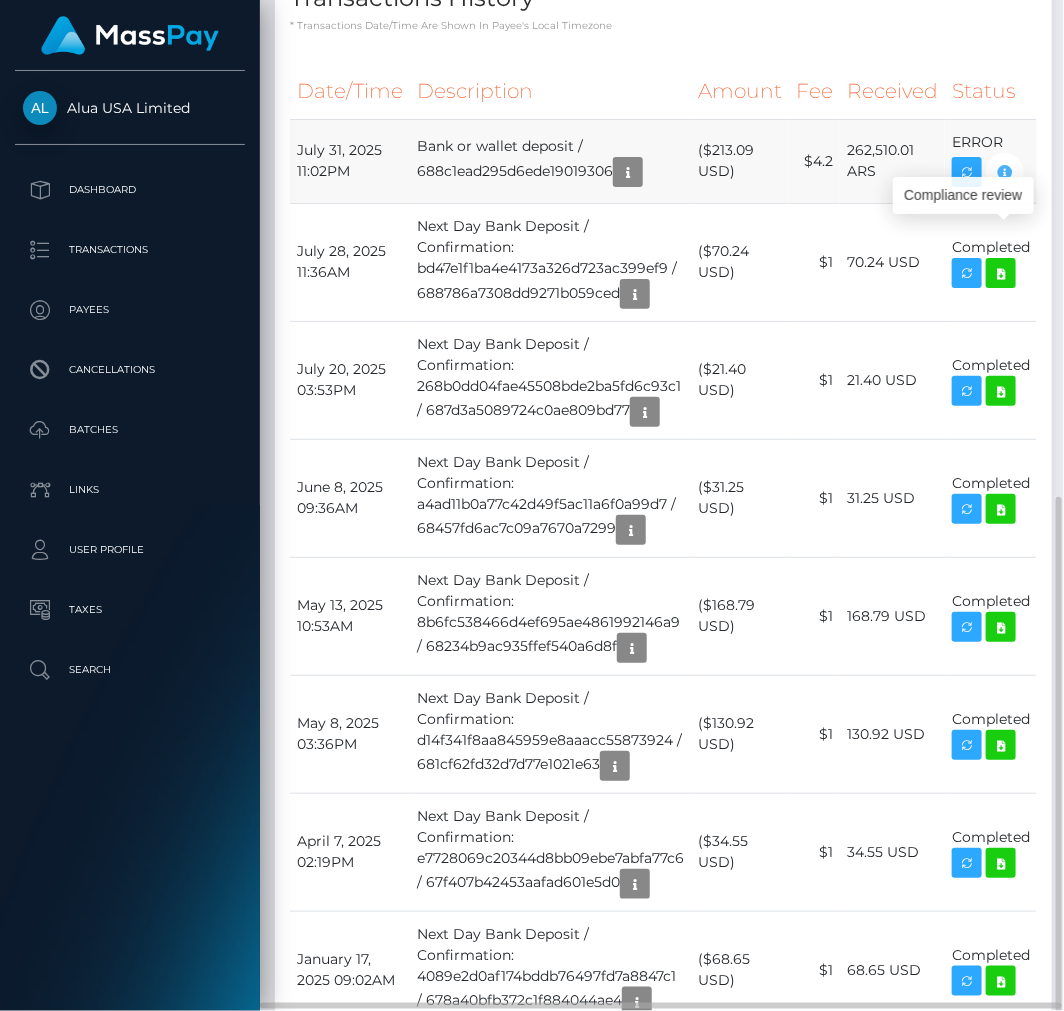 click at bounding box center (1005, 172) 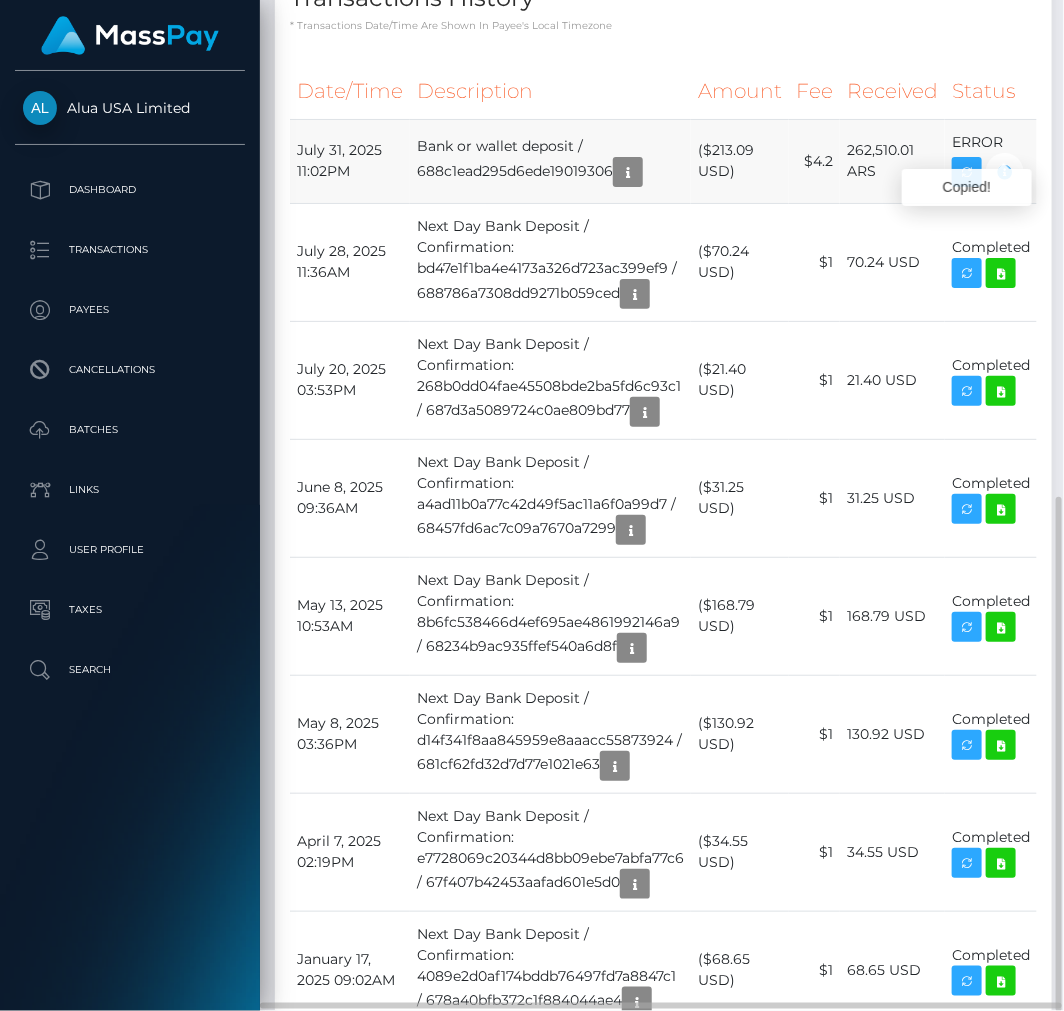 click at bounding box center (1005, 172) 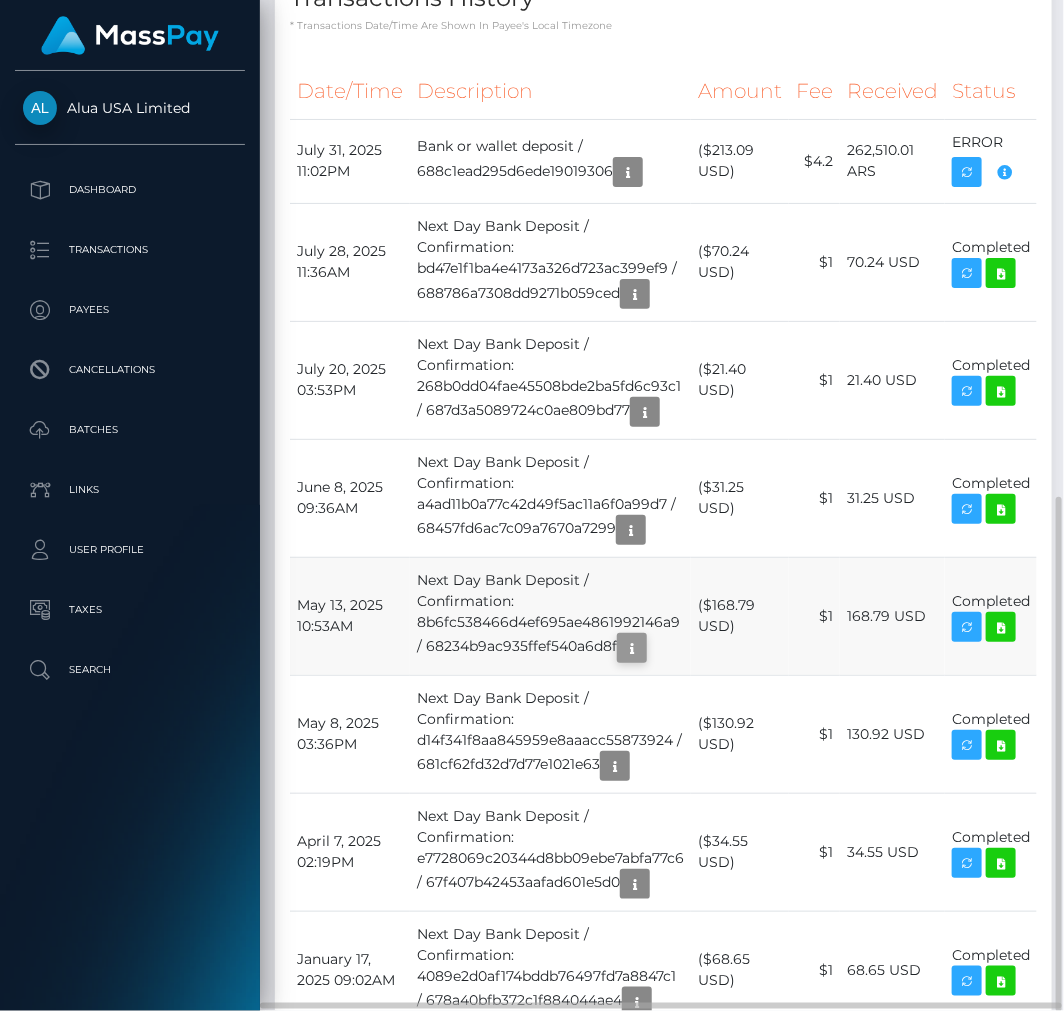 scroll, scrollTop: 240, scrollLeft: 228, axis: both 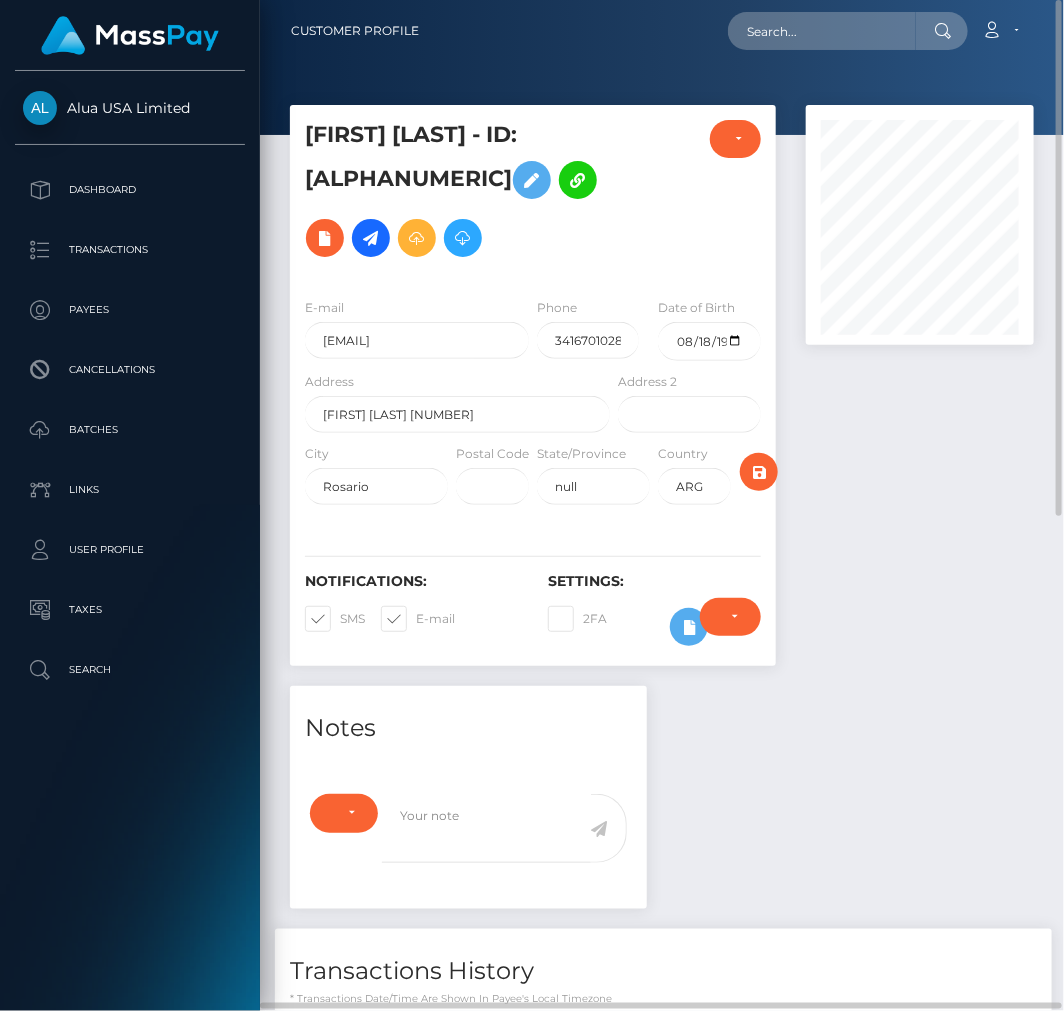 click on "Require ID/Selfie Verification
Do
not
require
Paid by
payee" at bounding box center [730, 627] 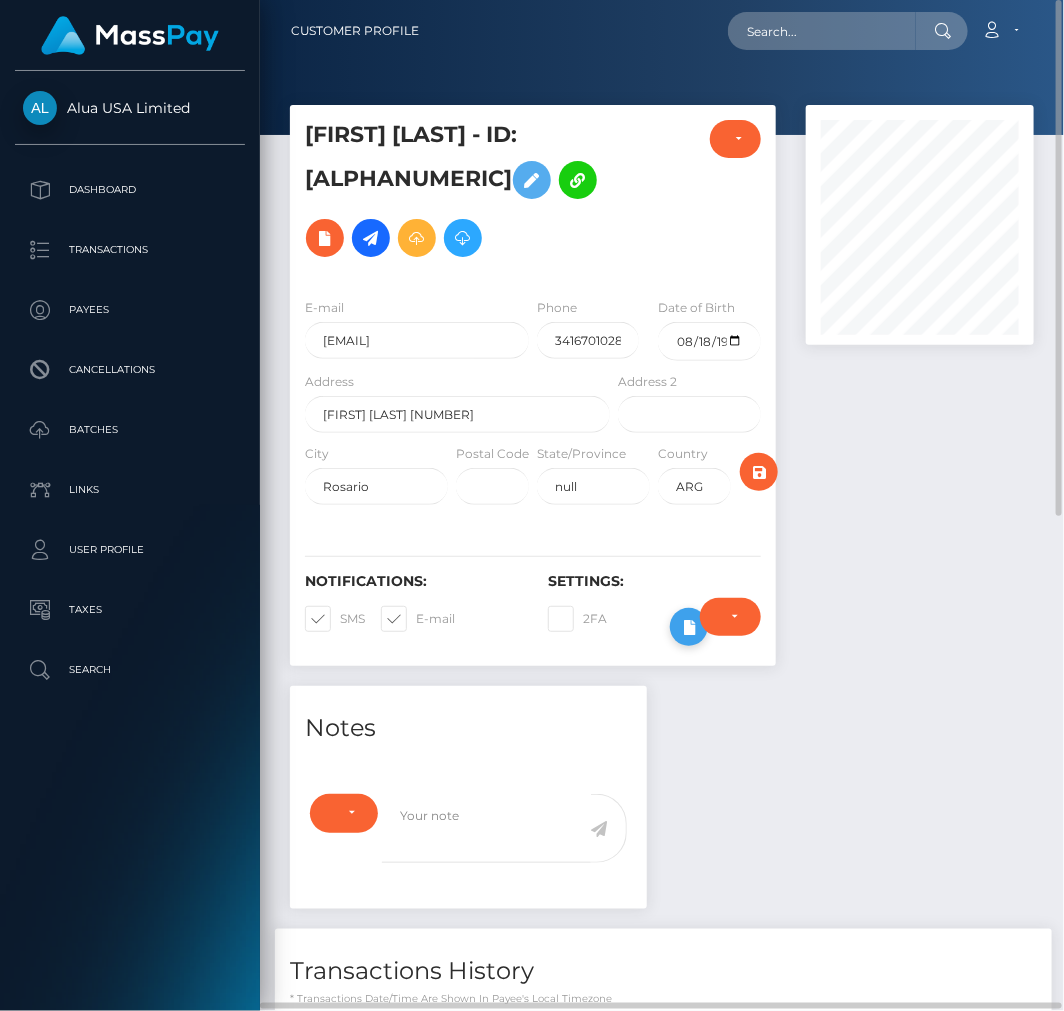 click at bounding box center [689, 627] 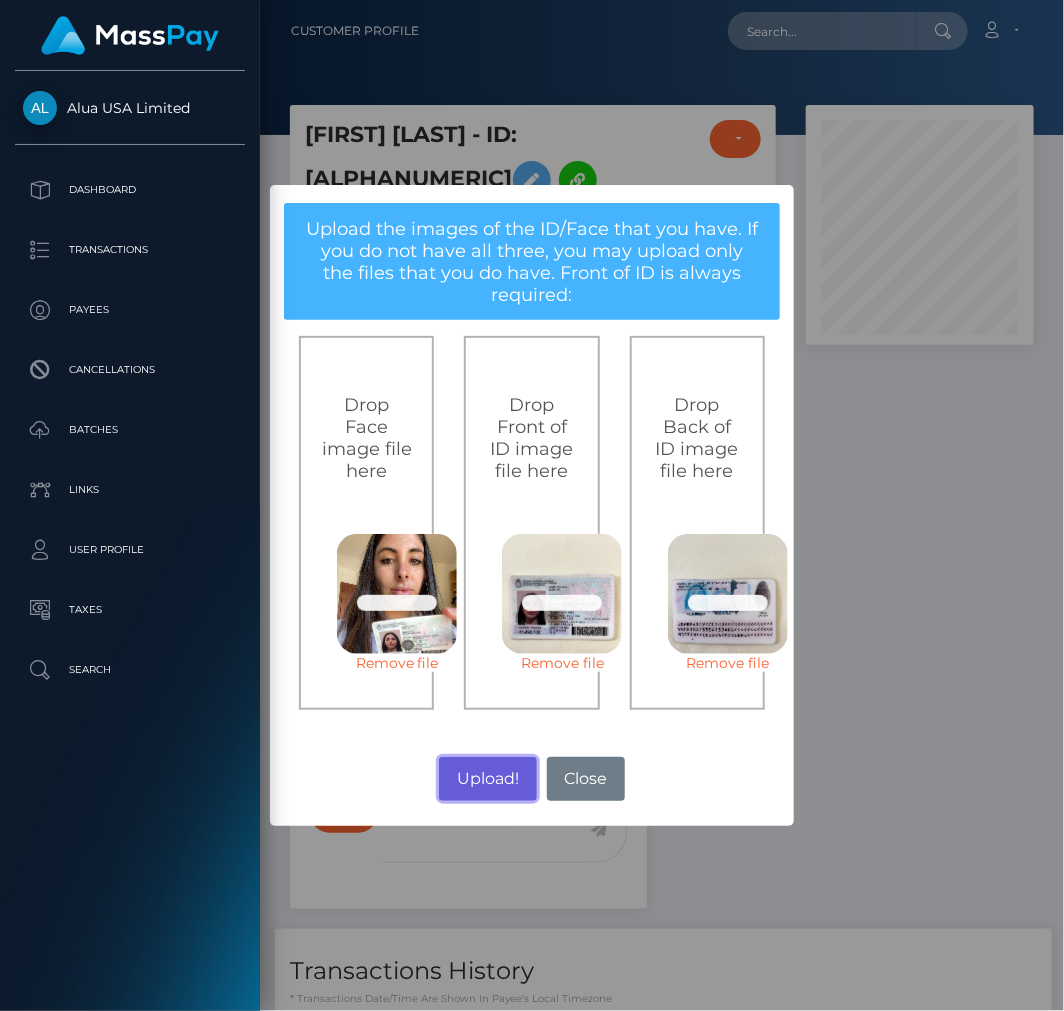 click on "Upload!" at bounding box center [487, 779] 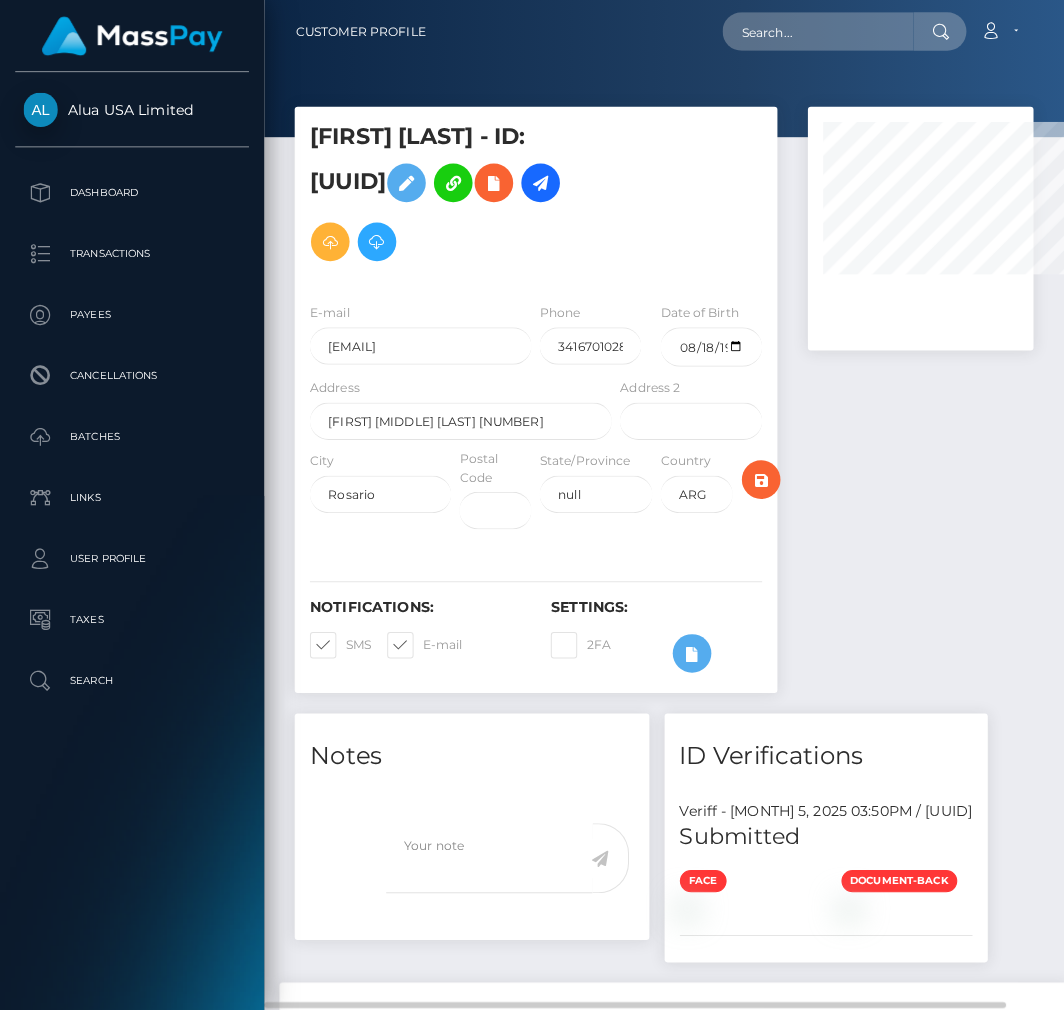 scroll, scrollTop: 0, scrollLeft: 0, axis: both 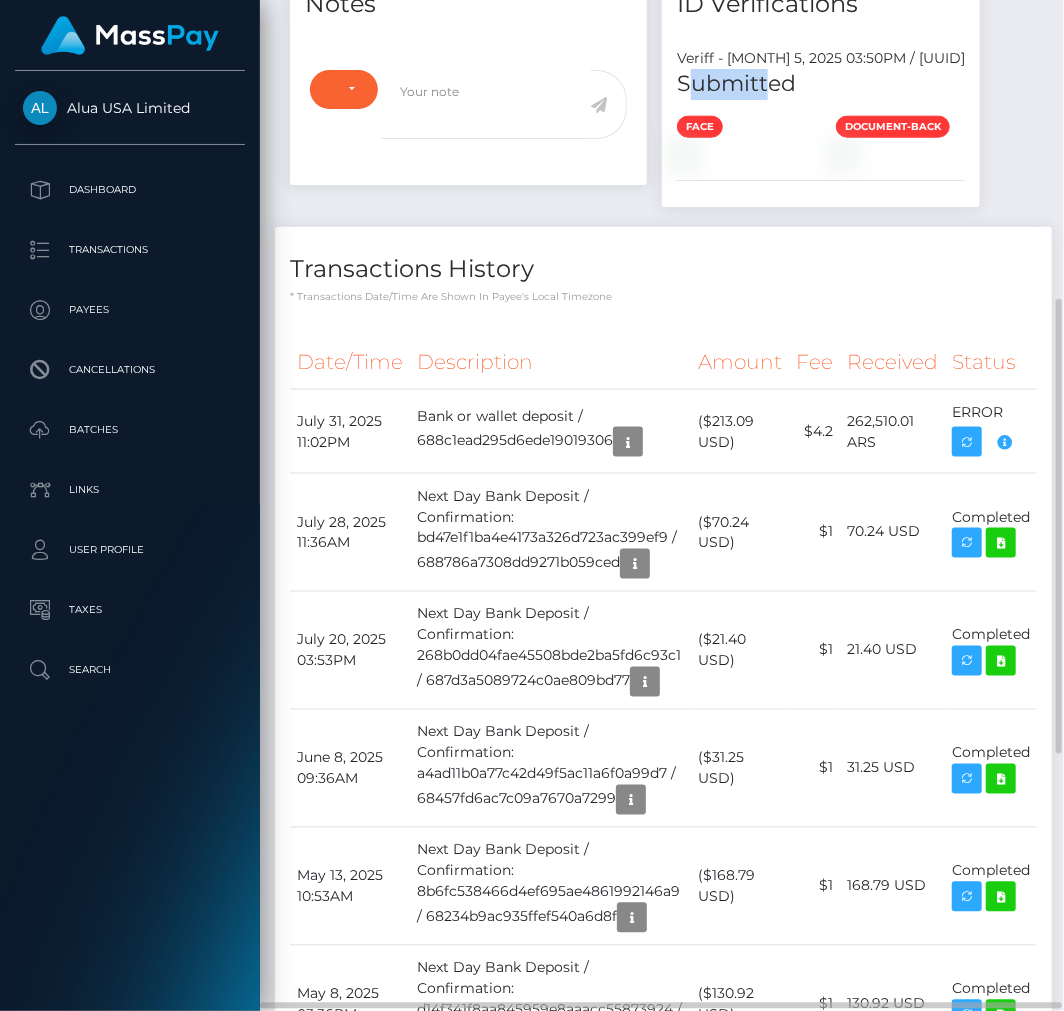 click on "Submitted" at bounding box center (821, 84) 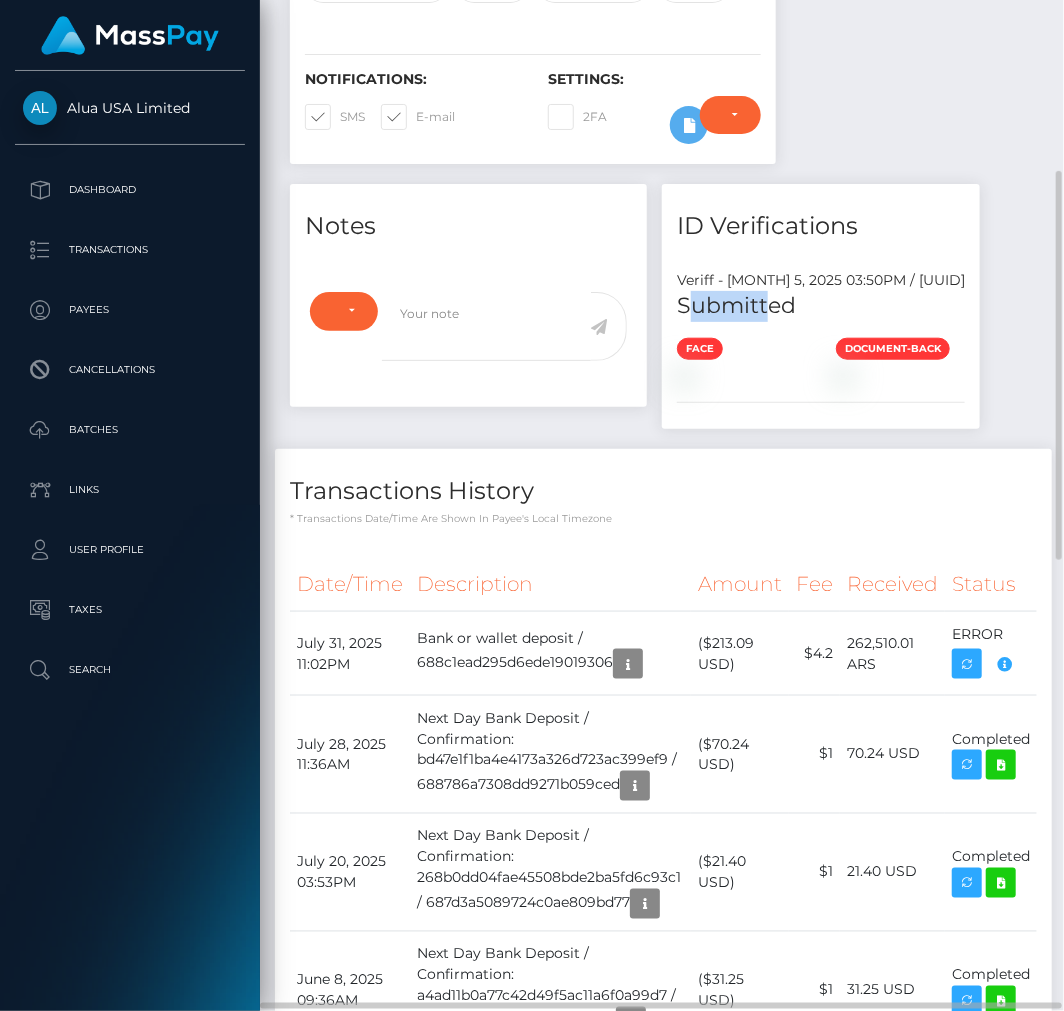 scroll, scrollTop: 0, scrollLeft: 0, axis: both 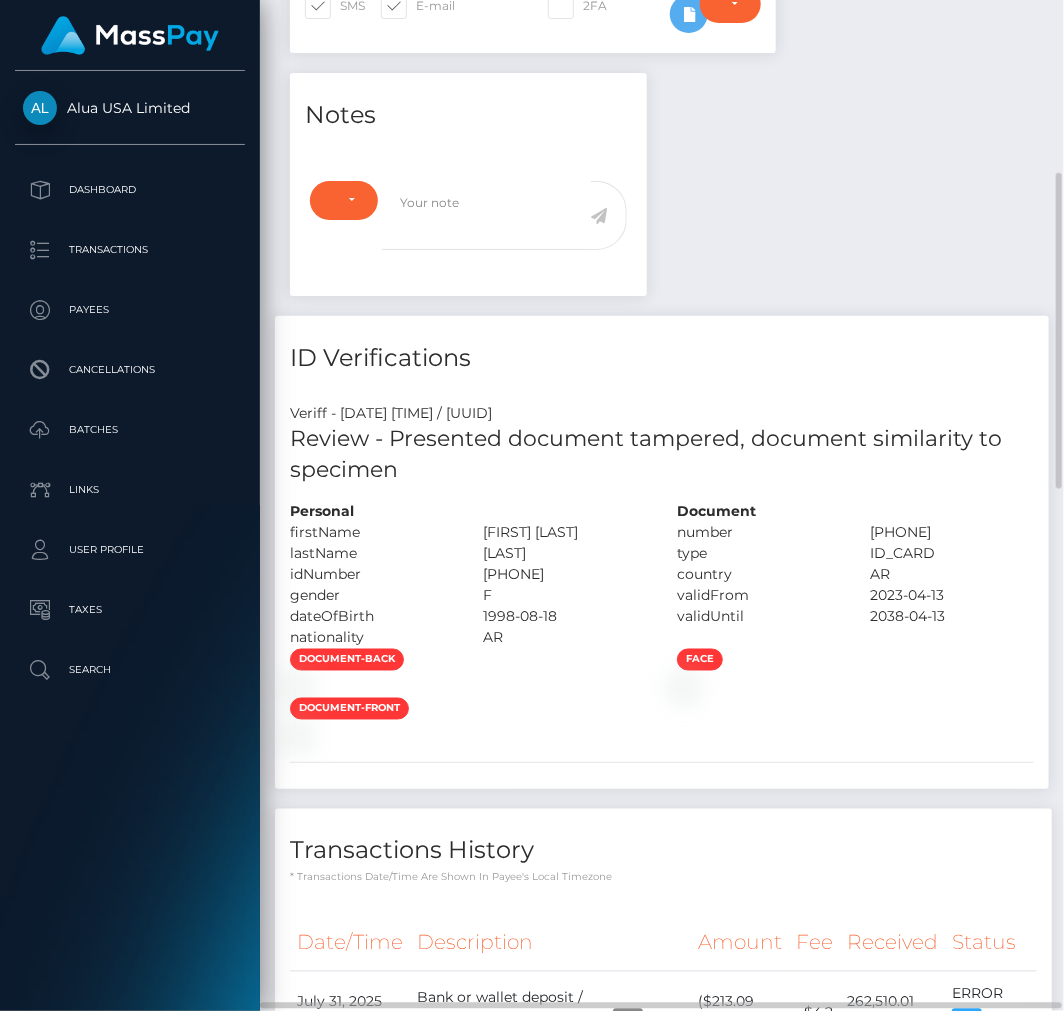 click on "Review - Presented document tampered, document similarity to specimen" at bounding box center [662, 455] 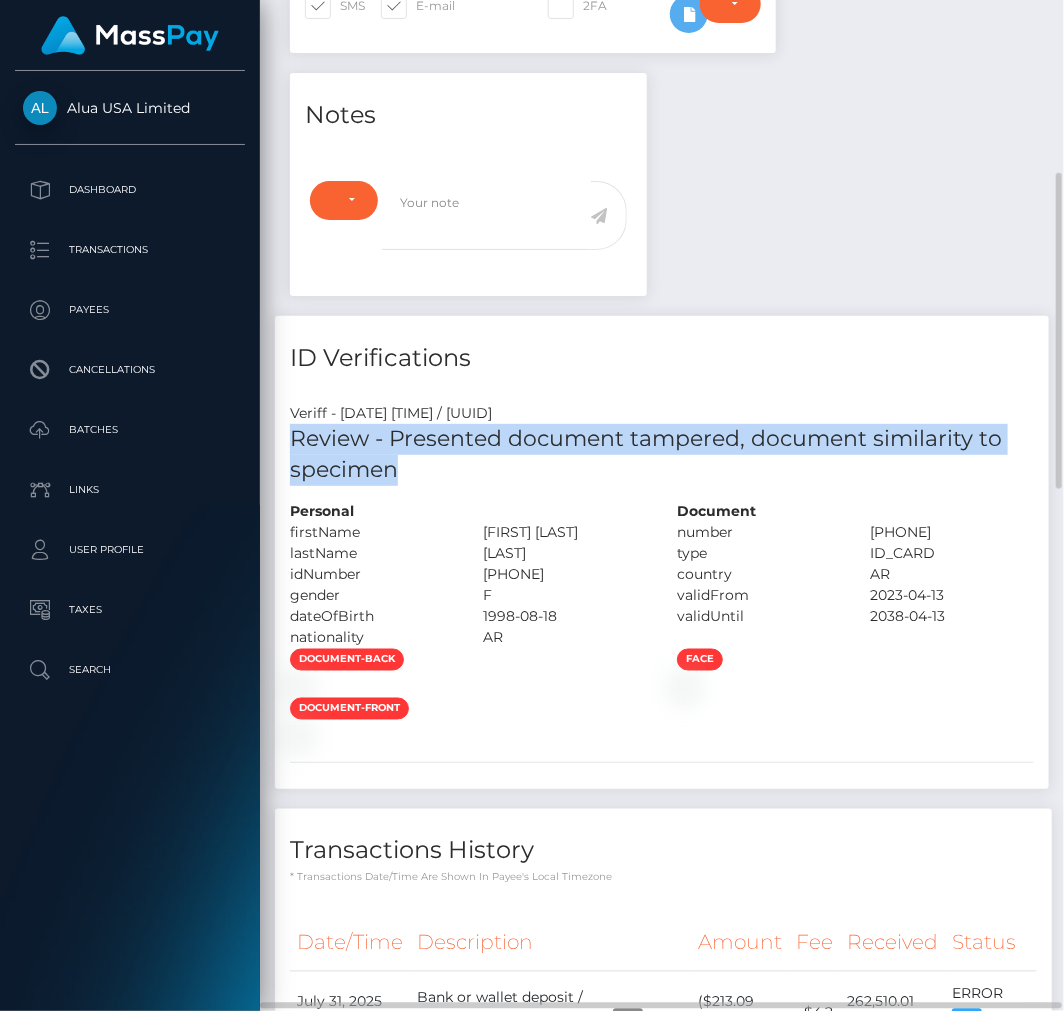 drag, startPoint x: 295, startPoint y: 466, endPoint x: 474, endPoint y: 500, distance: 182.20044 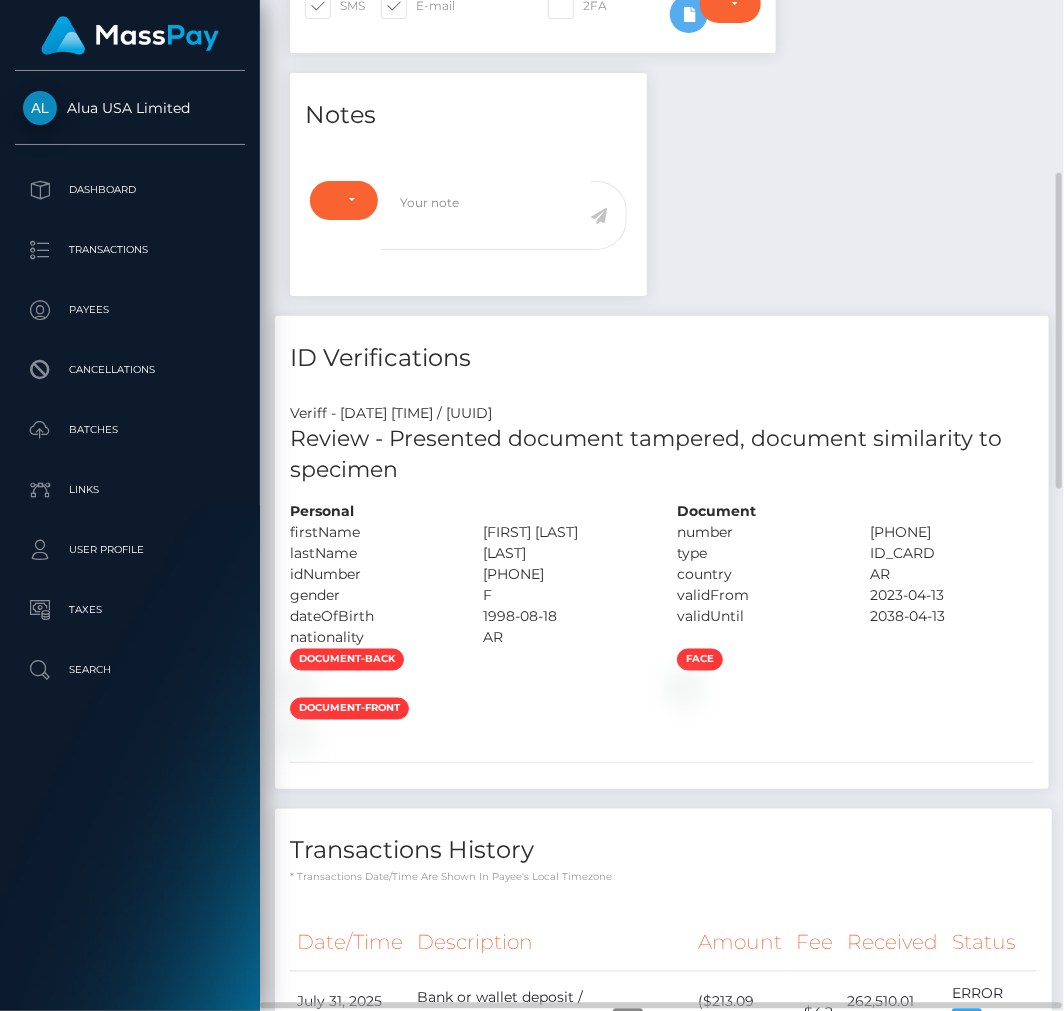 scroll, scrollTop: 222, scrollLeft: 0, axis: vertical 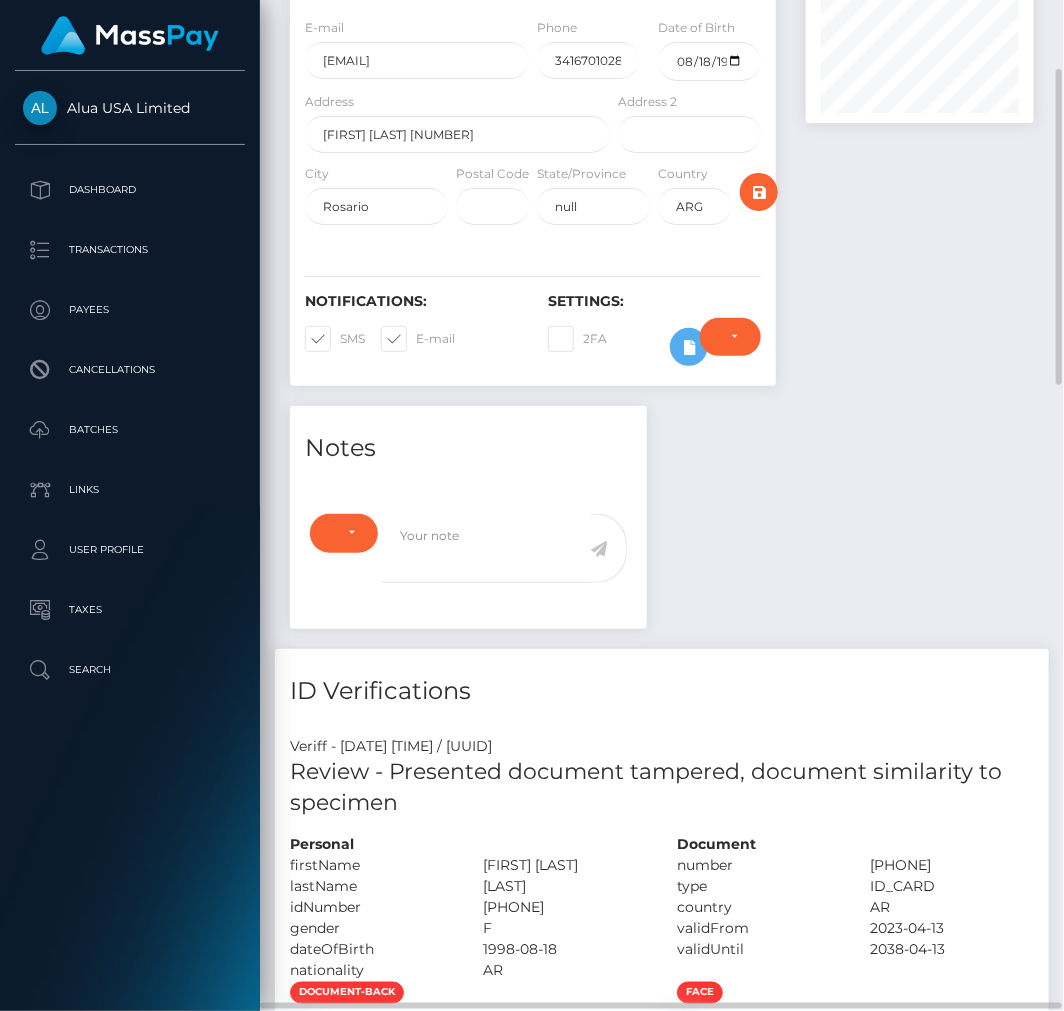click on "Require ID/Selfie Verification
Do
not
require
Paid by
payee" at bounding box center (730, 347) 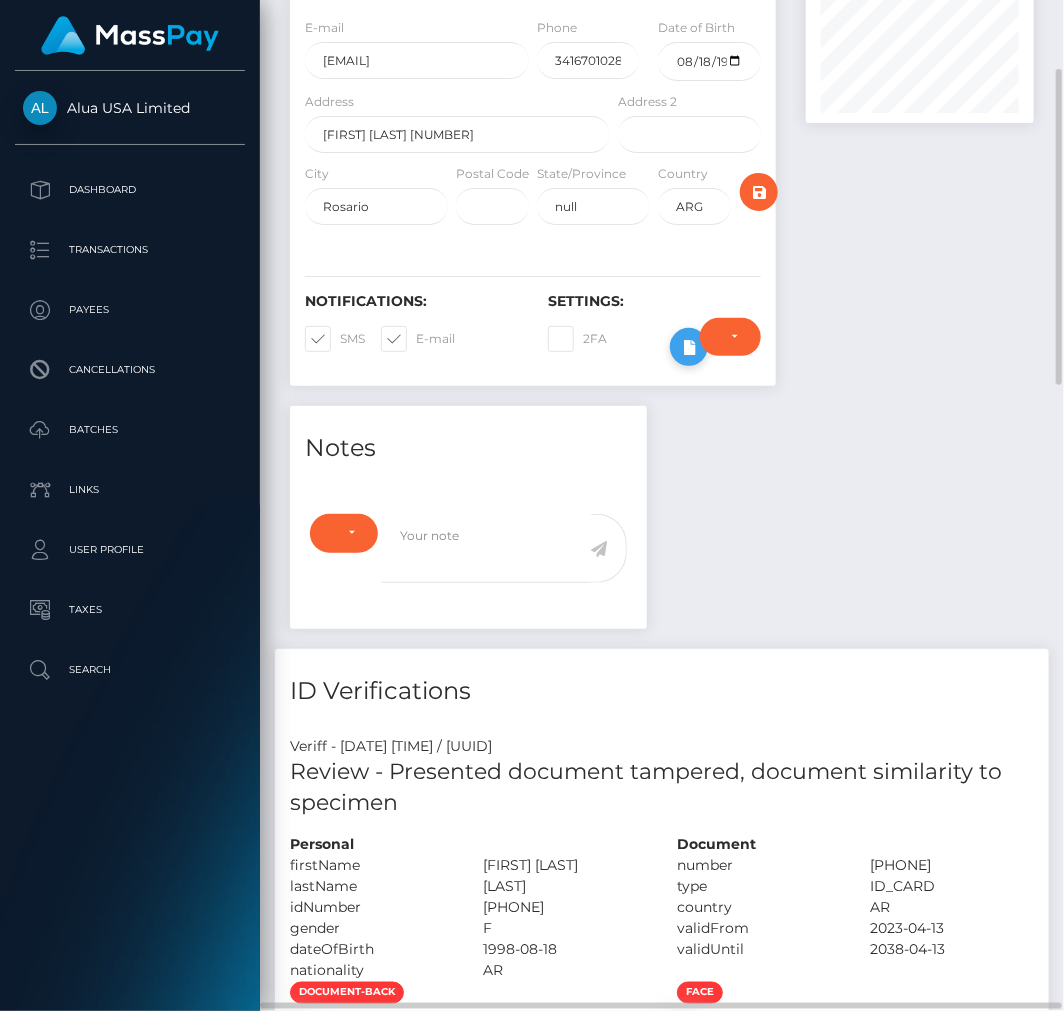 click at bounding box center [689, 347] 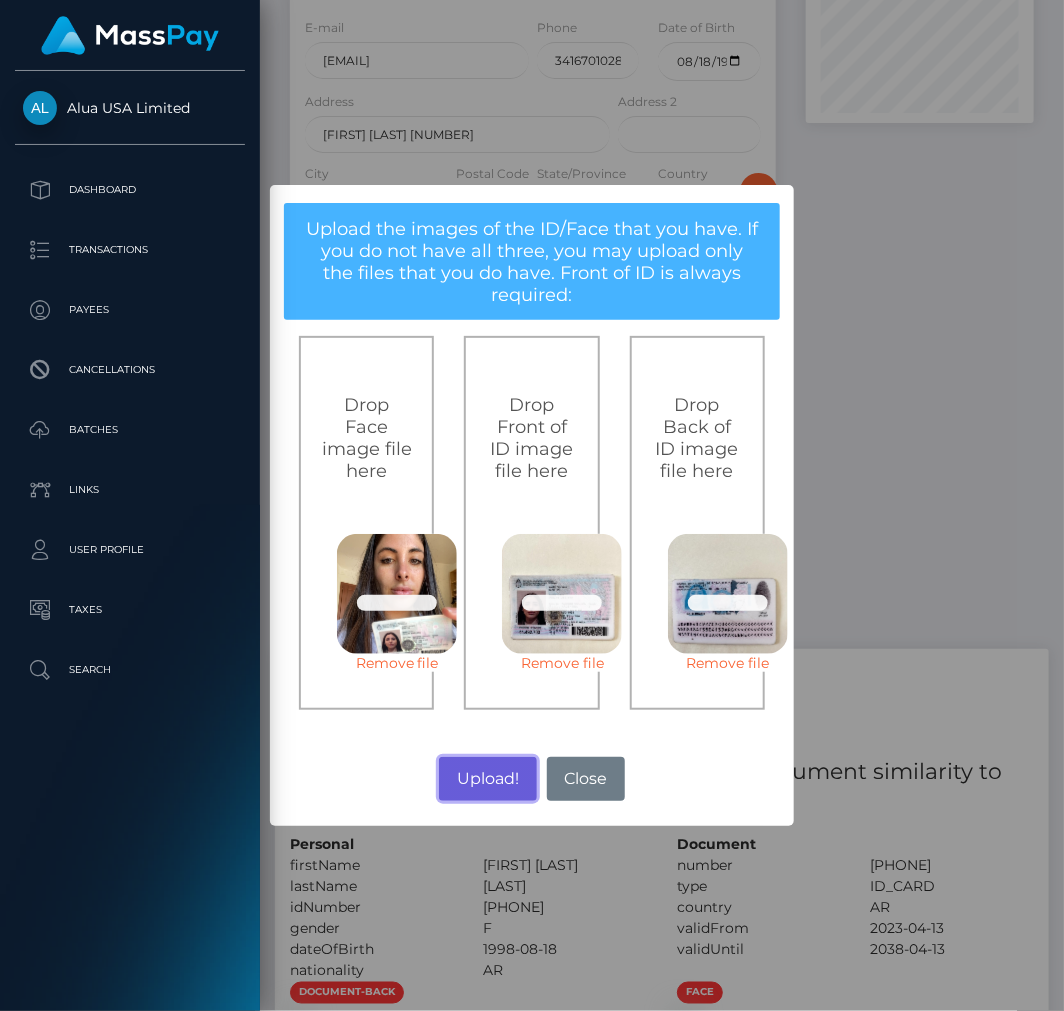 click on "Upload!" at bounding box center (487, 779) 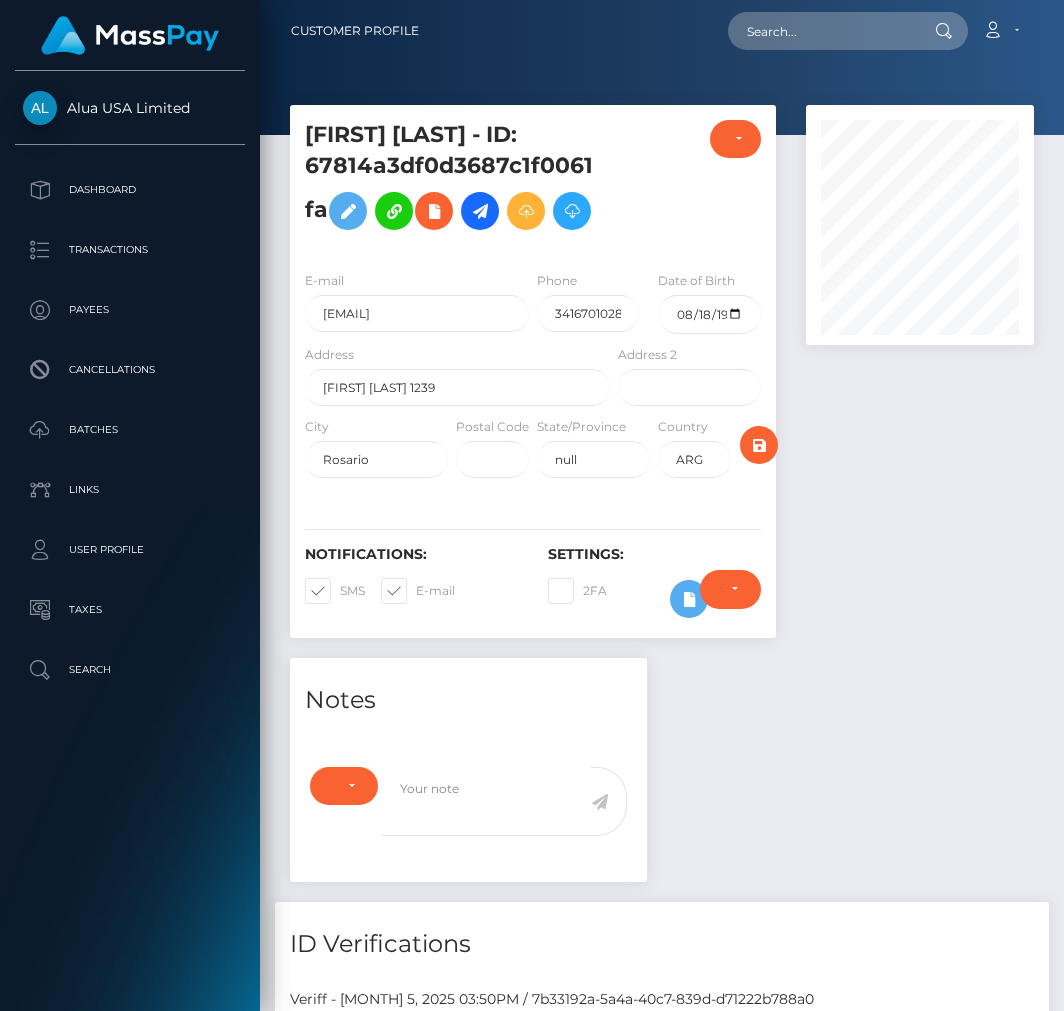 scroll, scrollTop: 0, scrollLeft: 0, axis: both 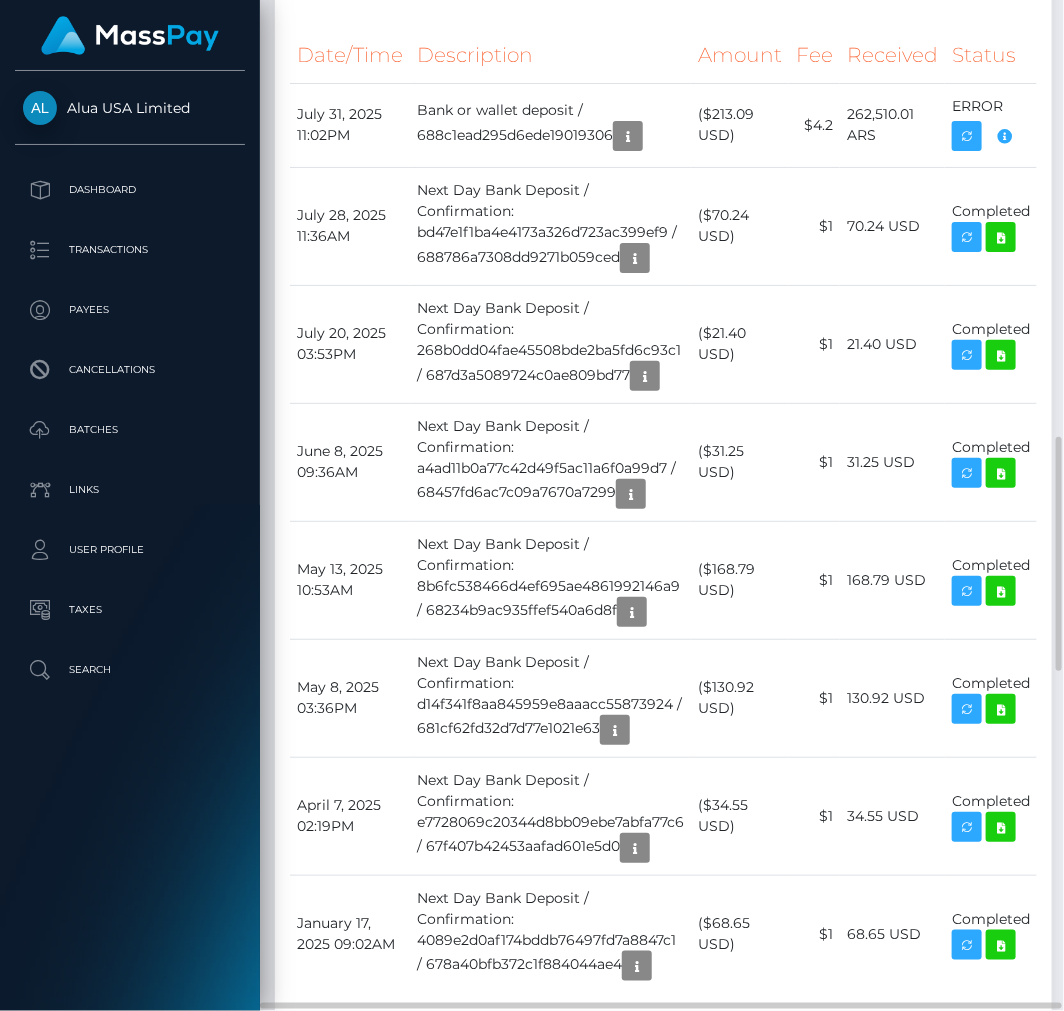 drag, startPoint x: 374, startPoint y: 280, endPoint x: 984, endPoint y: 282, distance: 610.0033 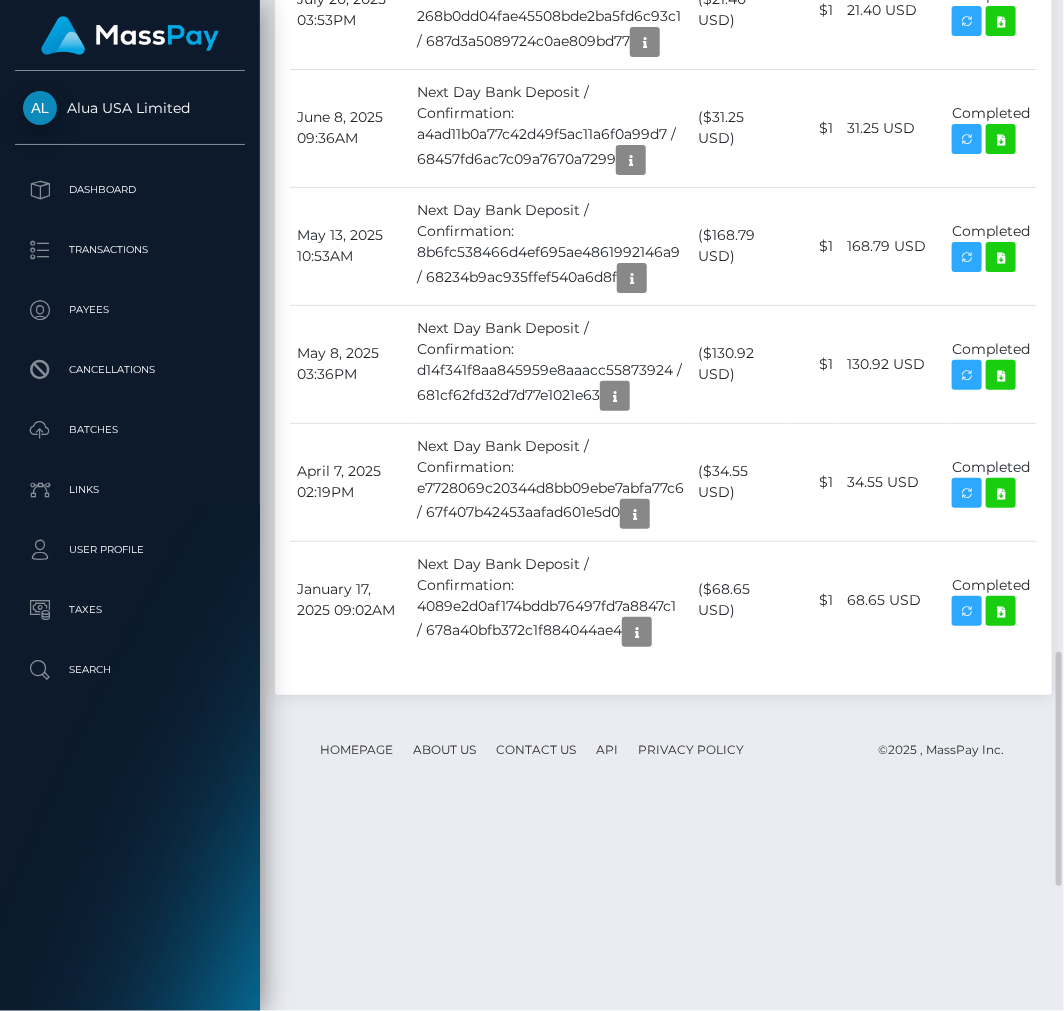 scroll, scrollTop: 2444, scrollLeft: 0, axis: vertical 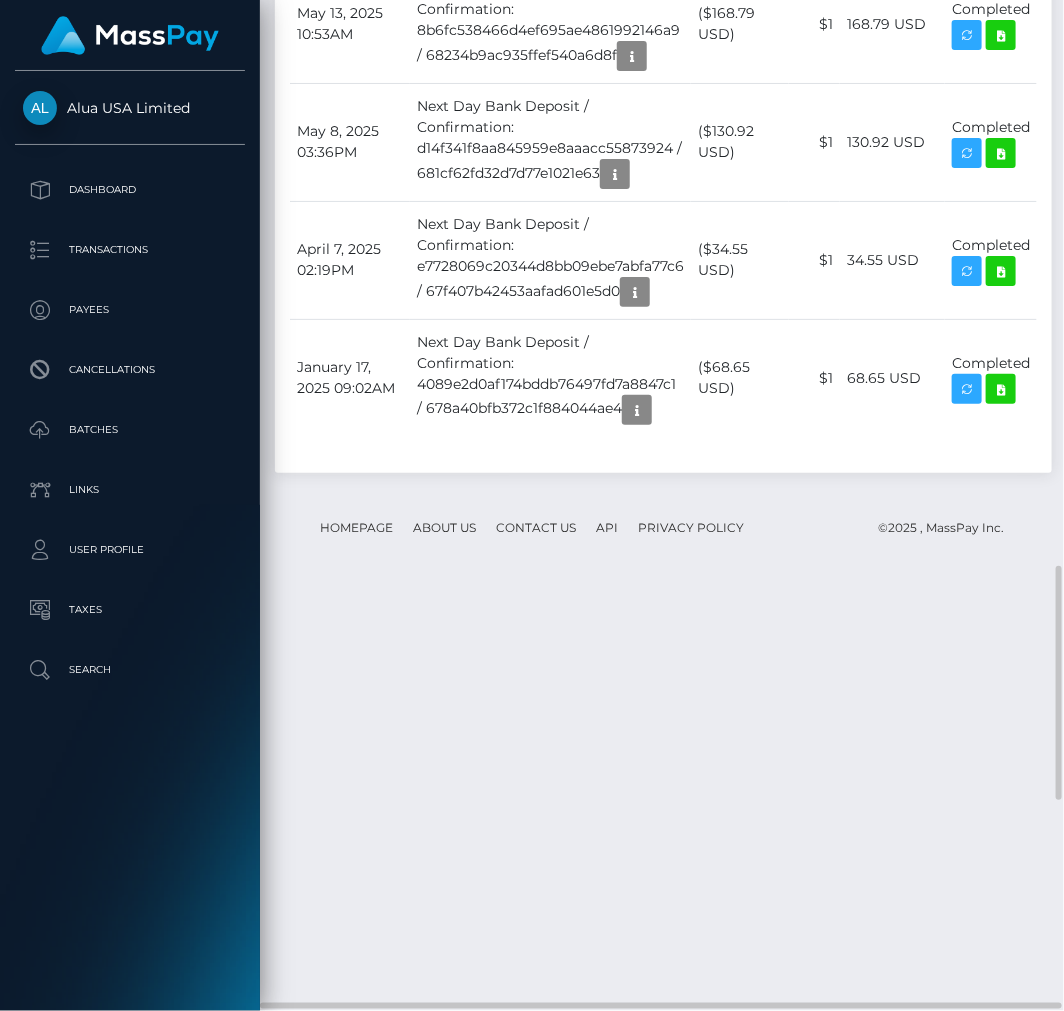 click at bounding box center (298, -708) 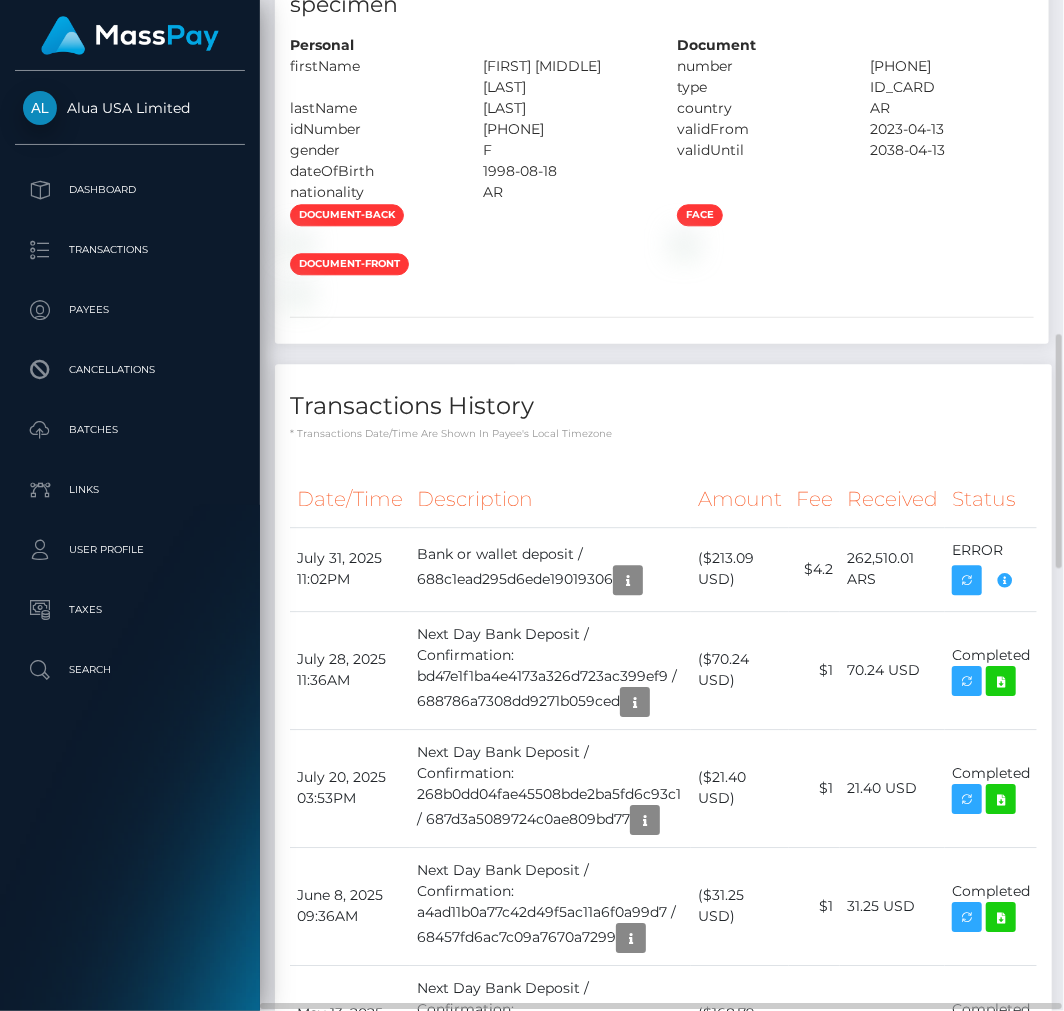 scroll, scrollTop: 666, scrollLeft: 0, axis: vertical 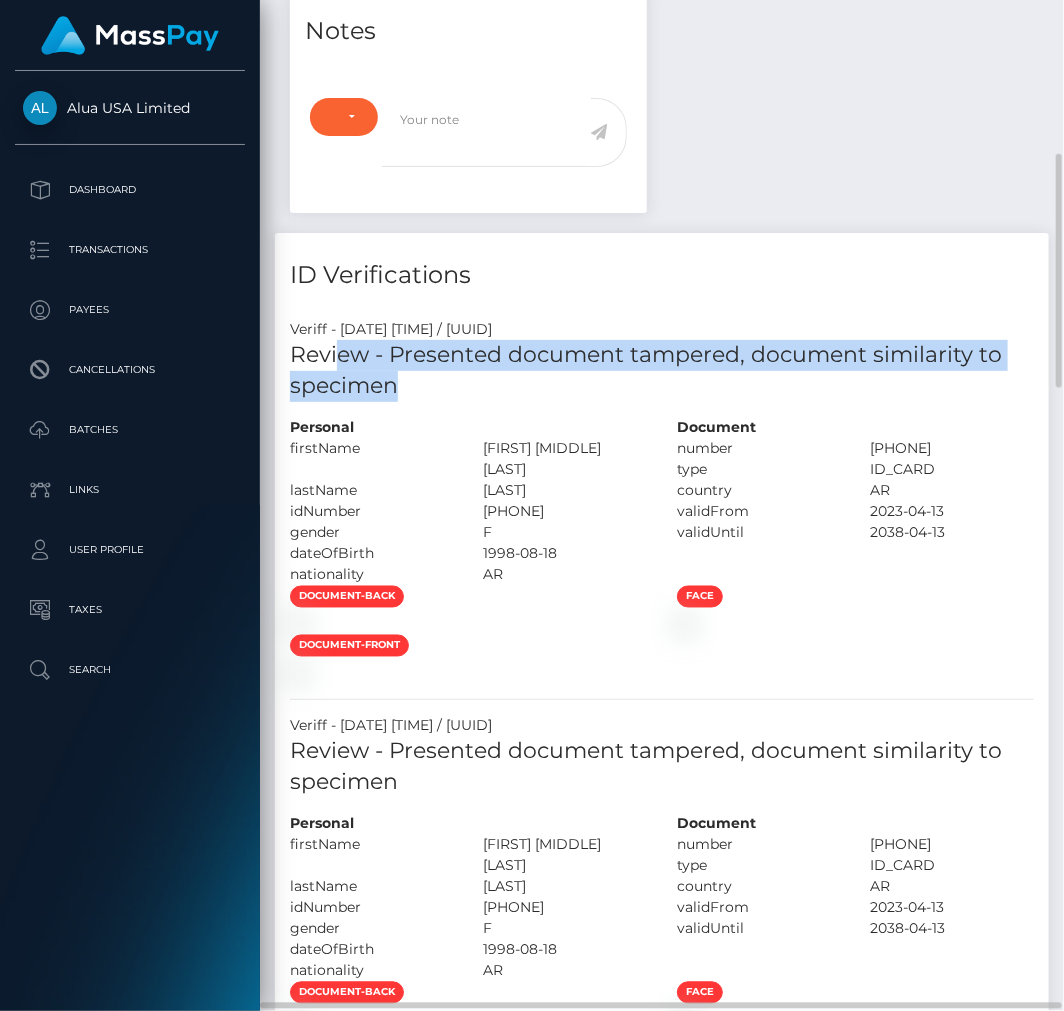 drag, startPoint x: 334, startPoint y: 351, endPoint x: 592, endPoint y: 394, distance: 261.55878 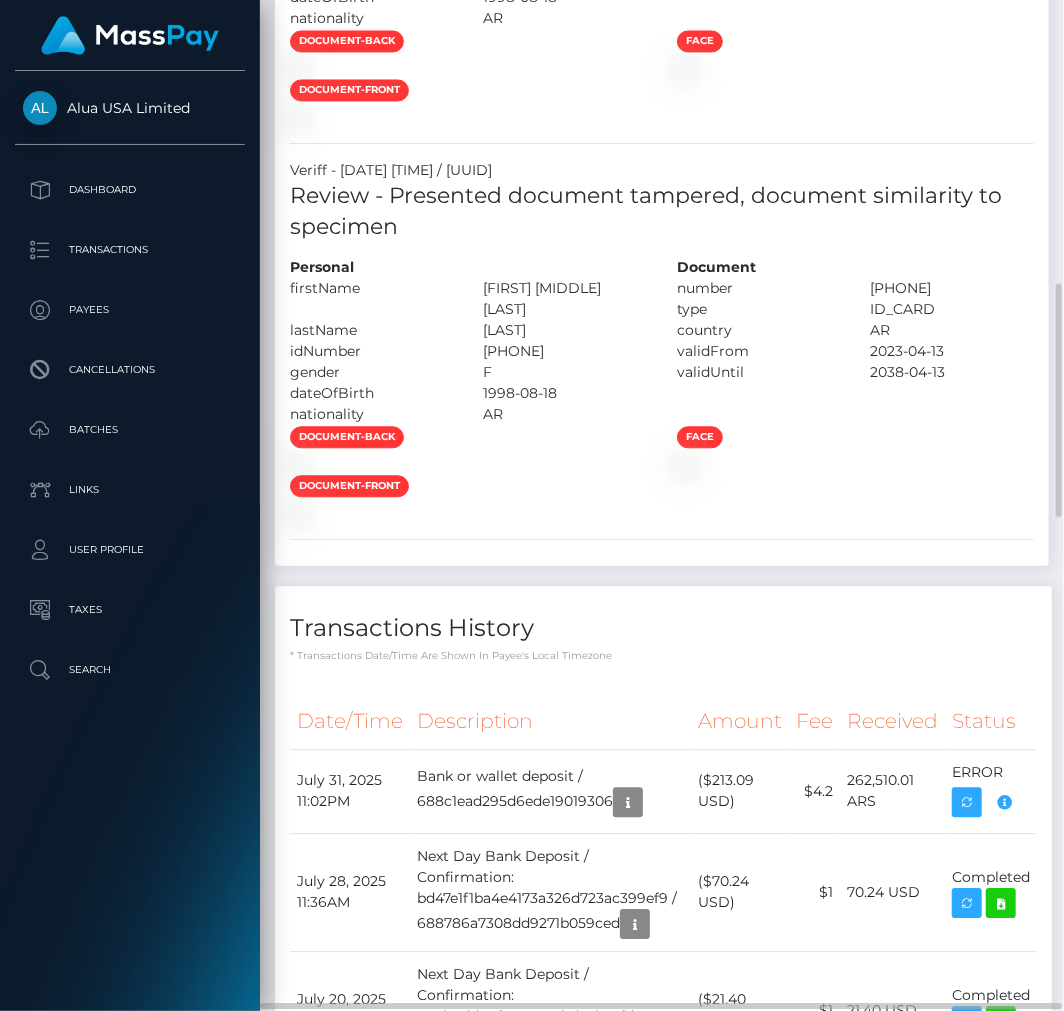 scroll, scrollTop: 1777, scrollLeft: 0, axis: vertical 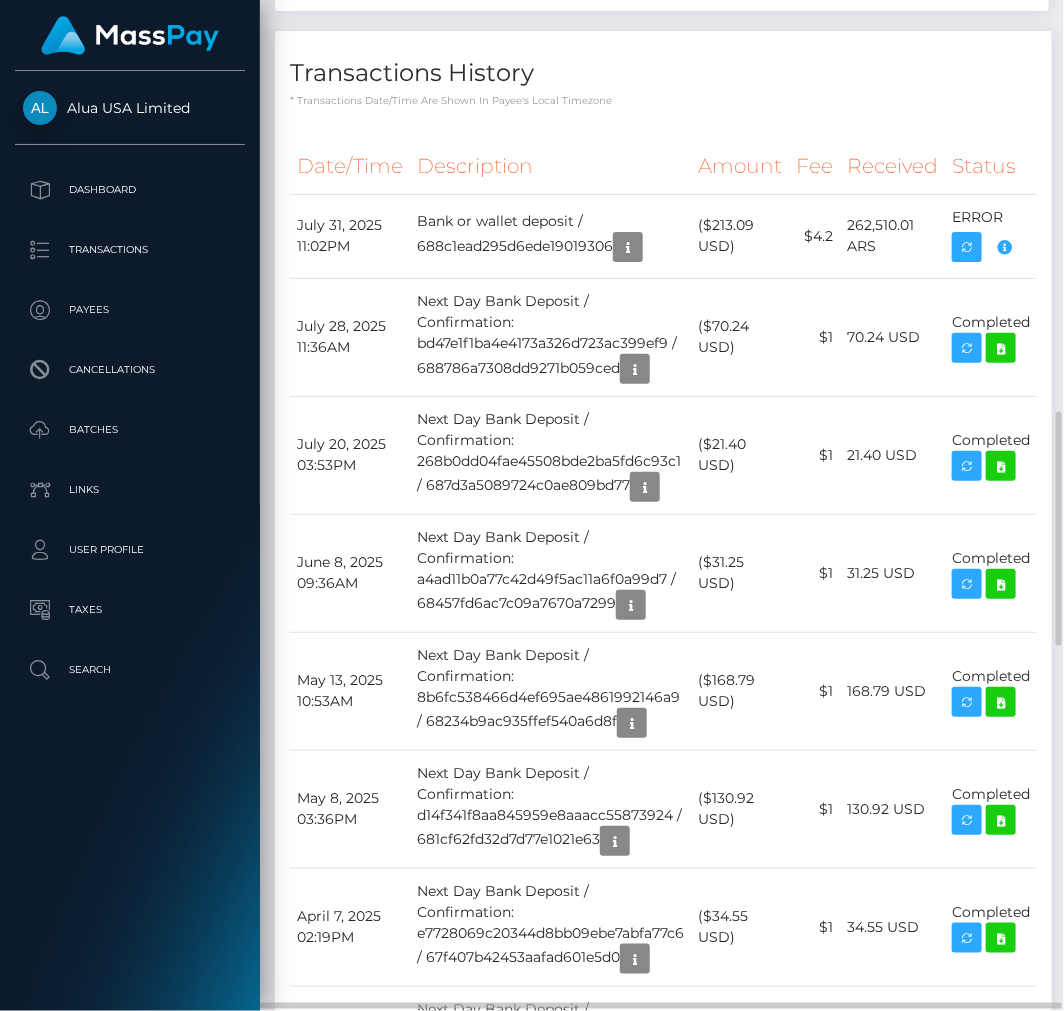 drag, startPoint x: 332, startPoint y: 365, endPoint x: 534, endPoint y: 431, distance: 212.50882 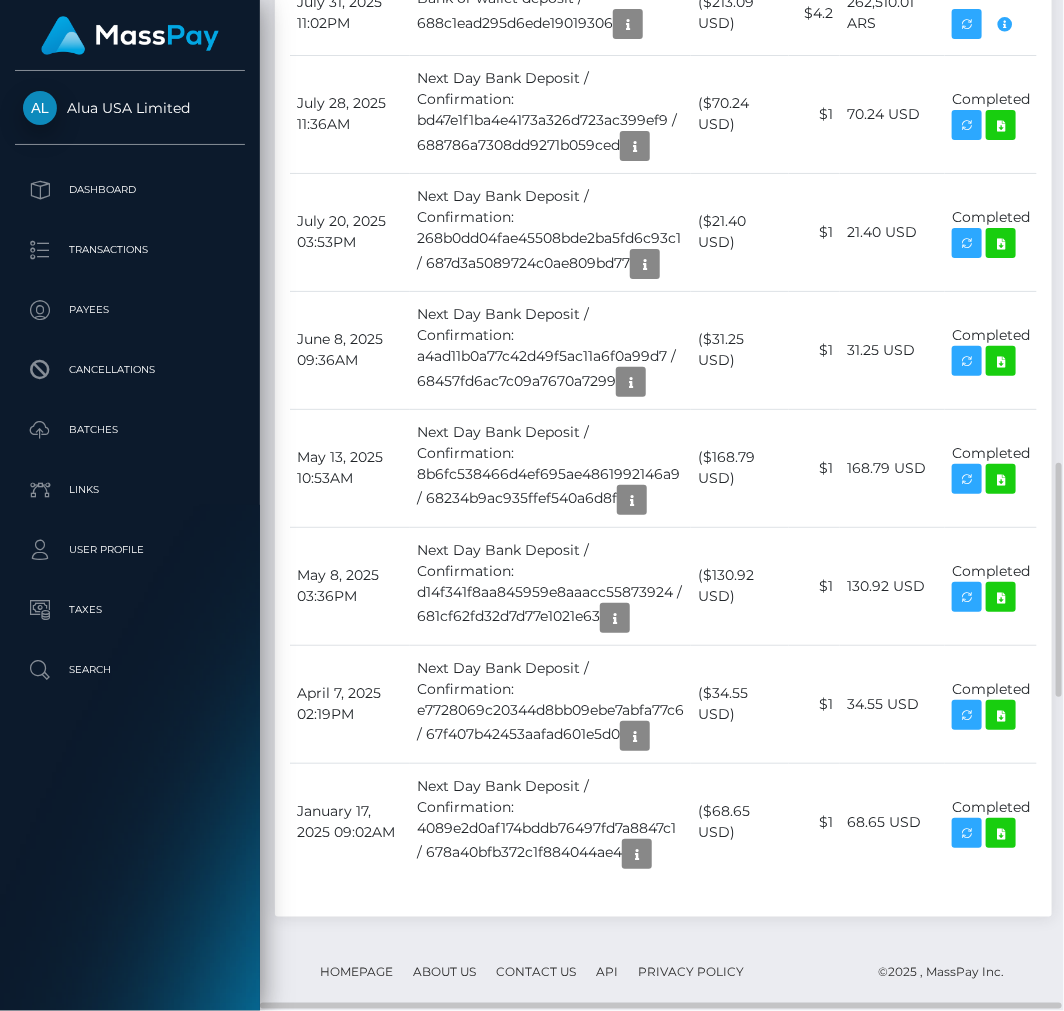 scroll, scrollTop: 1888, scrollLeft: 0, axis: vertical 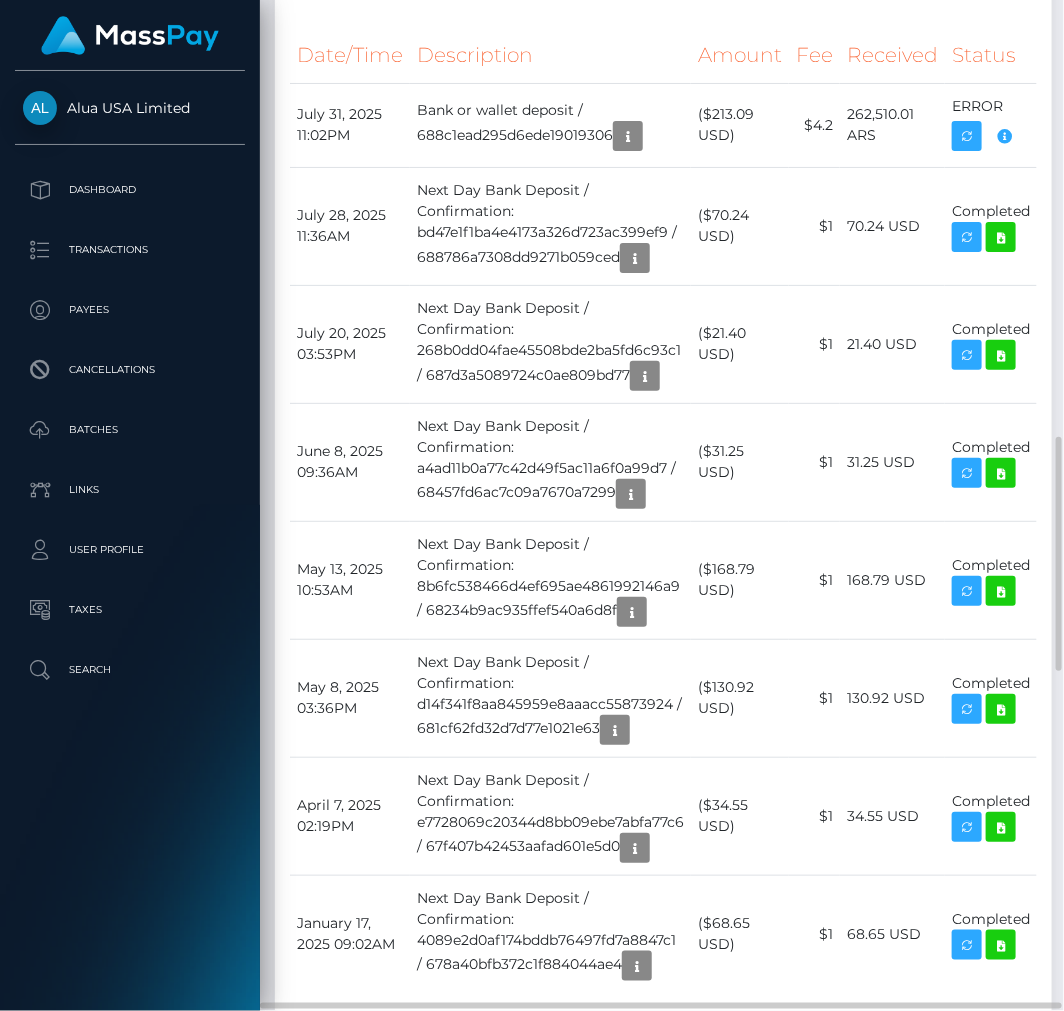 drag, startPoint x: 850, startPoint y: 430, endPoint x: 963, endPoint y: 426, distance: 113.07078 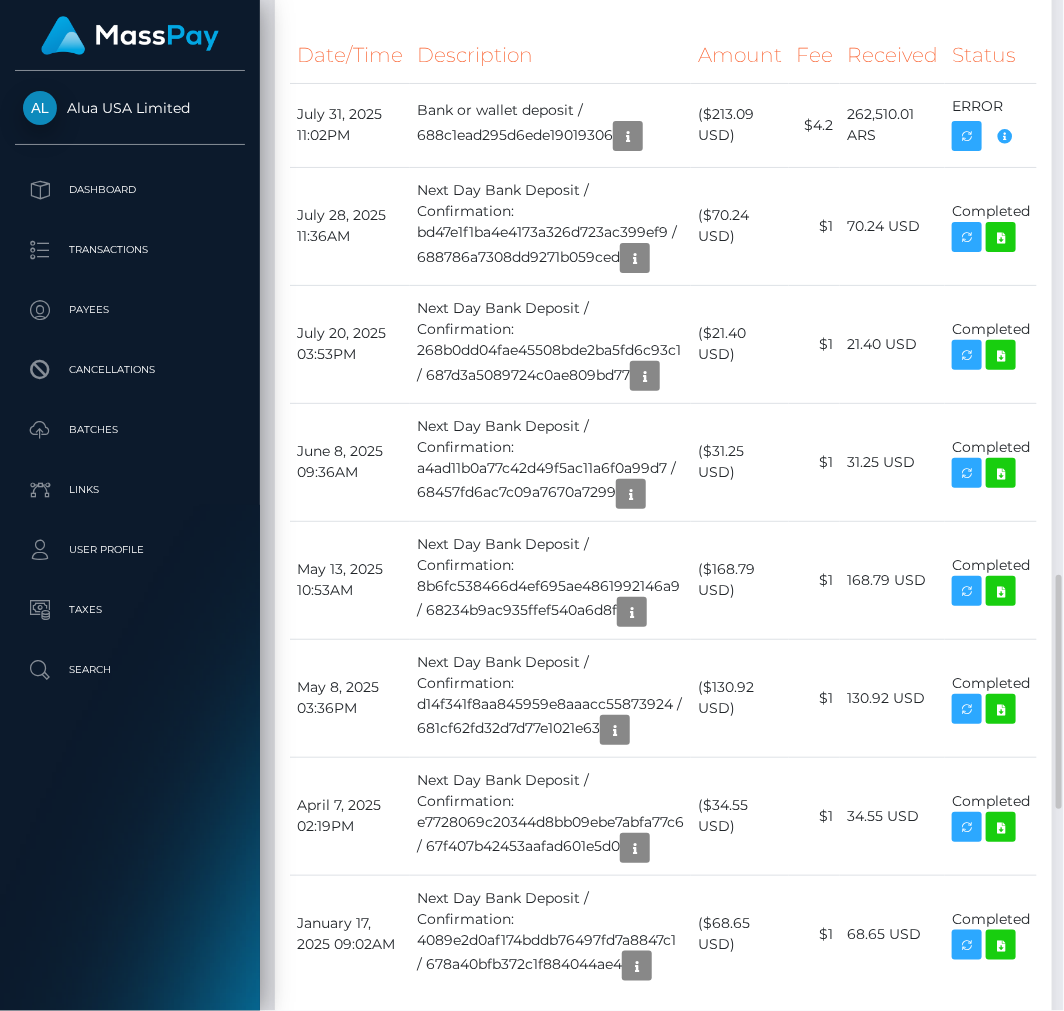 scroll, scrollTop: 2111, scrollLeft: 0, axis: vertical 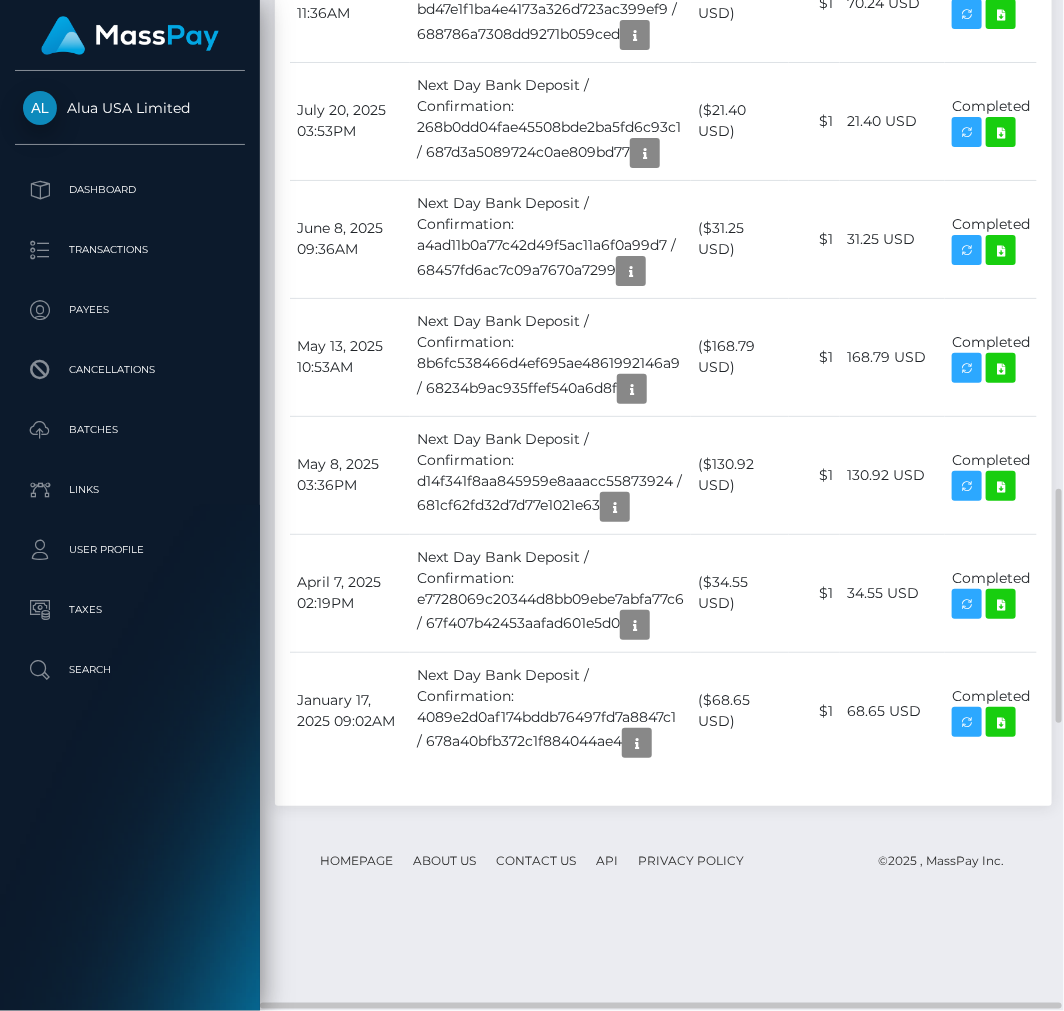 click at bounding box center (685, -424) 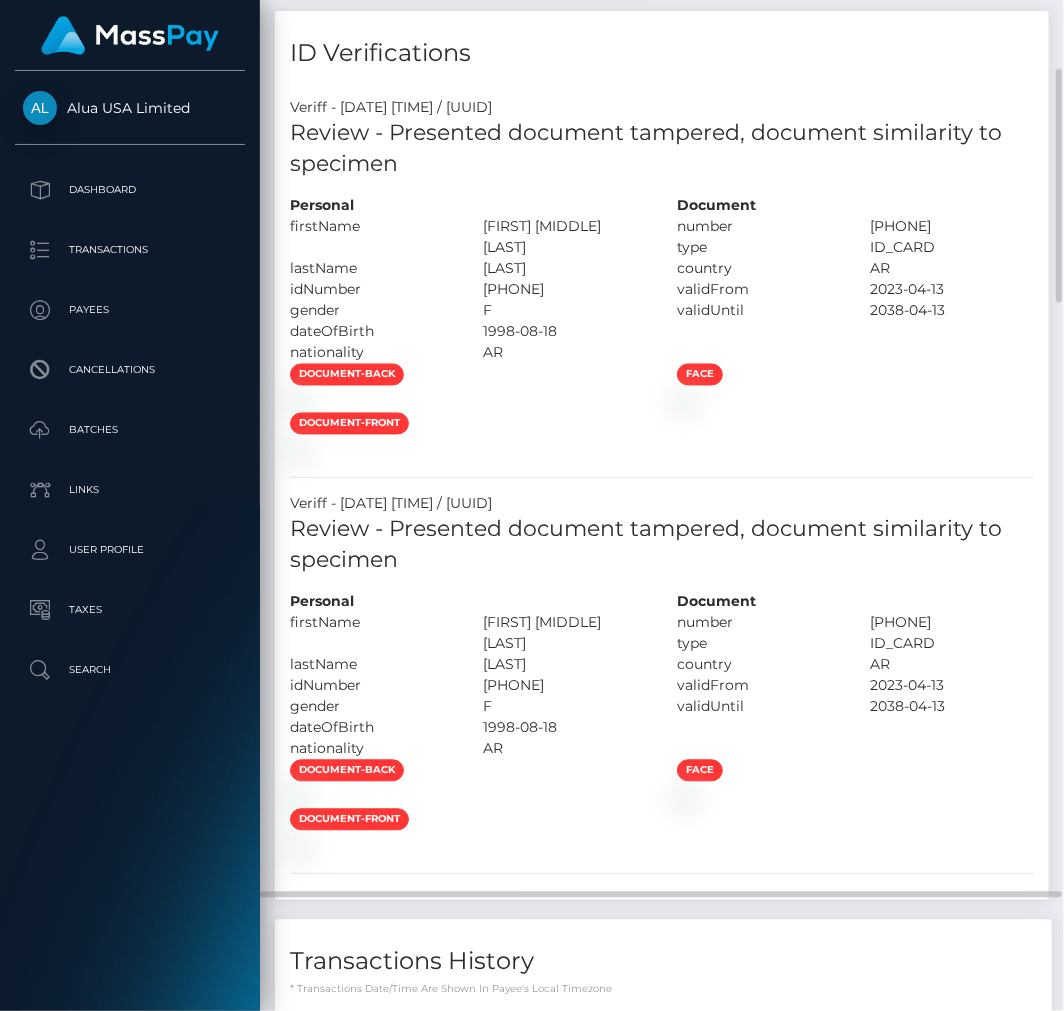 scroll, scrollTop: 444, scrollLeft: 0, axis: vertical 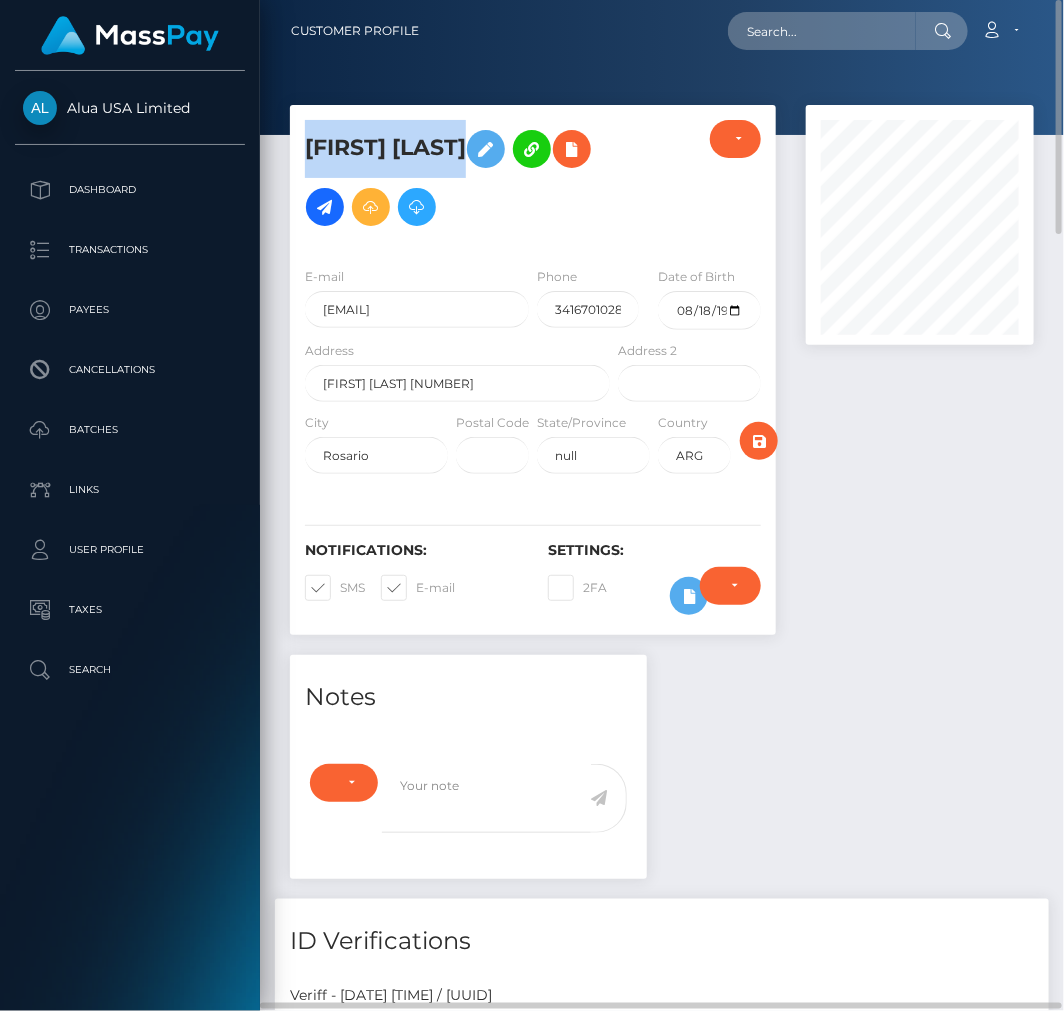 drag, startPoint x: 303, startPoint y: 130, endPoint x: 455, endPoint y: 138, distance: 152.21039 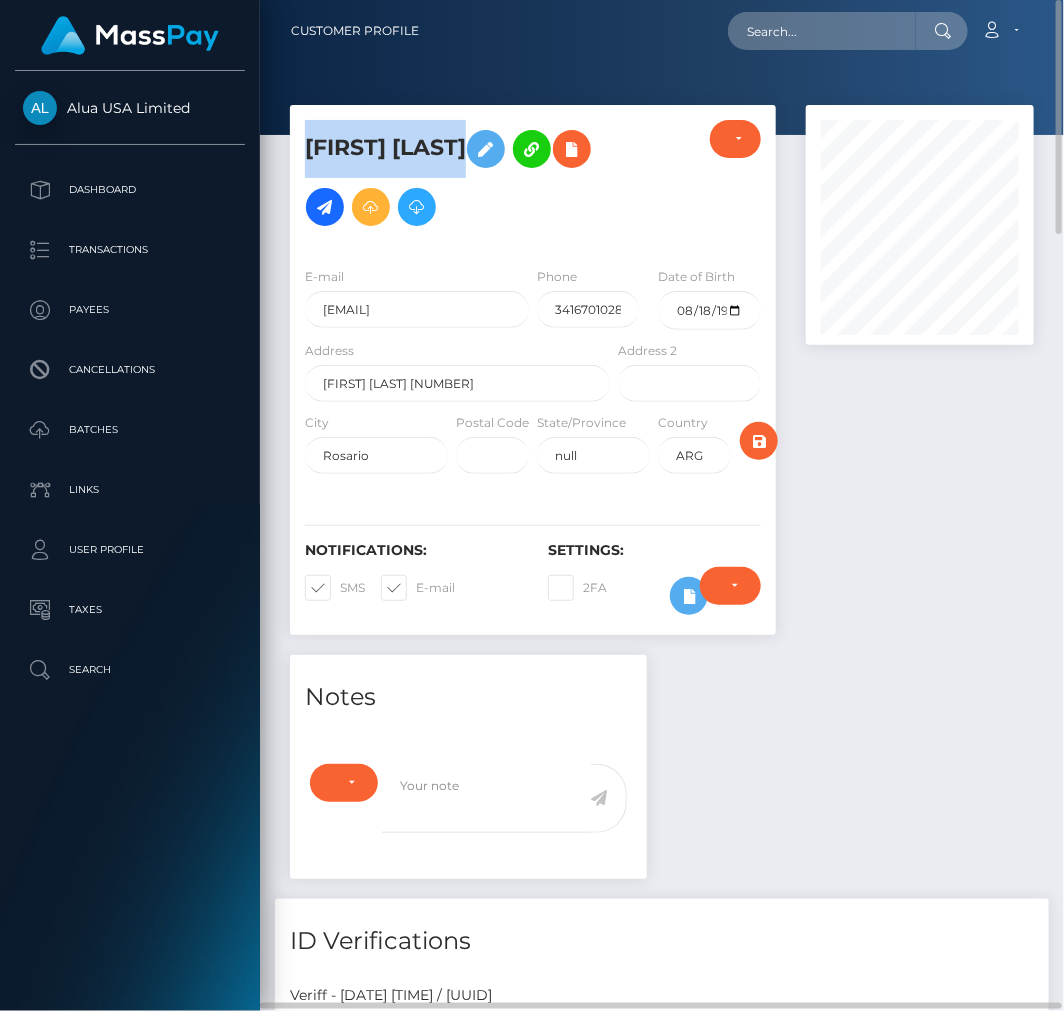 click on "Chiara  Martin
- ID: 67814a3df0d3687c1f0061fa" at bounding box center [452, 185] 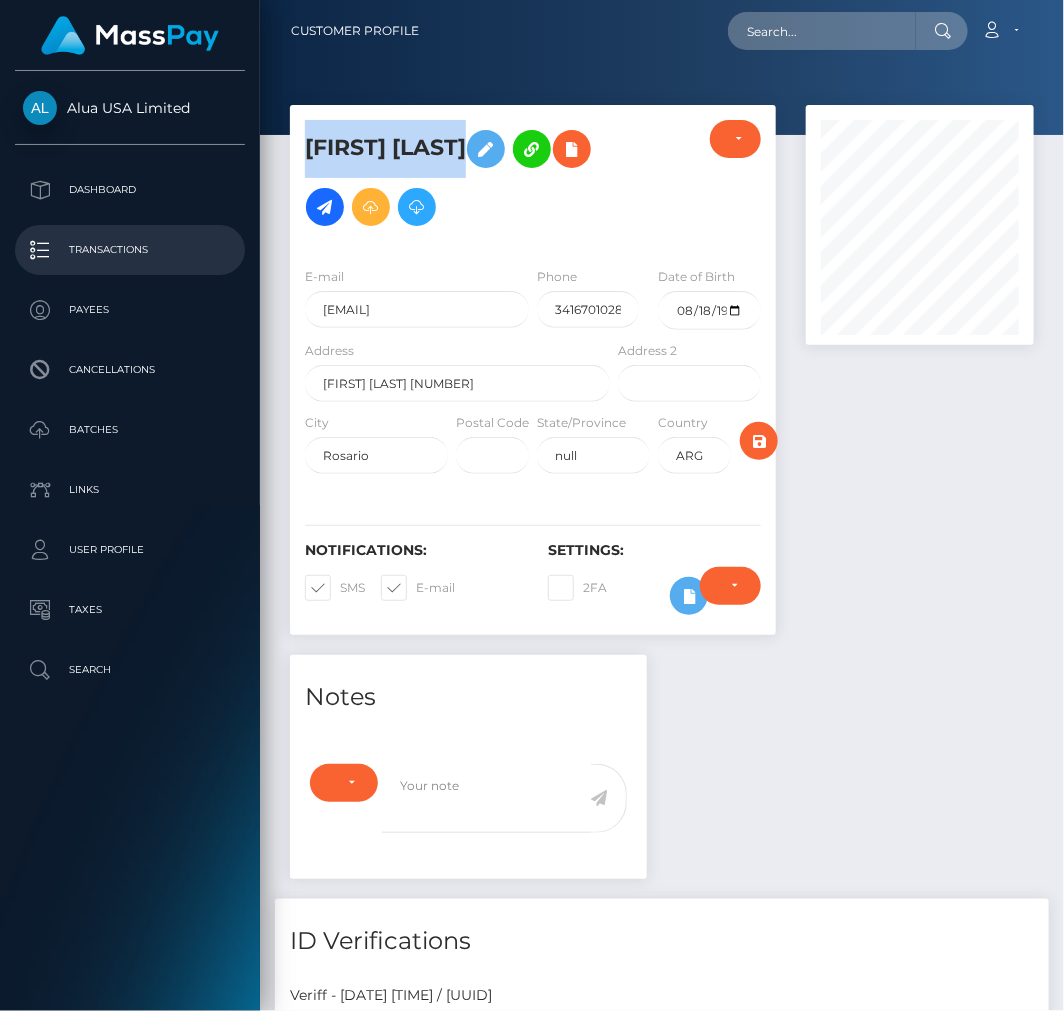 copy on "Chiara  Martin" 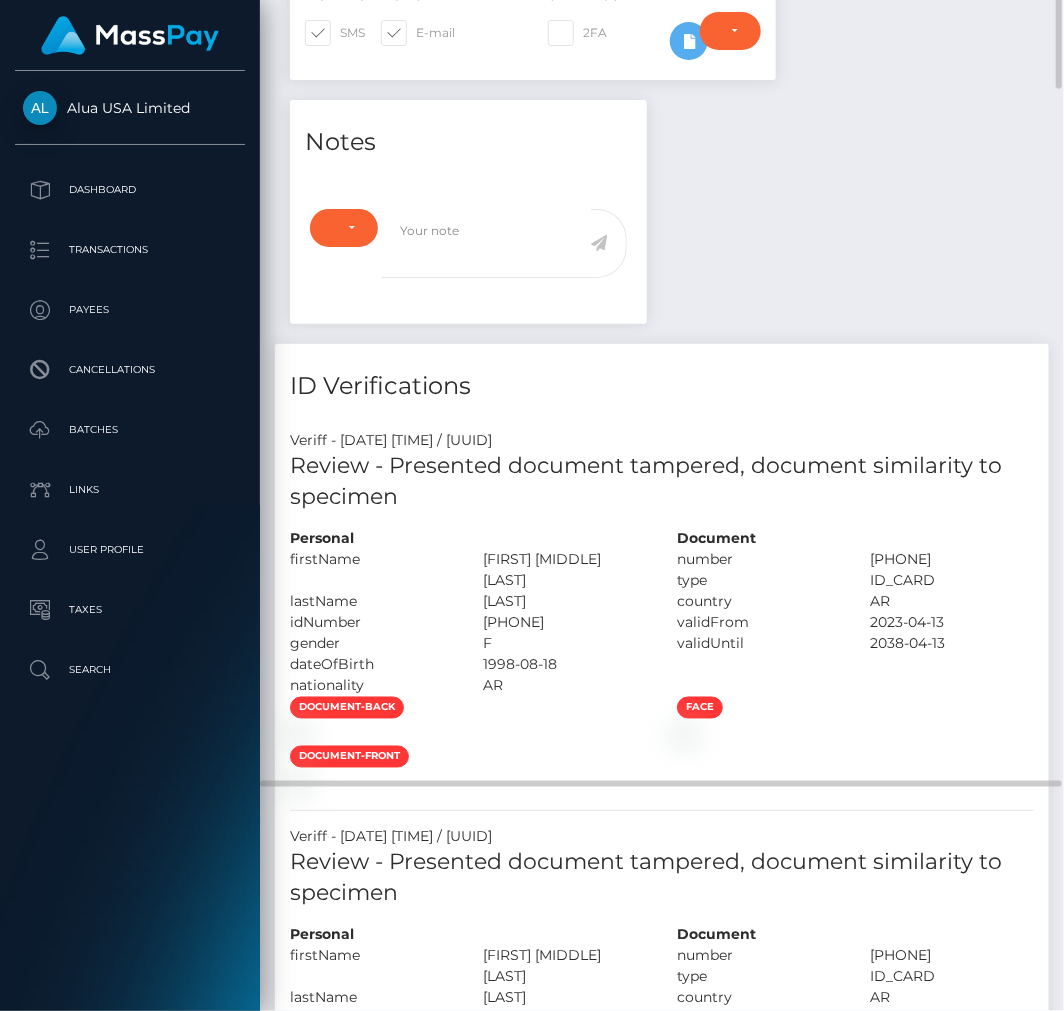 scroll, scrollTop: 0, scrollLeft: 0, axis: both 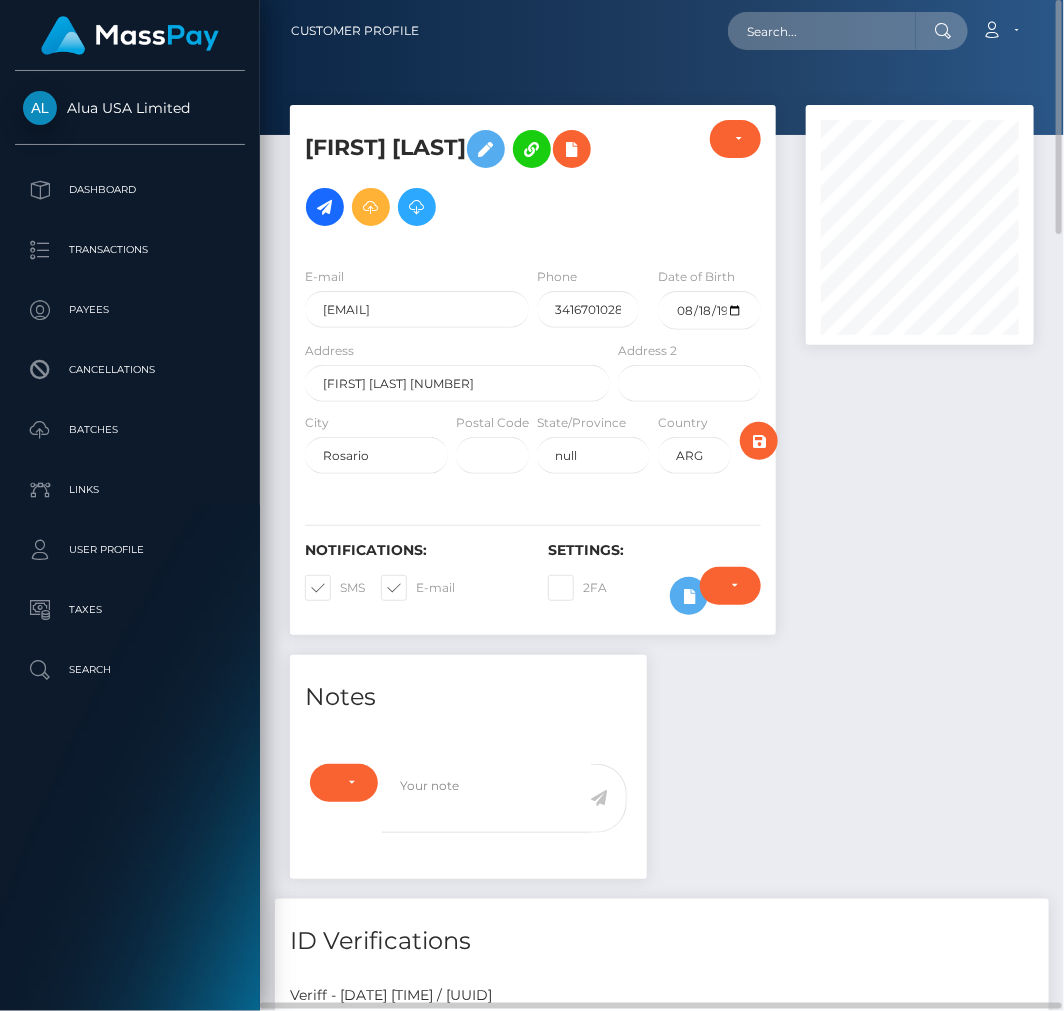 click on "Chiara  Martin
- ID: 67814a3df0d3687c1f0061fa" at bounding box center (452, 178) 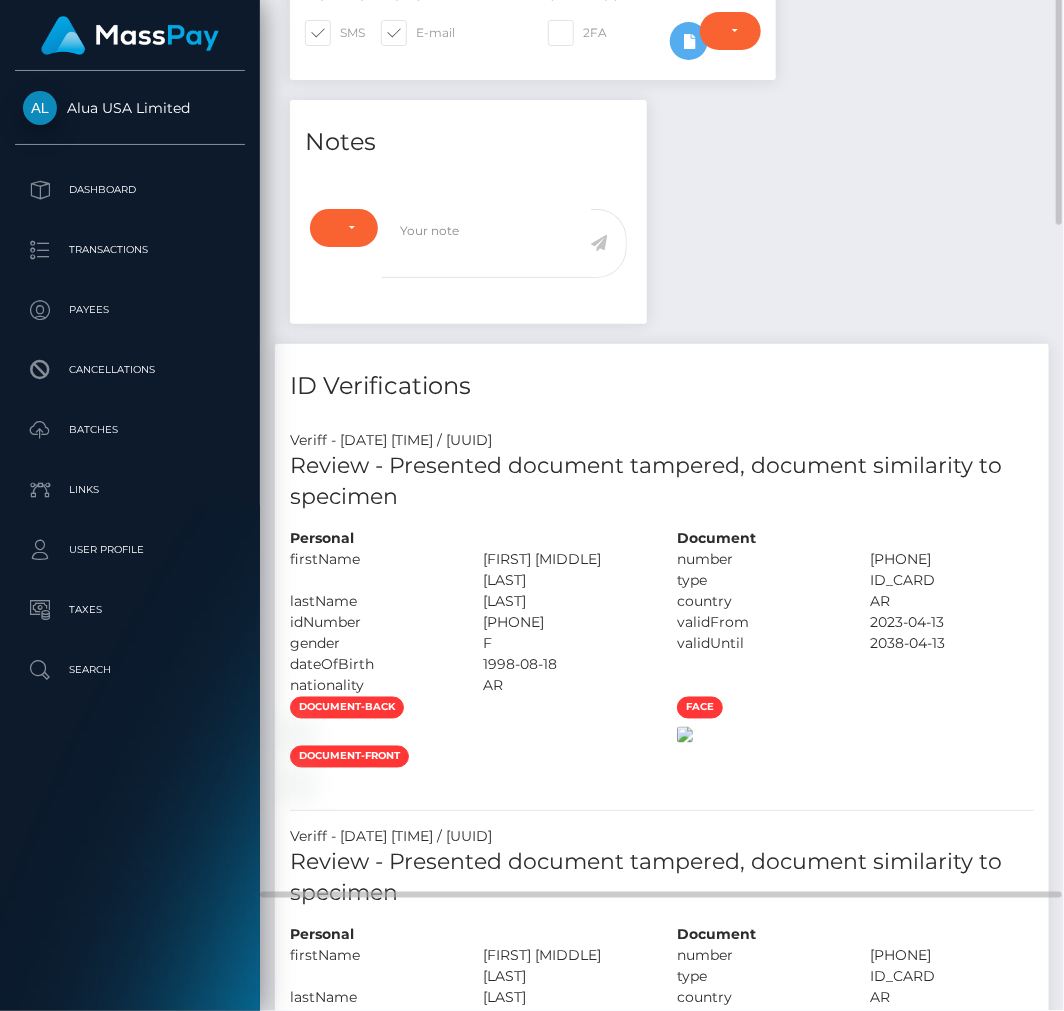 scroll, scrollTop: 777, scrollLeft: 0, axis: vertical 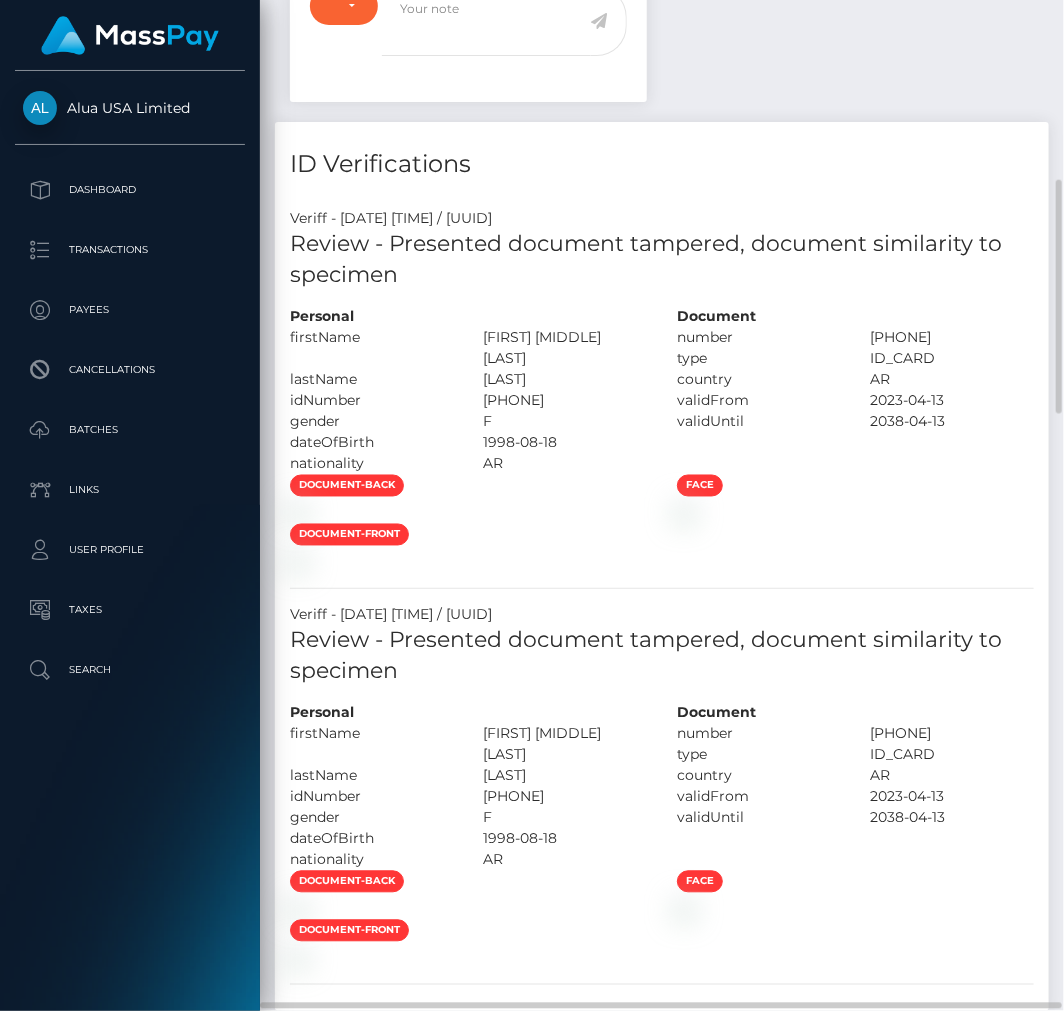 click on "Veriff
- August  5, 2025 03:50PM
/ 7b33192a-5a4a-40c7-839d-d71222b788a0" at bounding box center (662, 218) 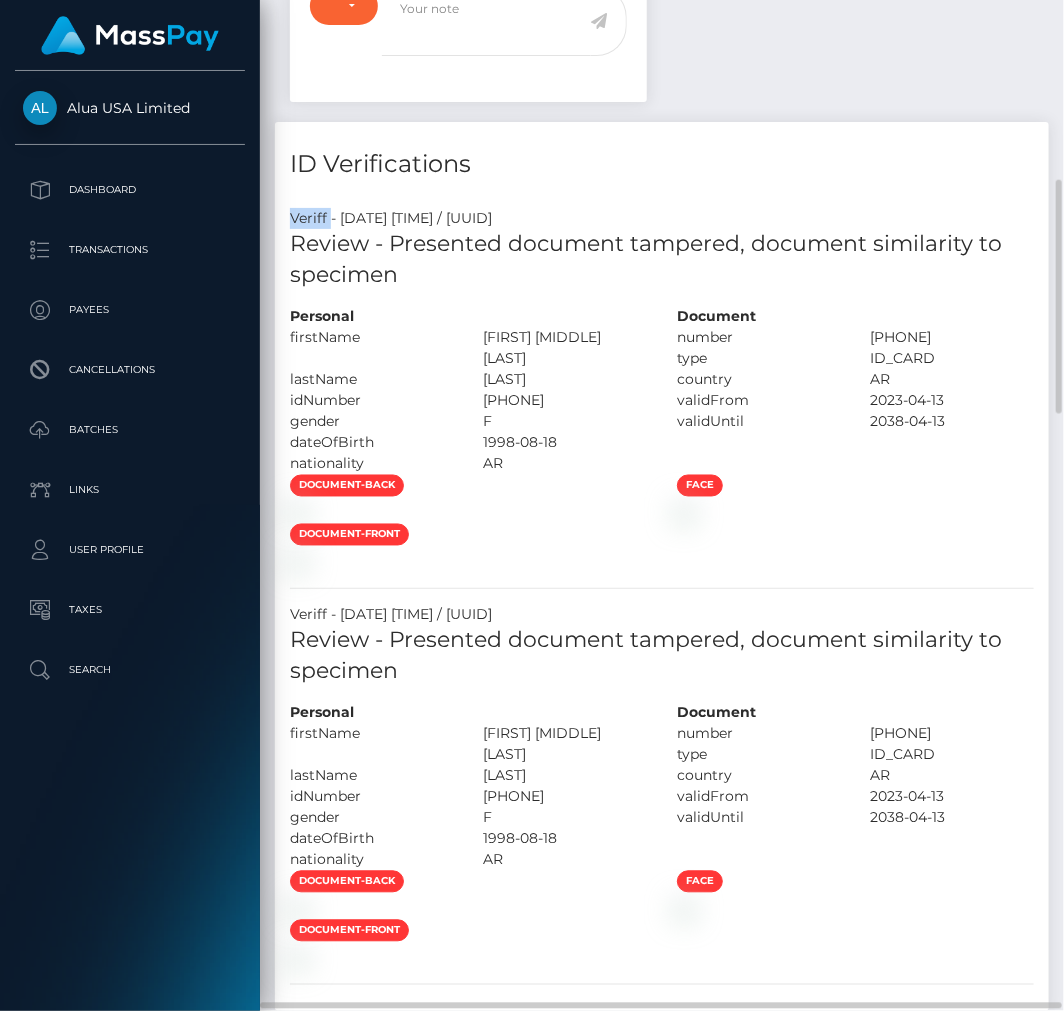 click on "Veriff
- August  5, 2025 03:50PM
/ 7b33192a-5a4a-40c7-839d-d71222b788a0" at bounding box center (662, 218) 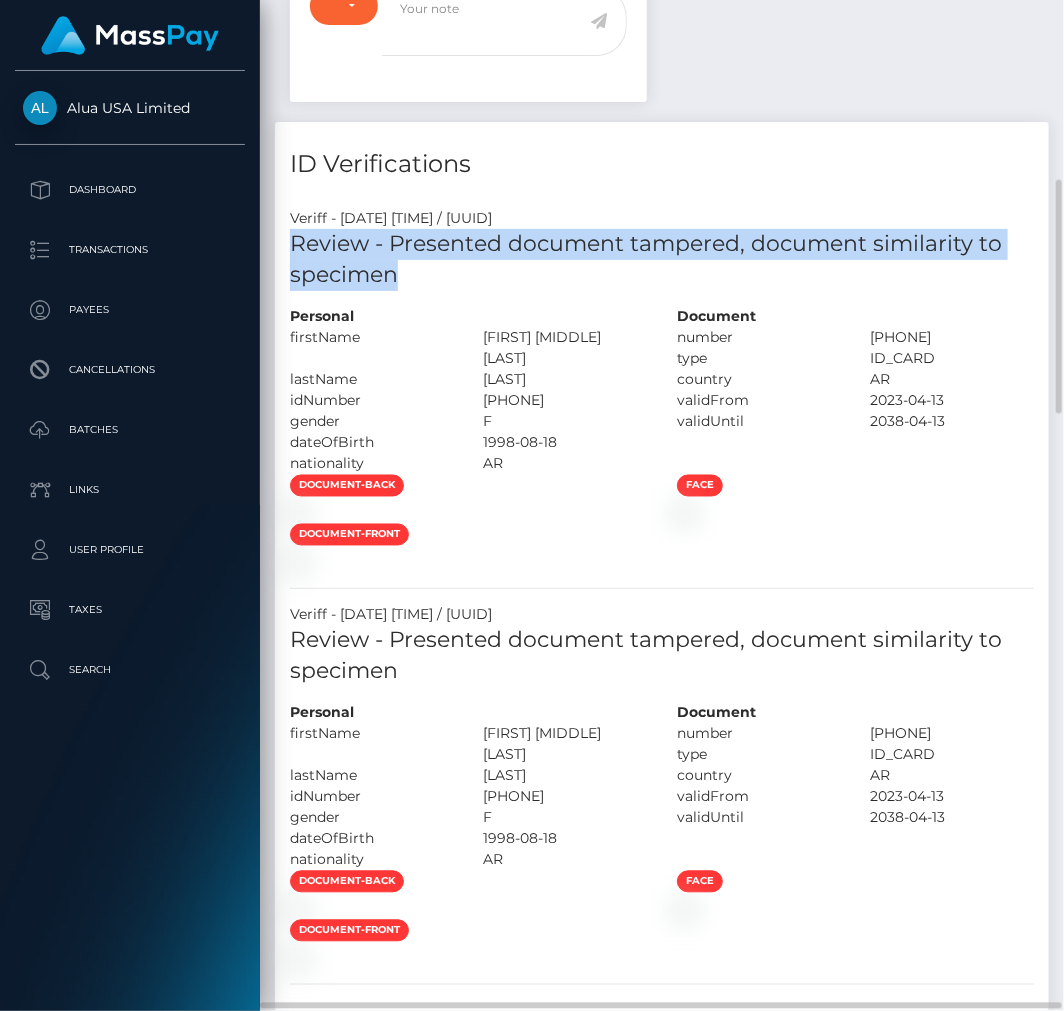 copy on "Review - Presented document tampered, document similarity to specimen" 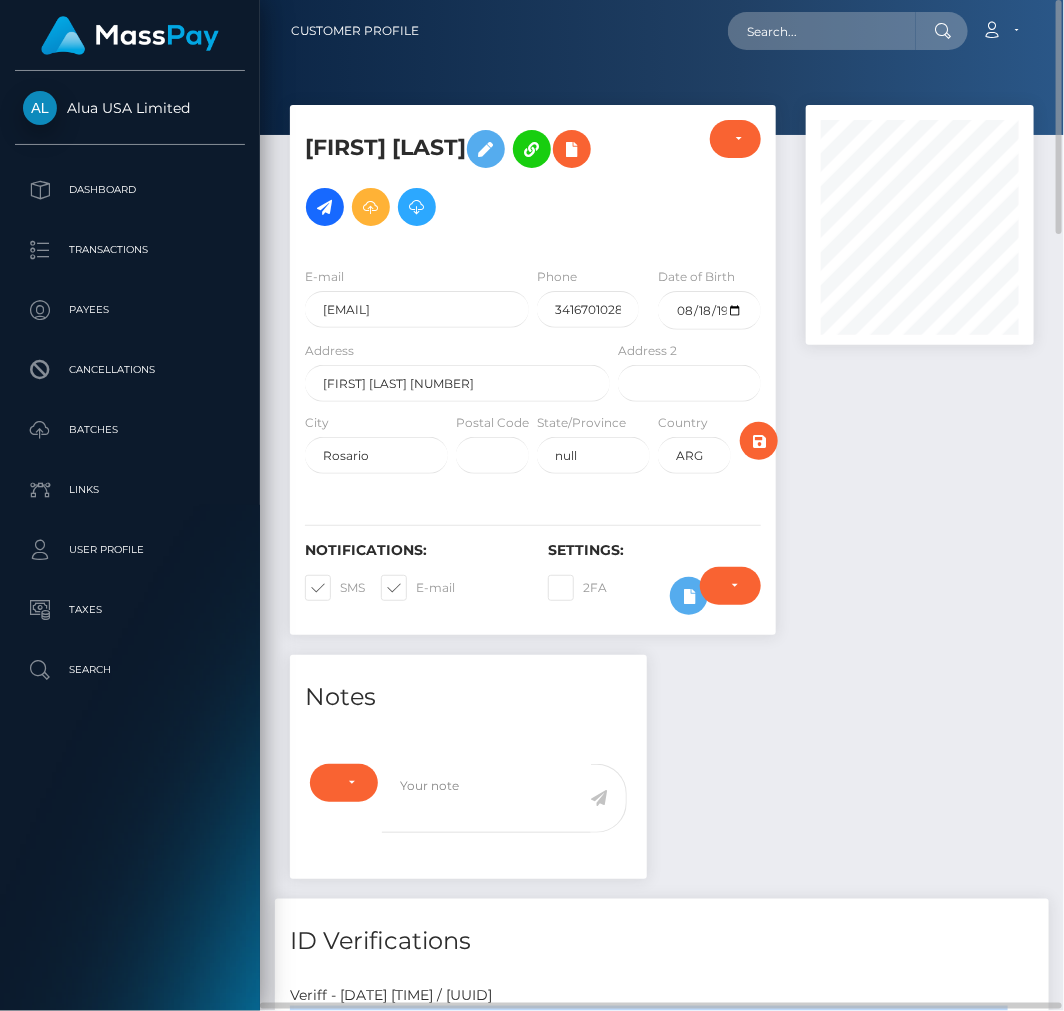 scroll, scrollTop: 555, scrollLeft: 0, axis: vertical 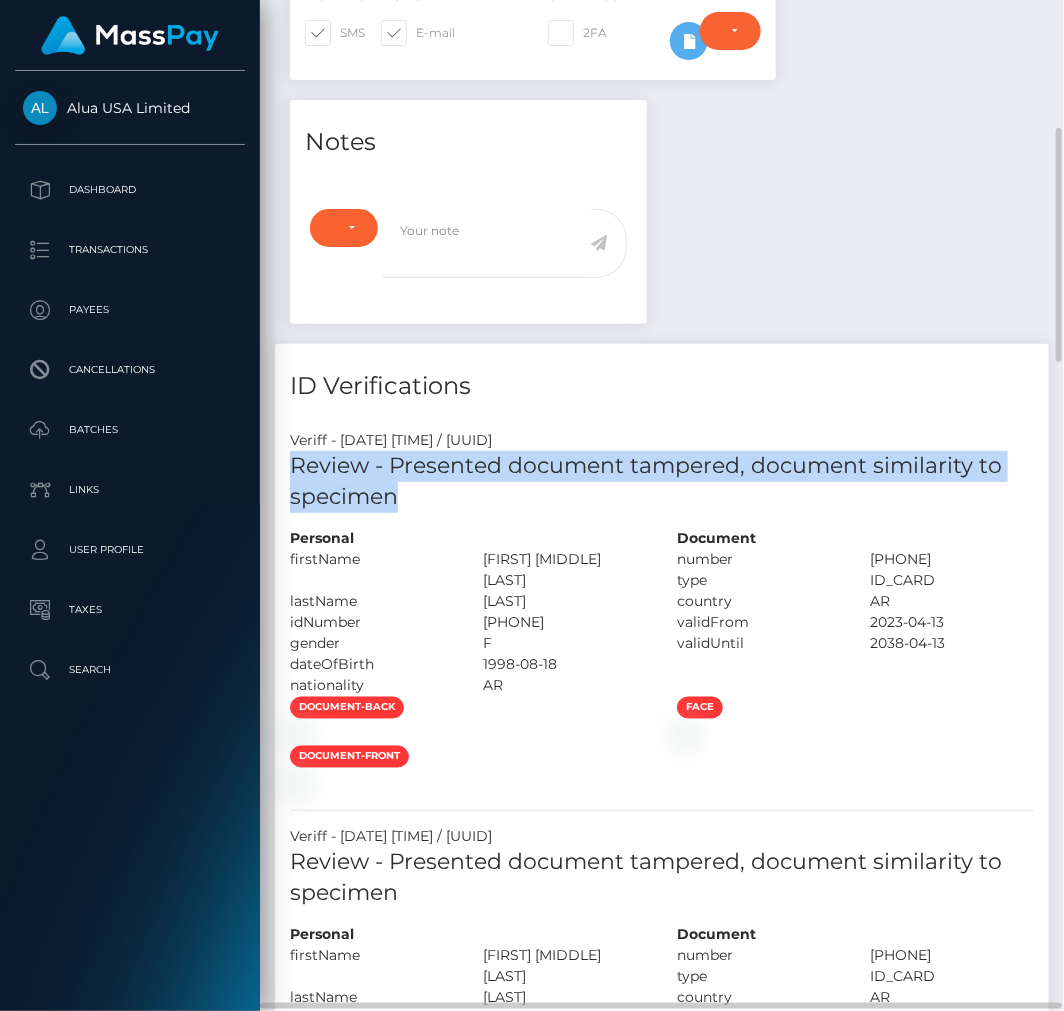 click on "Review - Presented document tampered, document similarity to specimen" at bounding box center [662, 482] 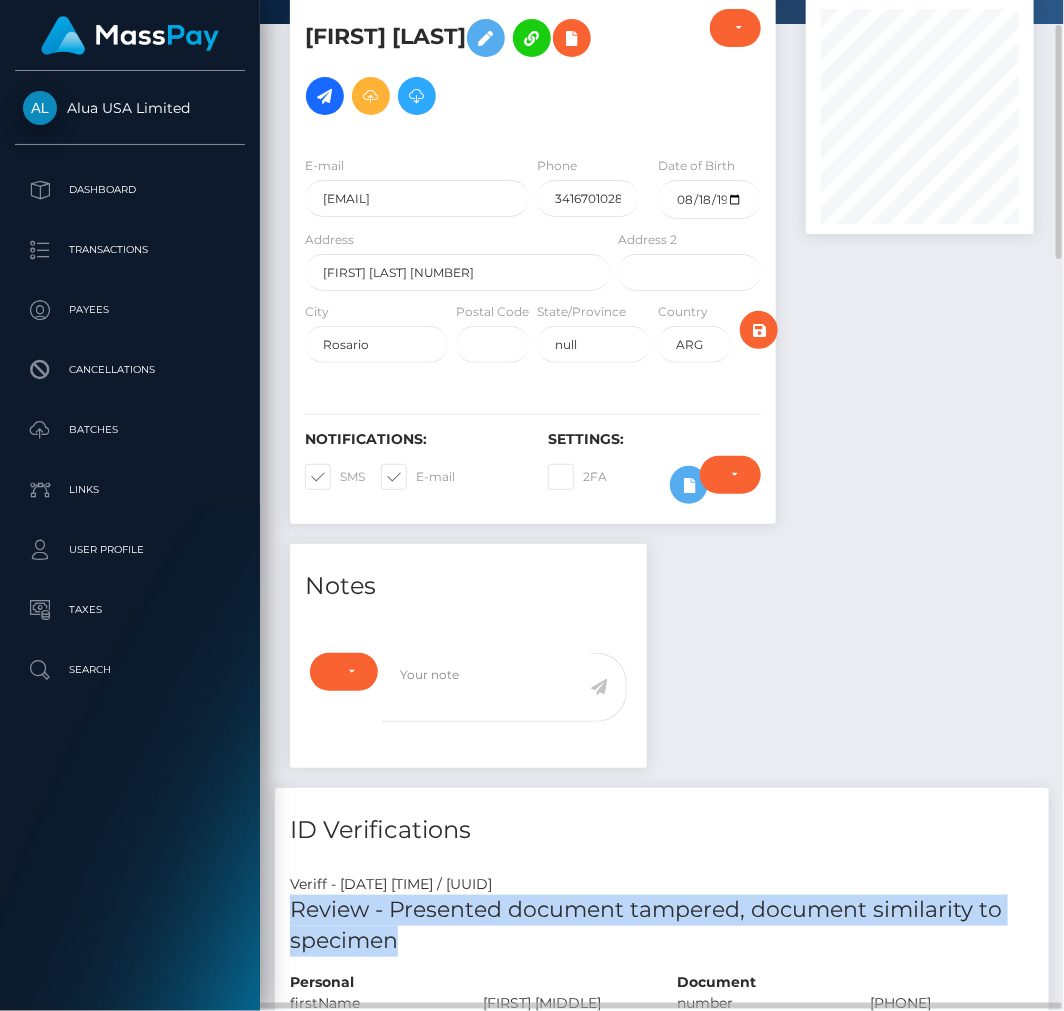 scroll, scrollTop: 0, scrollLeft: 0, axis: both 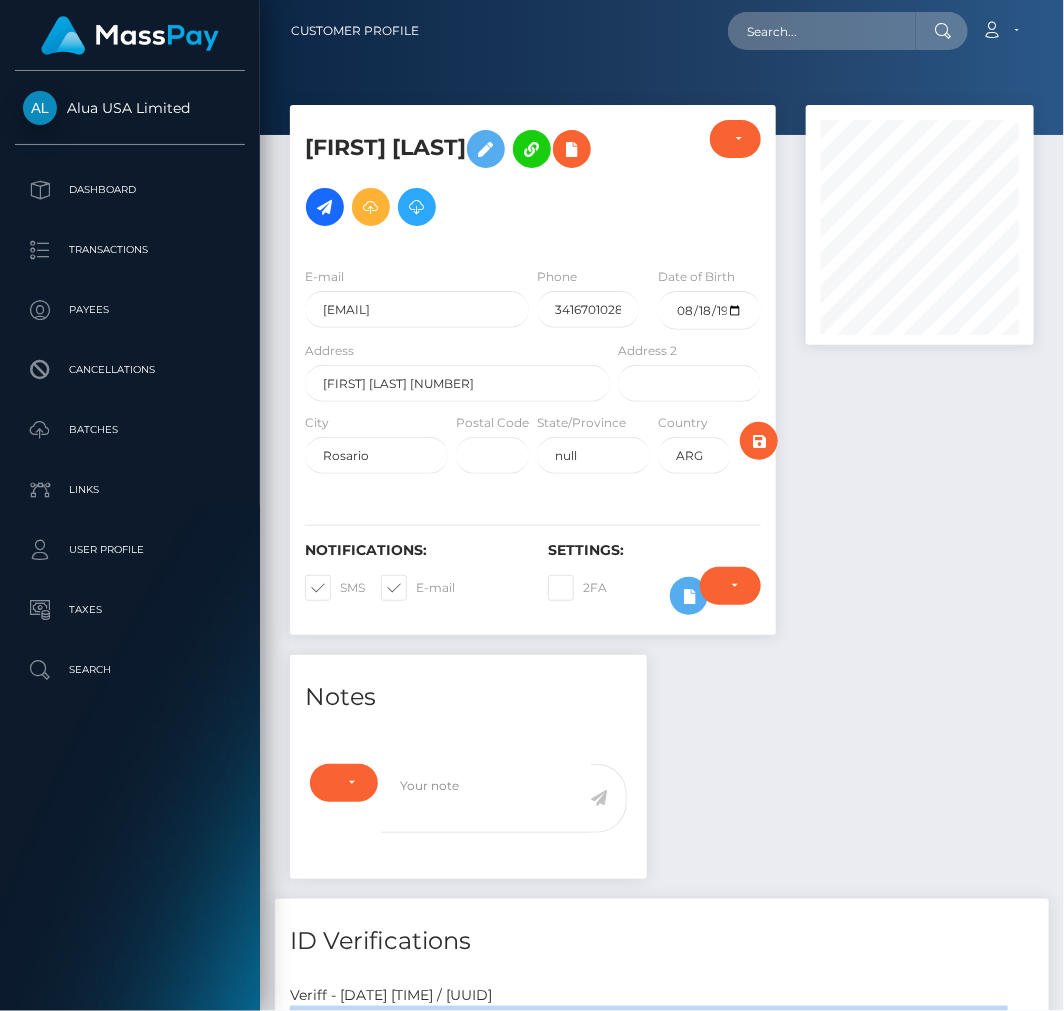 click on "Alua USA Limited" at bounding box center [130, 108] 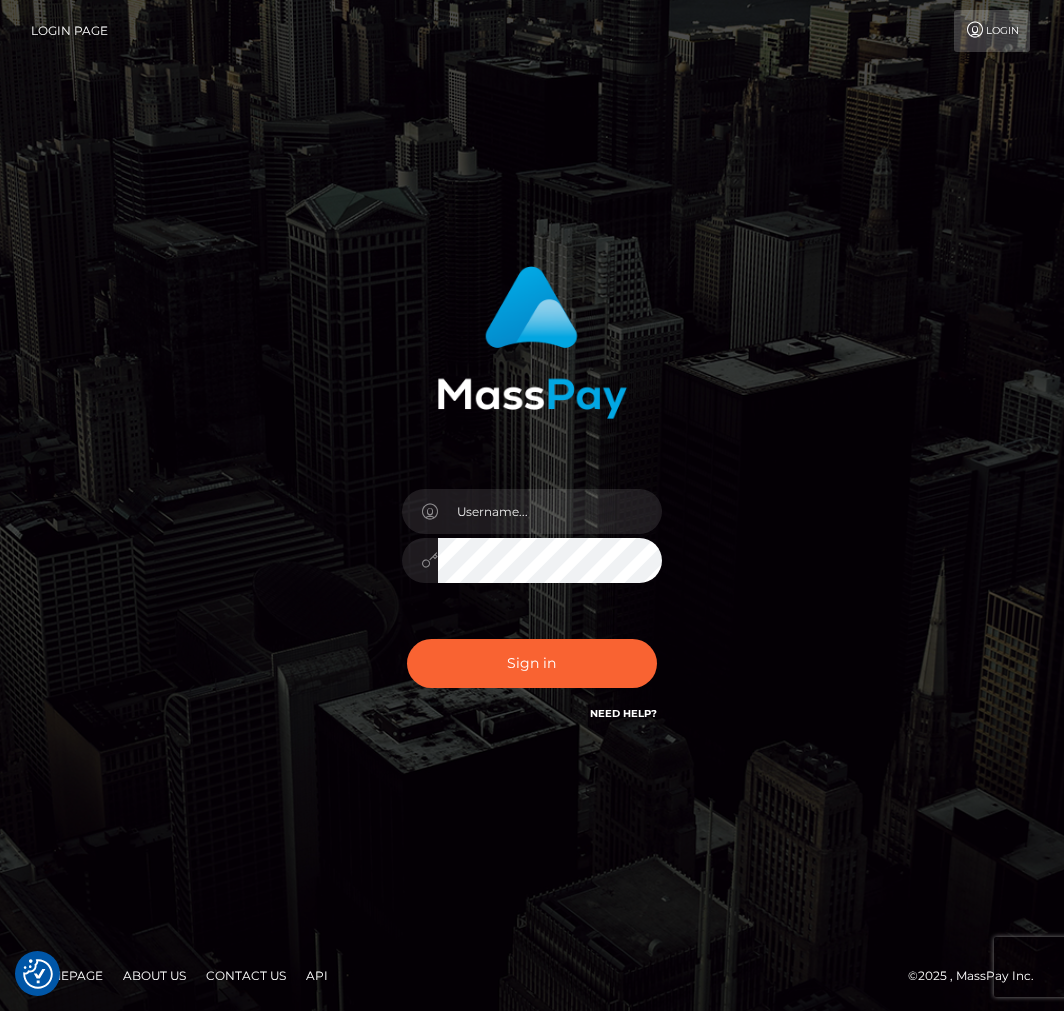 scroll, scrollTop: 0, scrollLeft: 0, axis: both 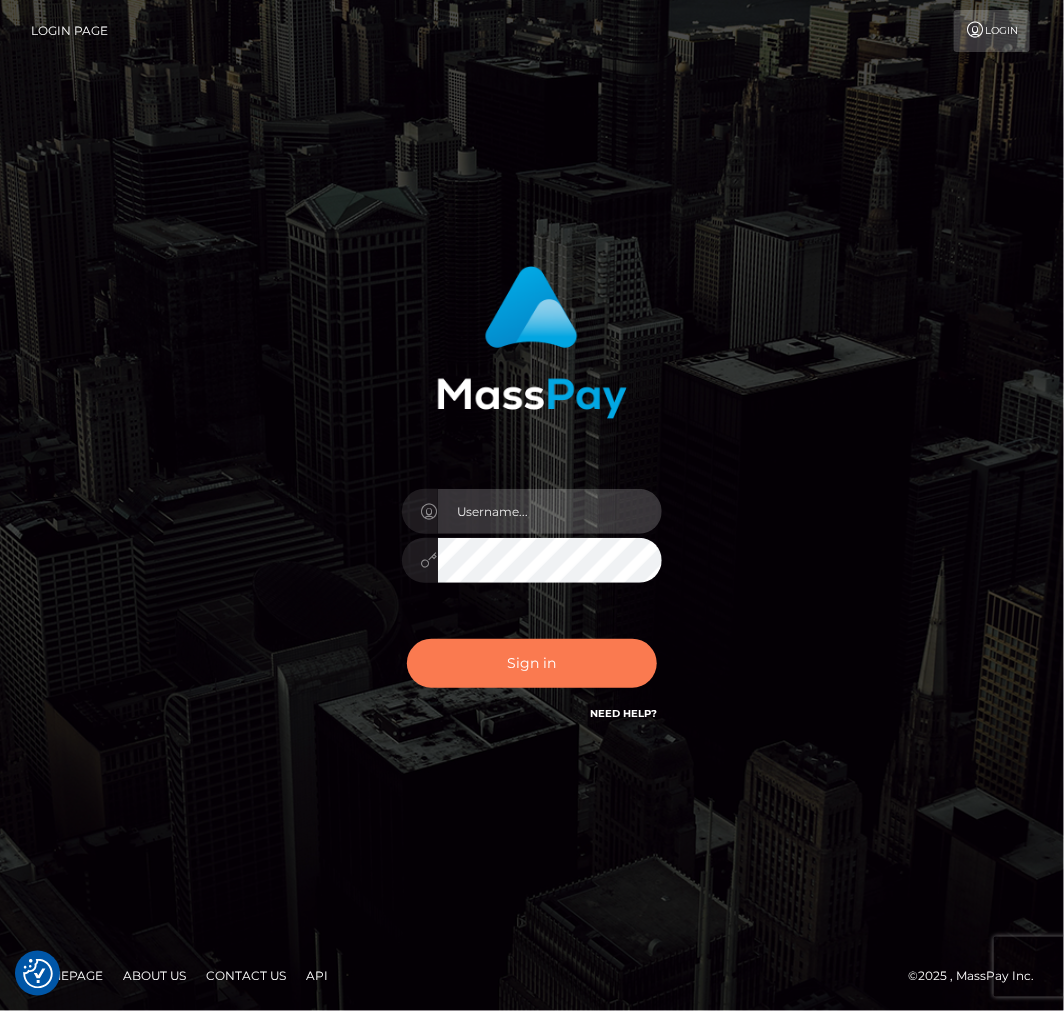 type on "aluasupport" 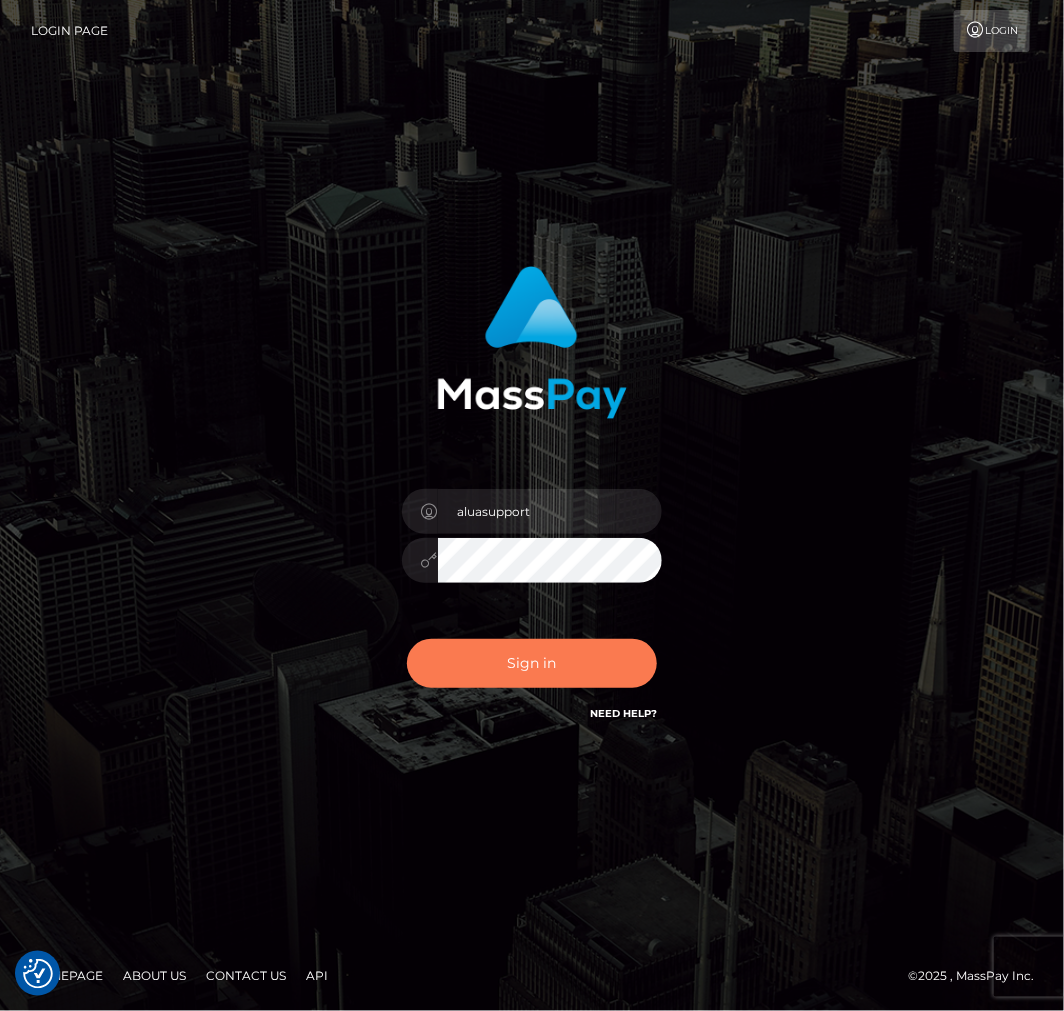 click on "Sign in" at bounding box center (532, 663) 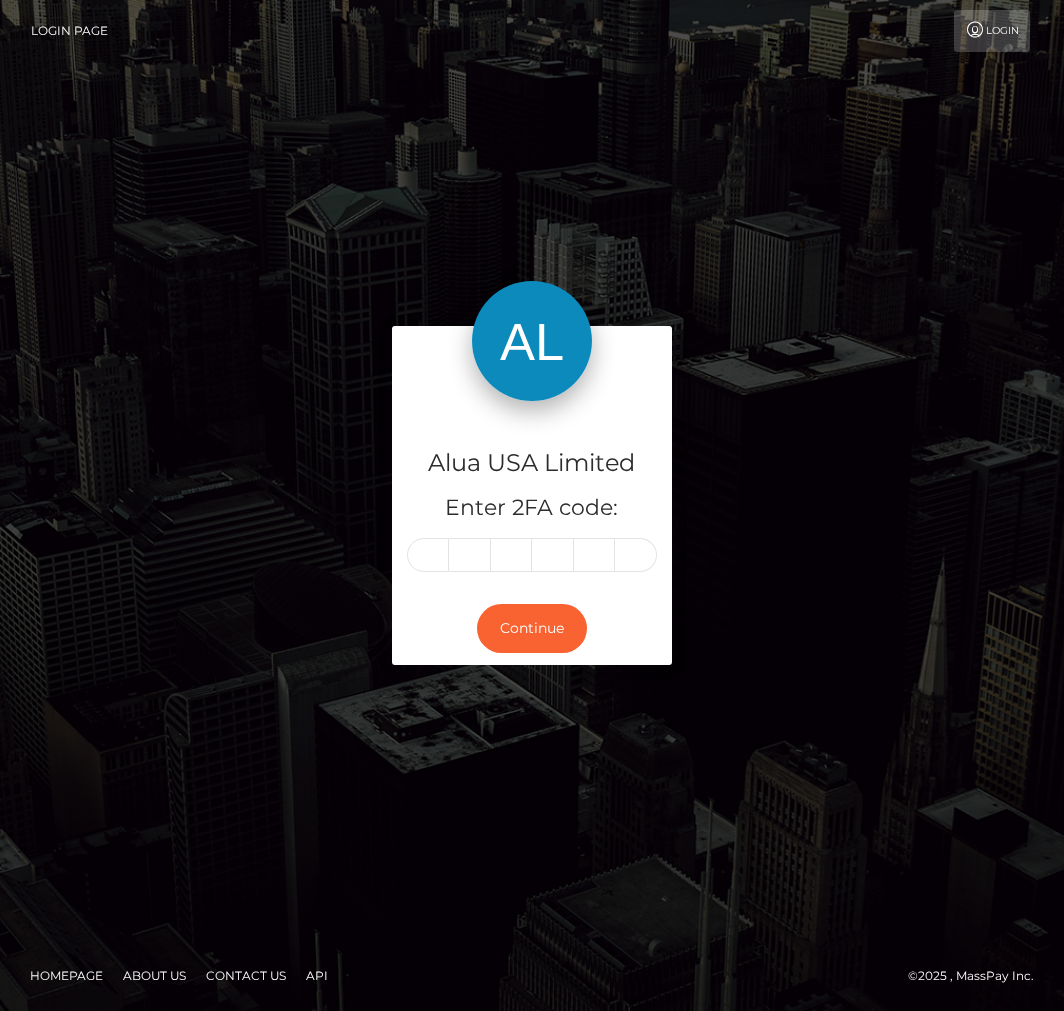 scroll, scrollTop: 0, scrollLeft: 0, axis: both 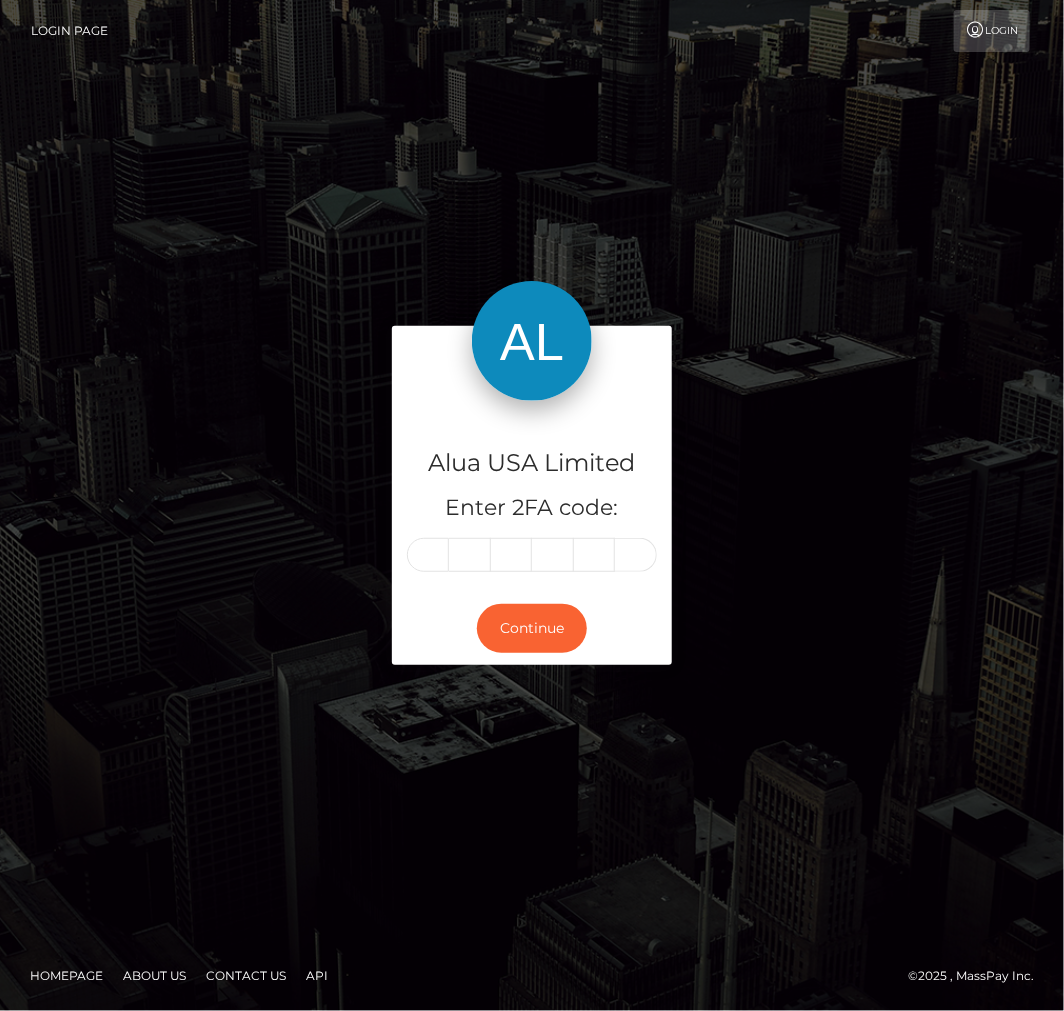 click at bounding box center (428, 555) 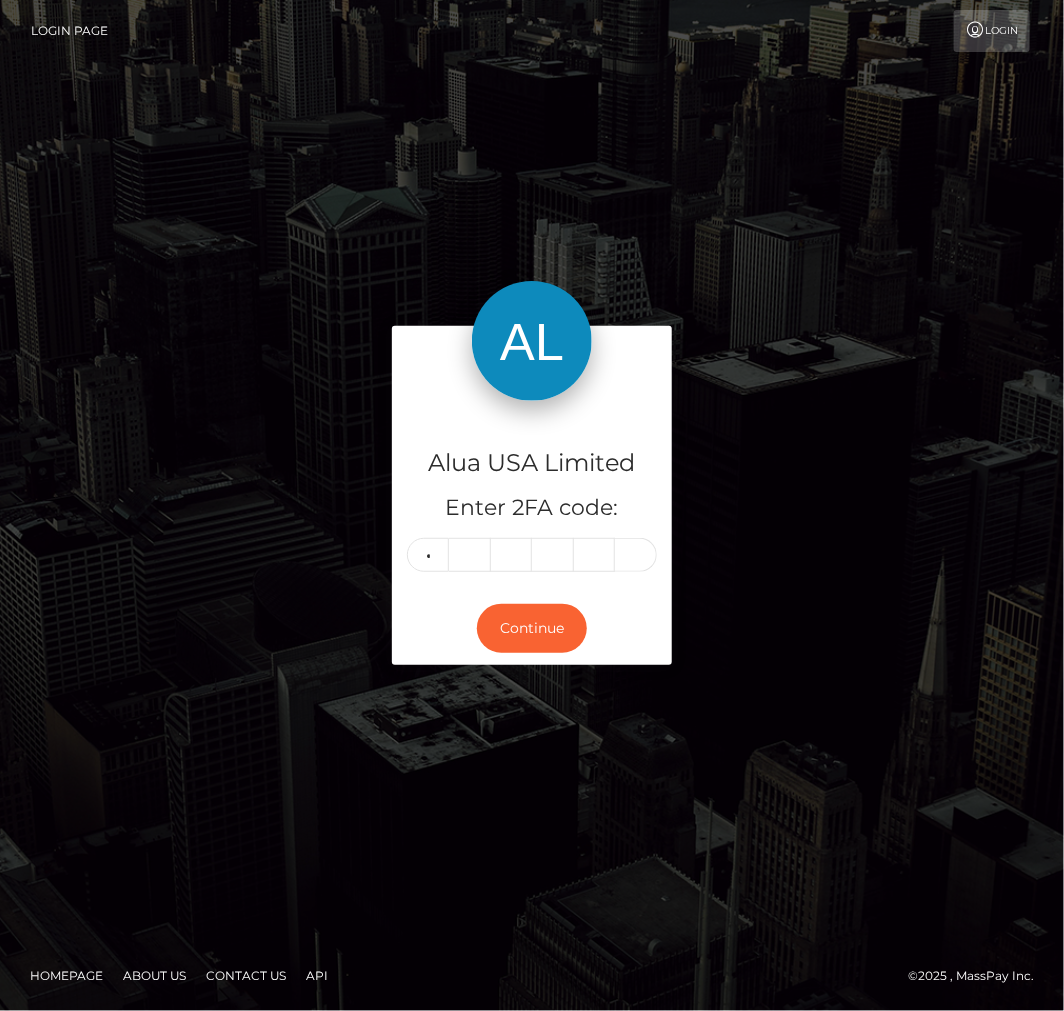 type on "7" 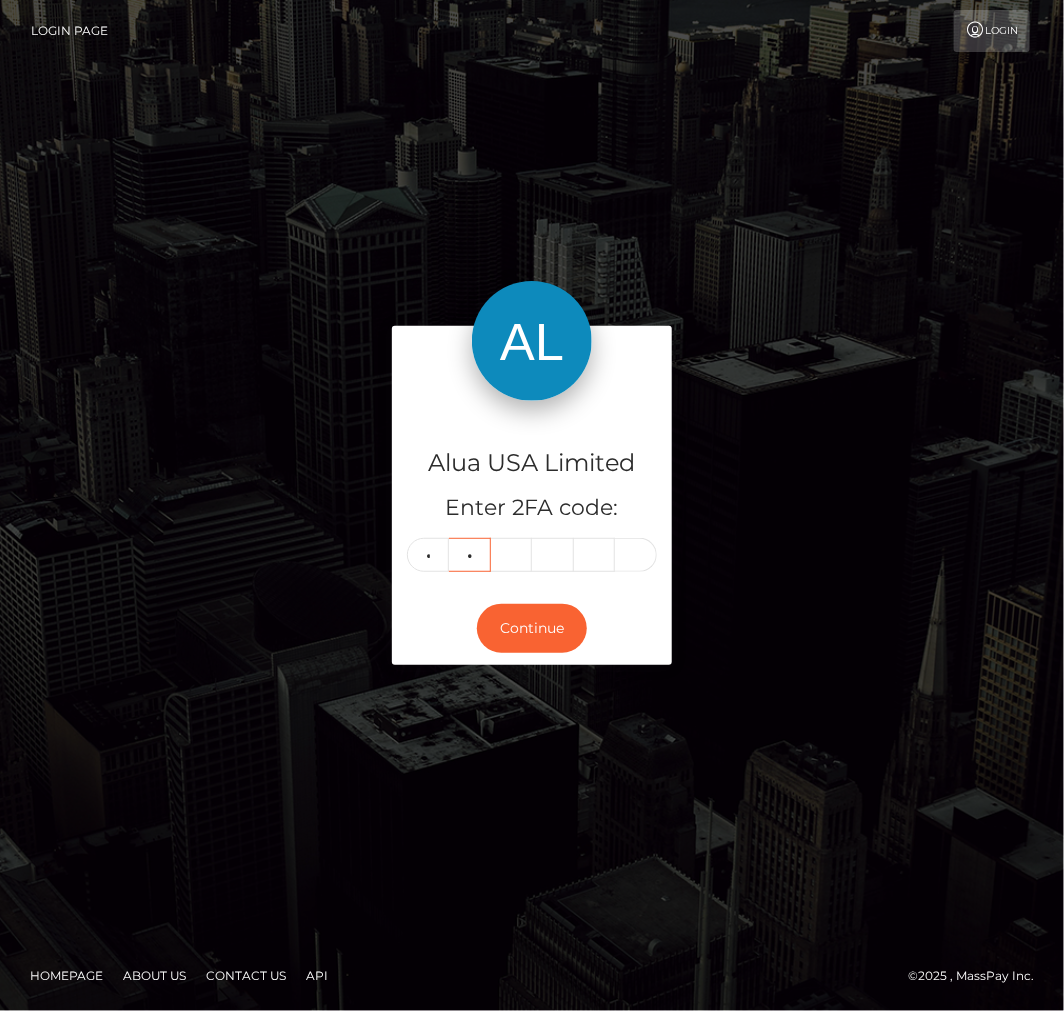type on "9" 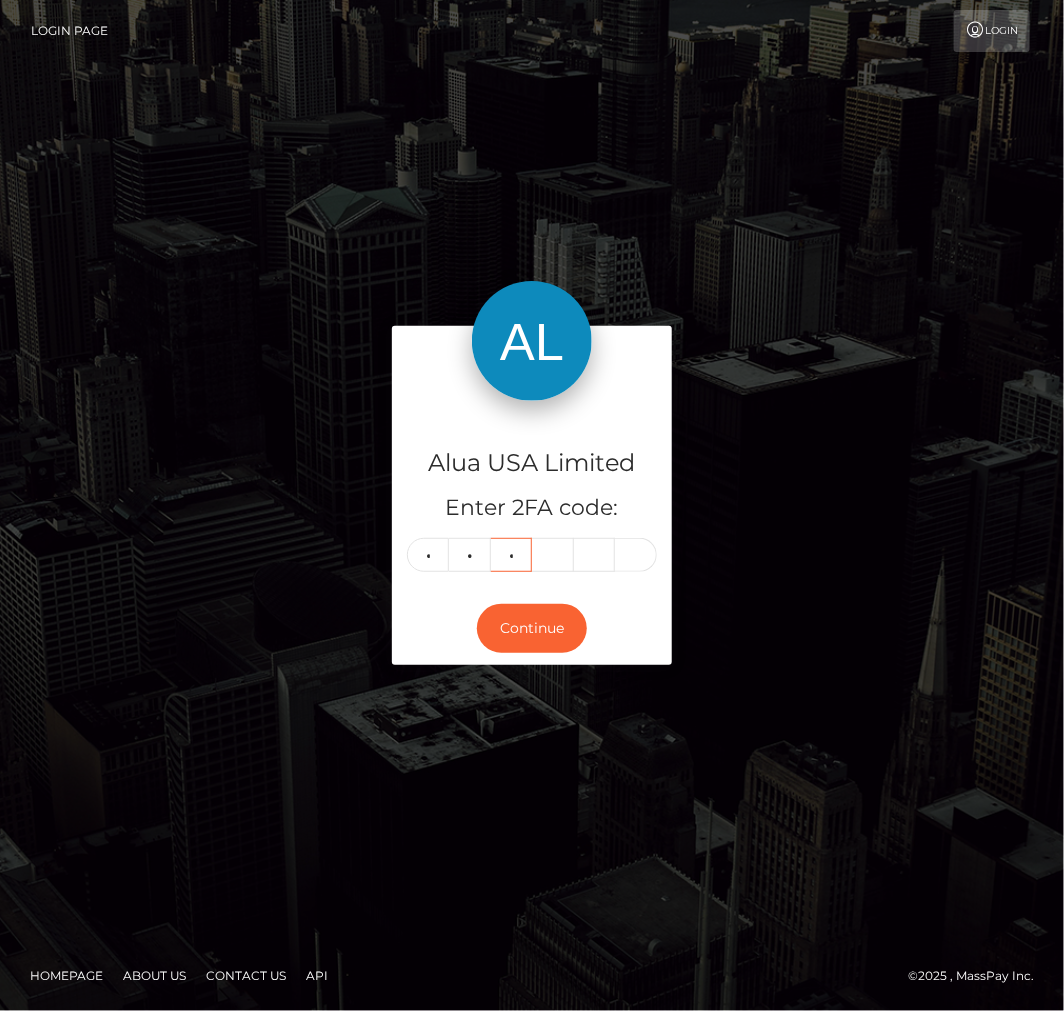 type on "1" 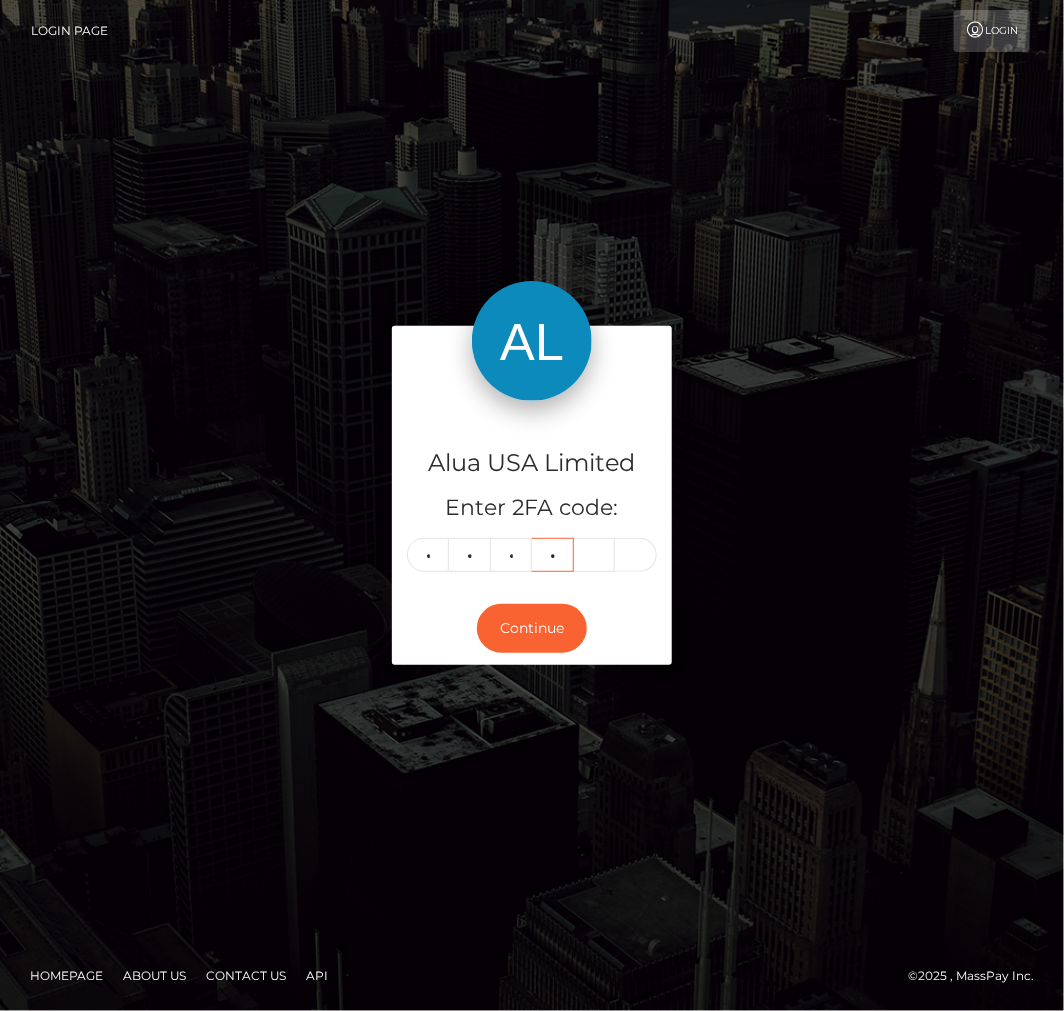 type on "1" 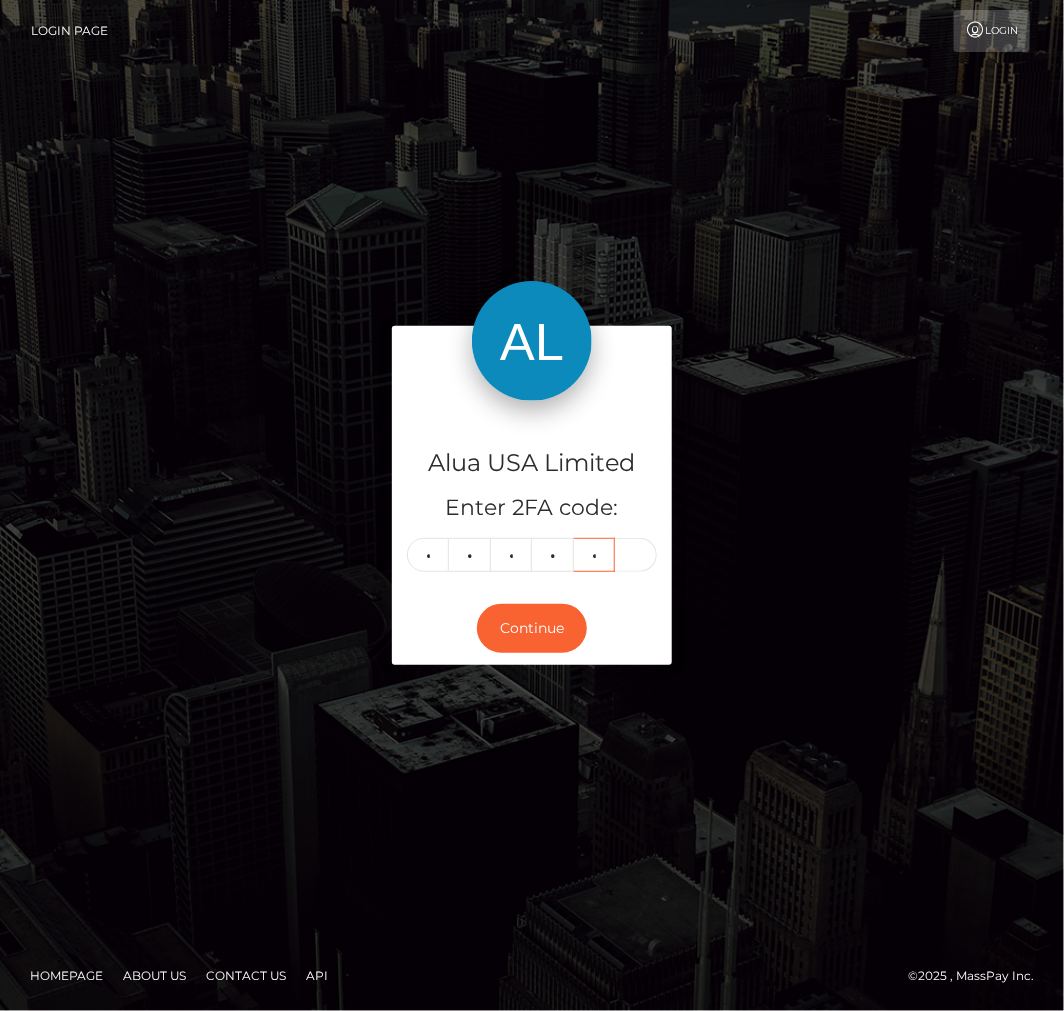 type on "2" 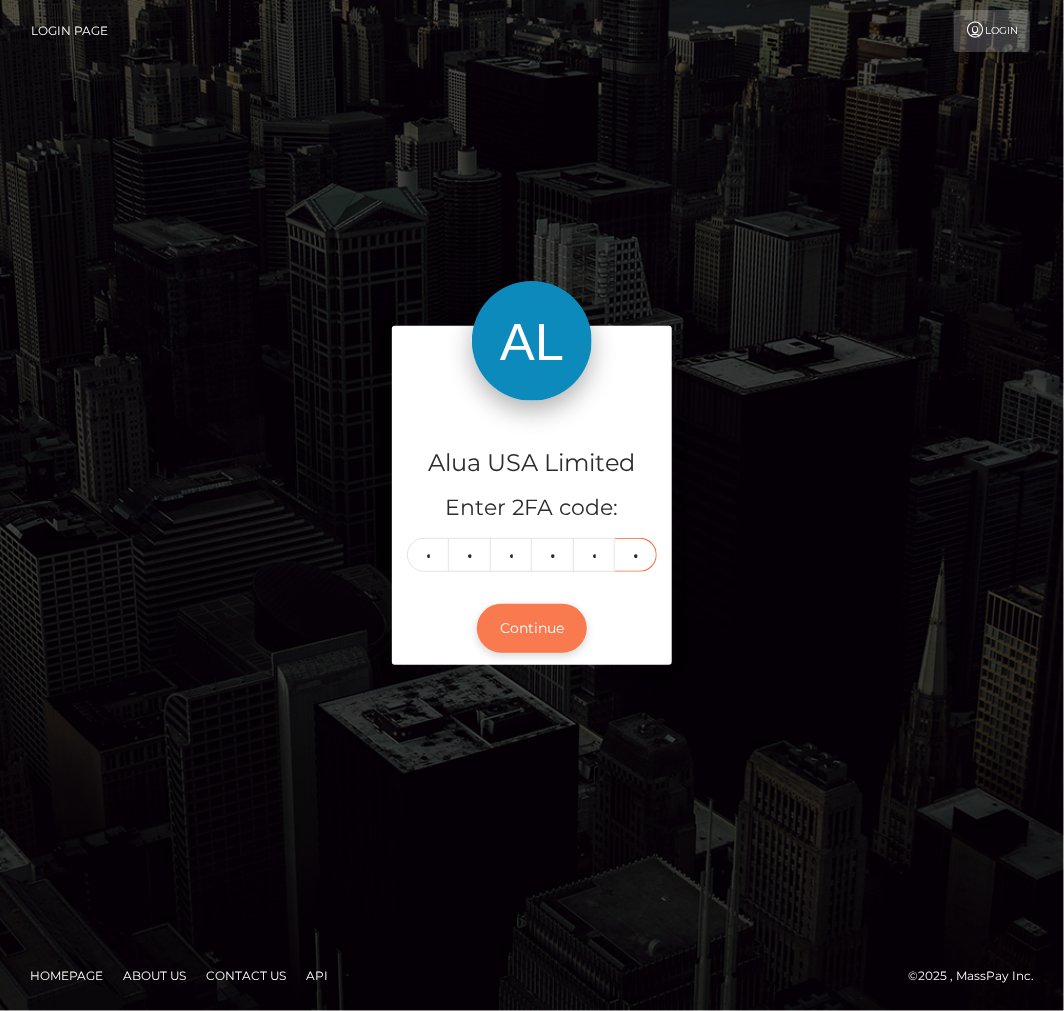 type on "3" 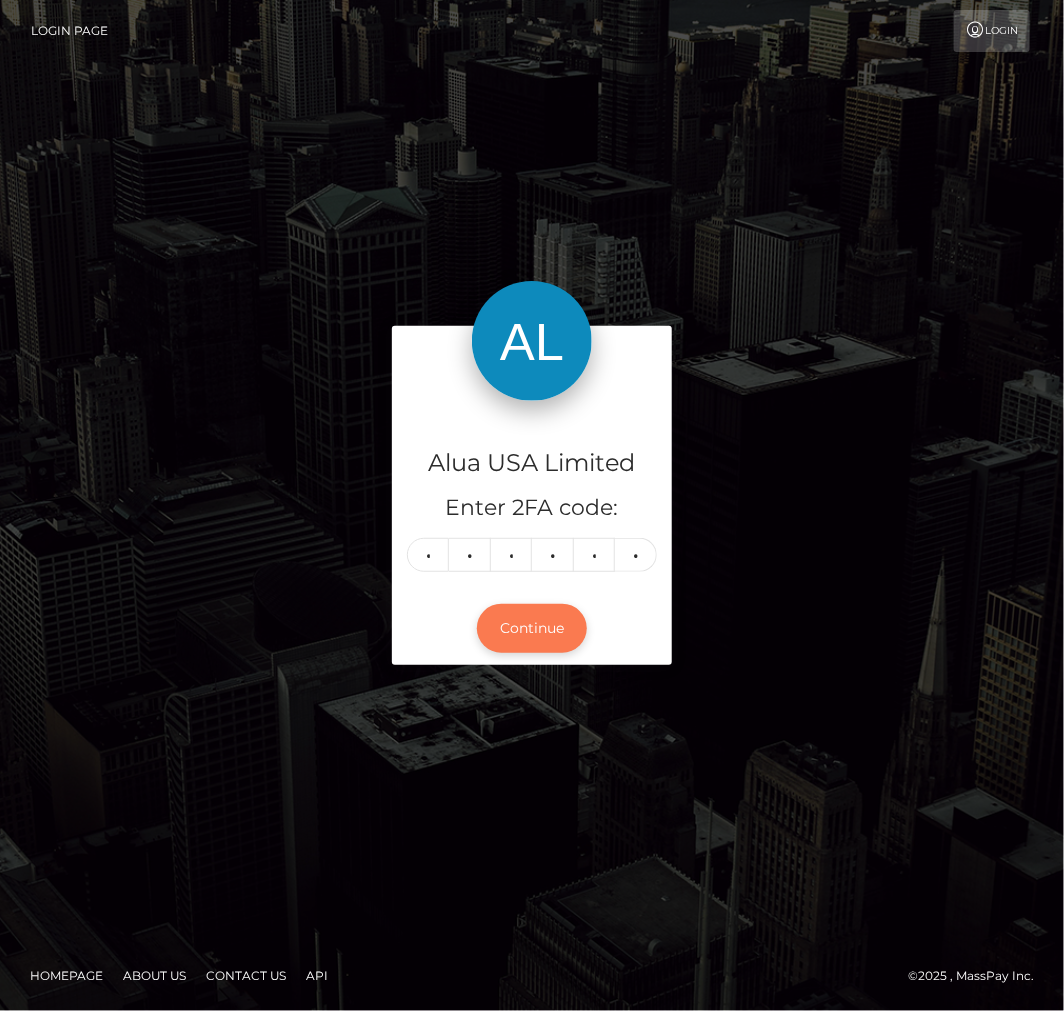 click on "Continue" at bounding box center (532, 628) 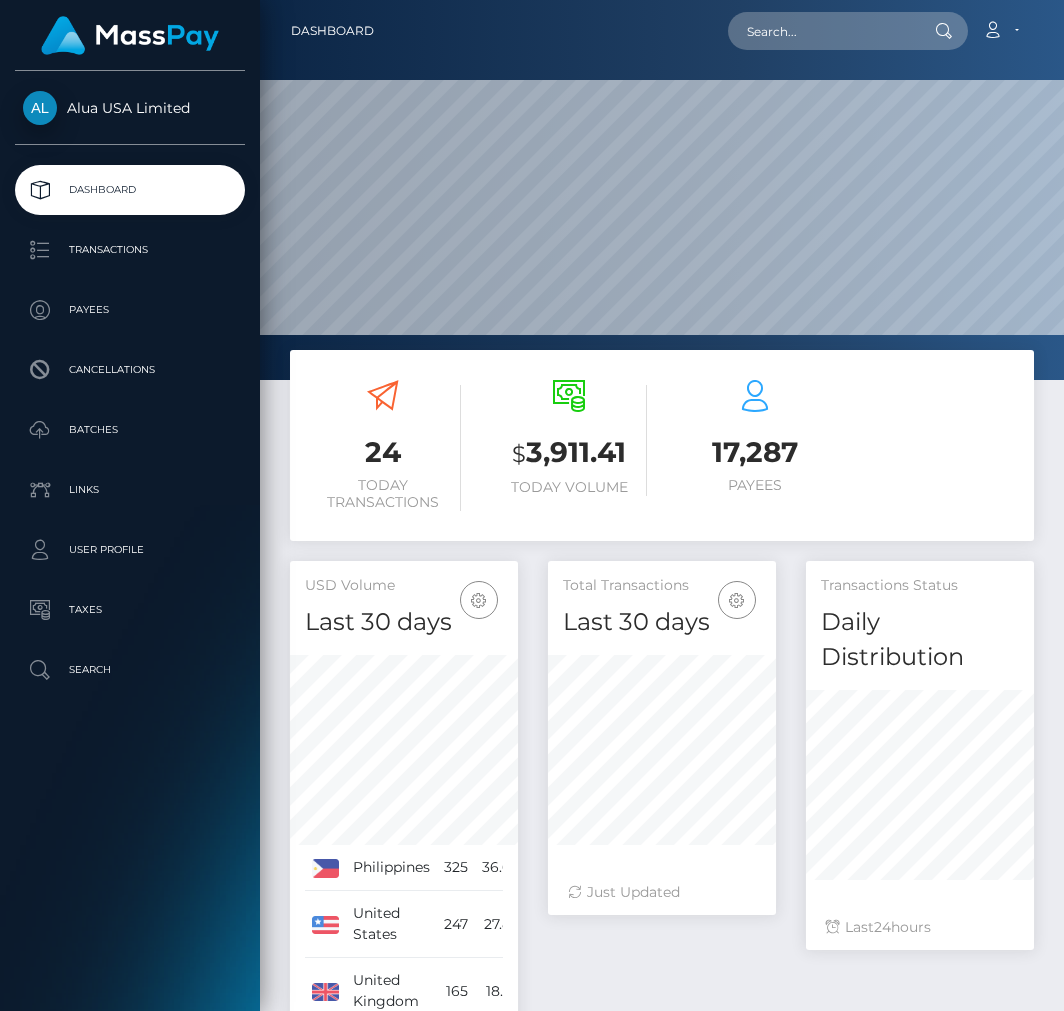 scroll, scrollTop: 0, scrollLeft: 0, axis: both 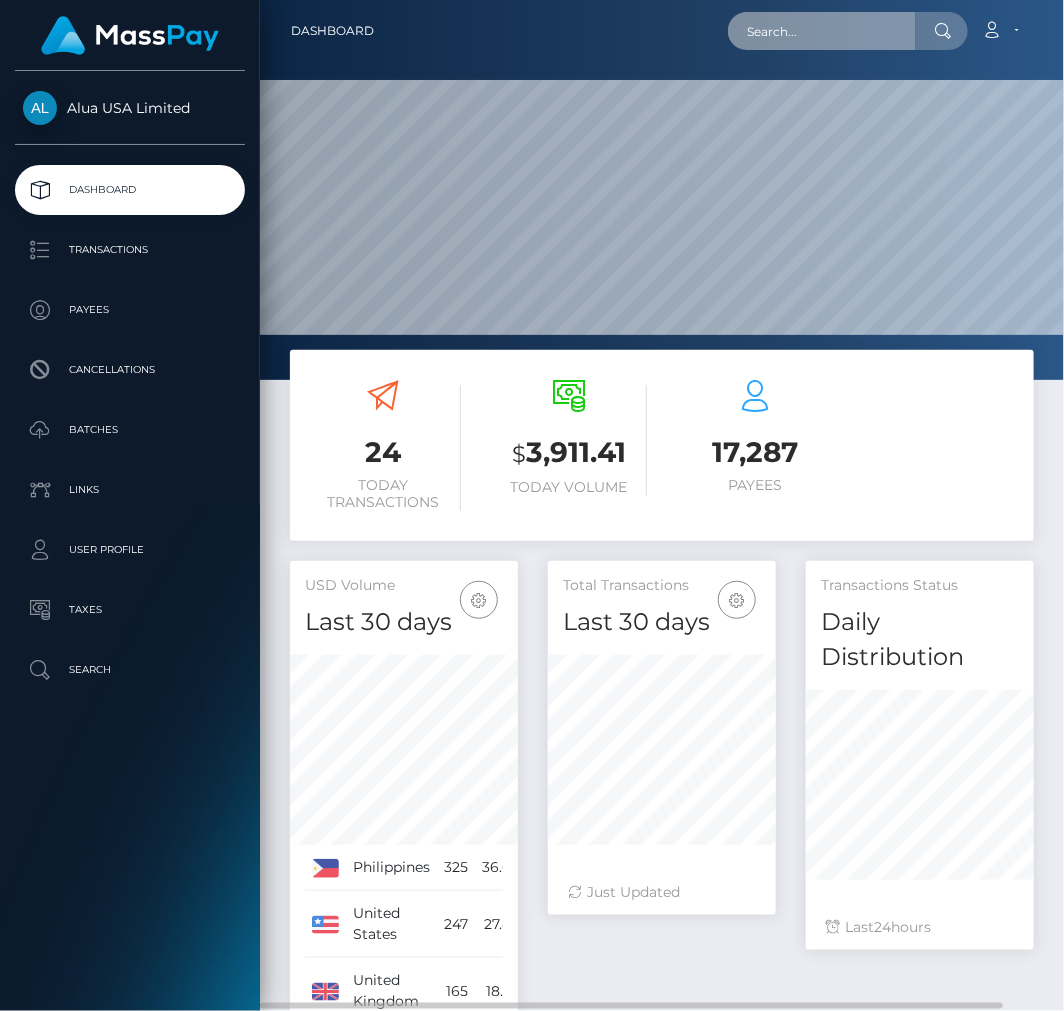 click at bounding box center (822, 31) 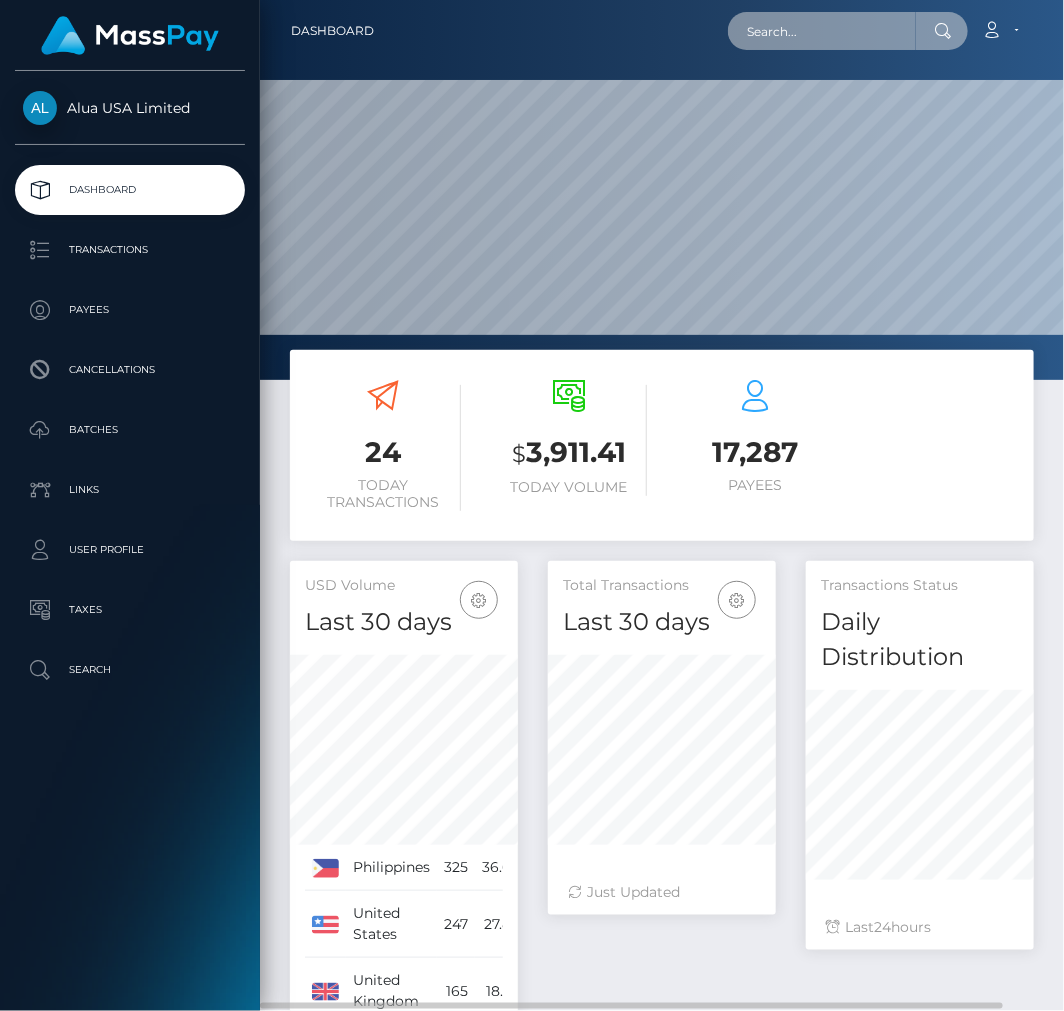 paste on "67814a3df0d3687c1f0061fa" 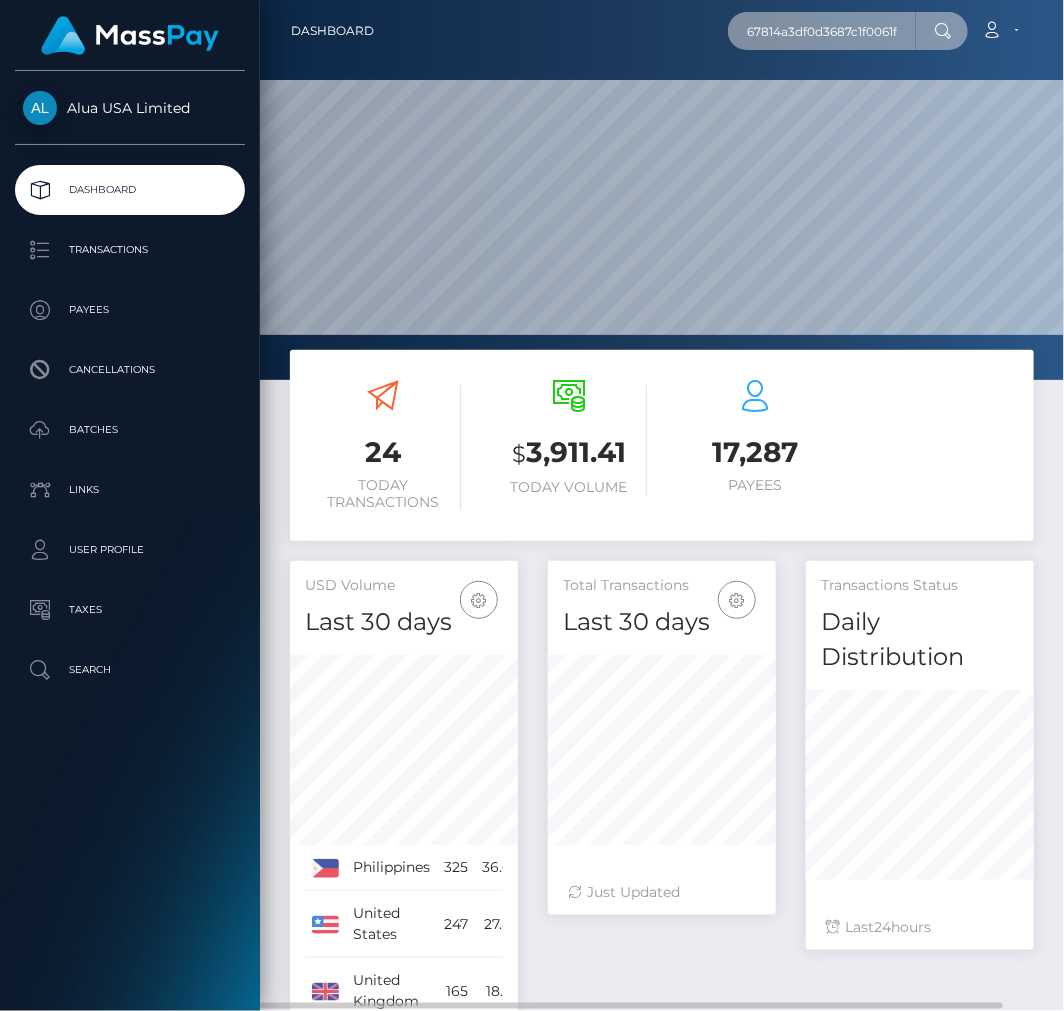 scroll, scrollTop: 0, scrollLeft: 5, axis: horizontal 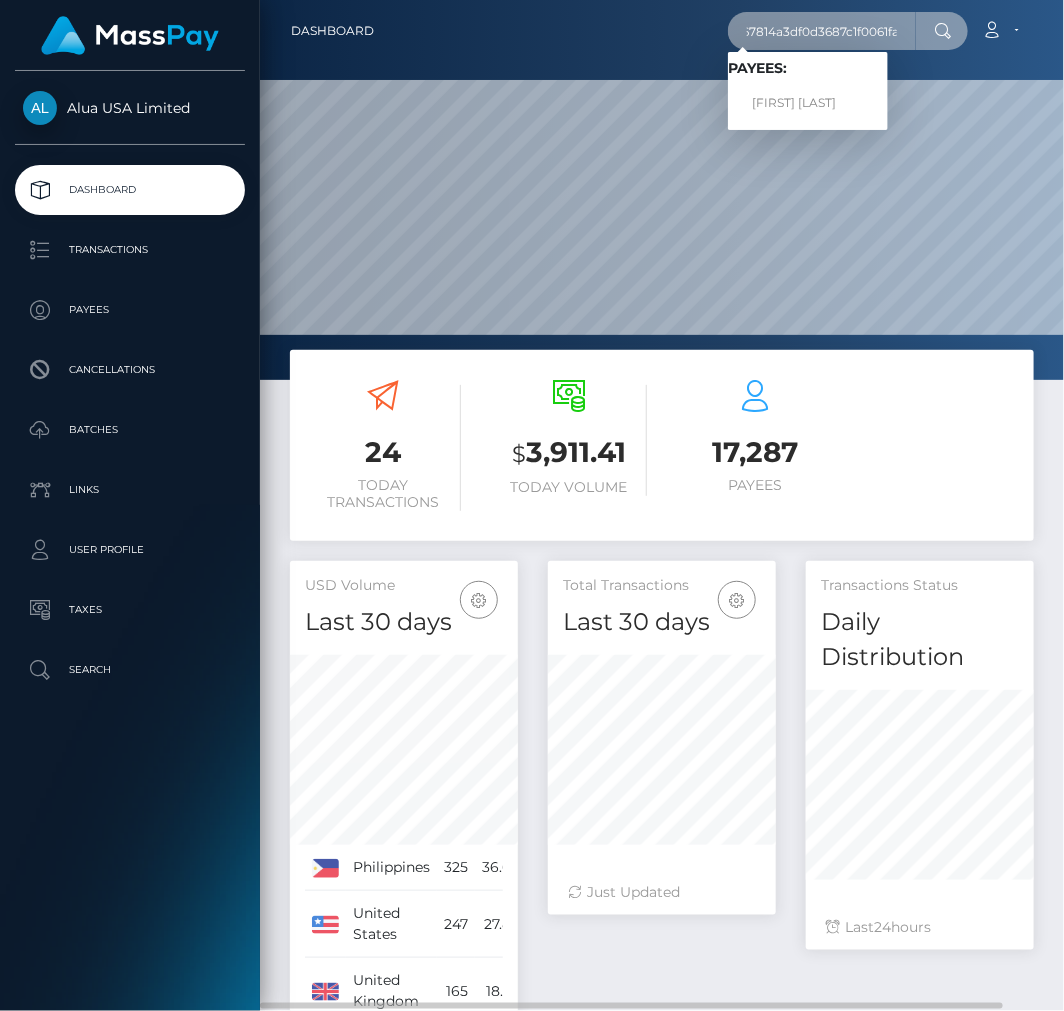 type on "67814a3df0d3687c1f0061fa" 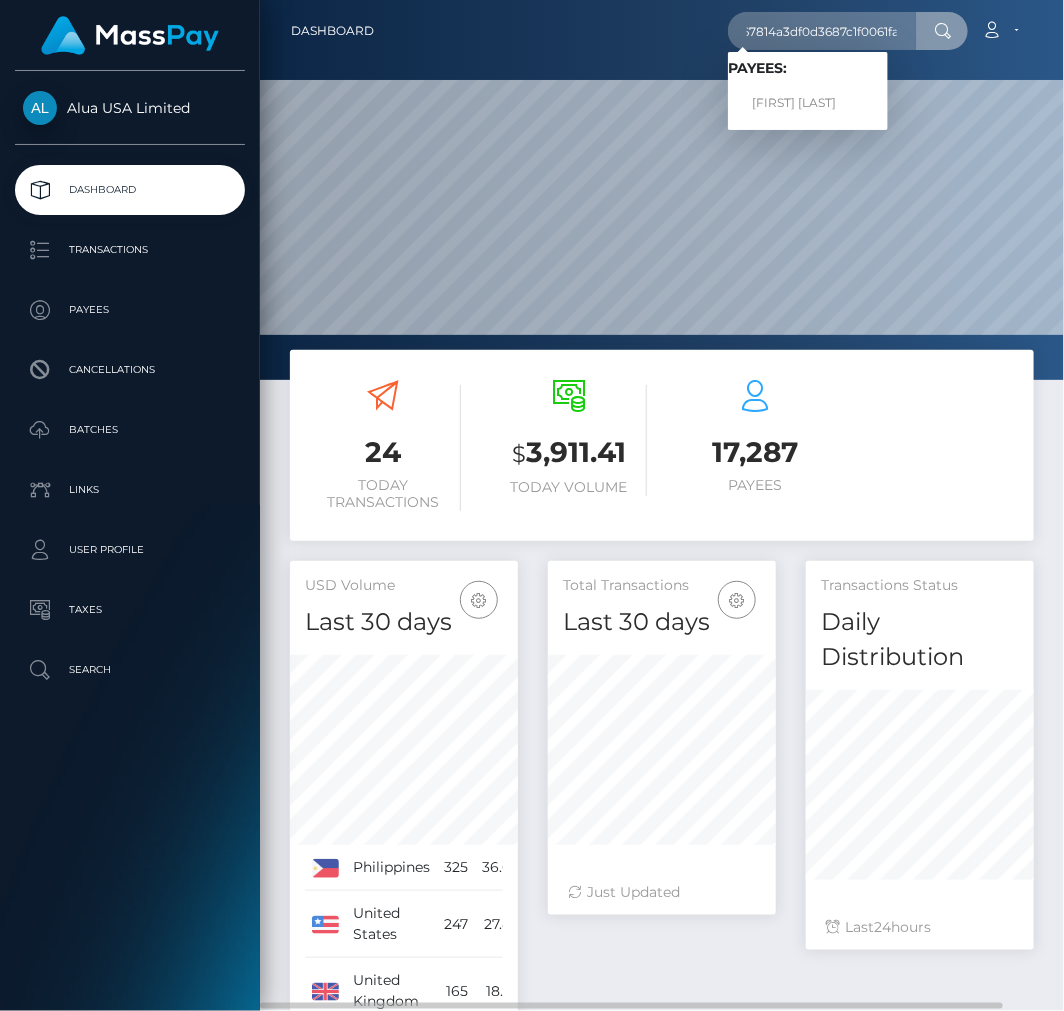 scroll, scrollTop: 0, scrollLeft: 0, axis: both 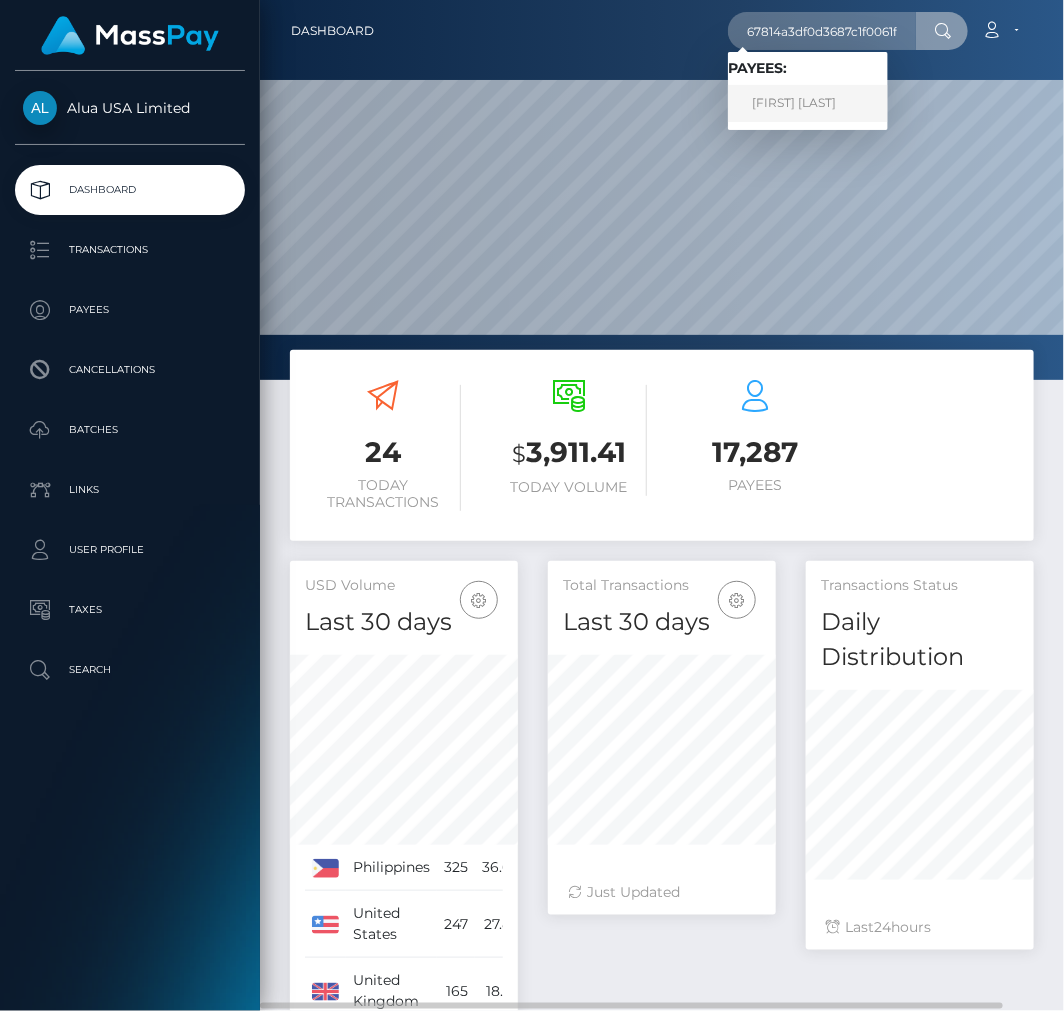 click on "[FIRST] [LAST]" at bounding box center (808, 103) 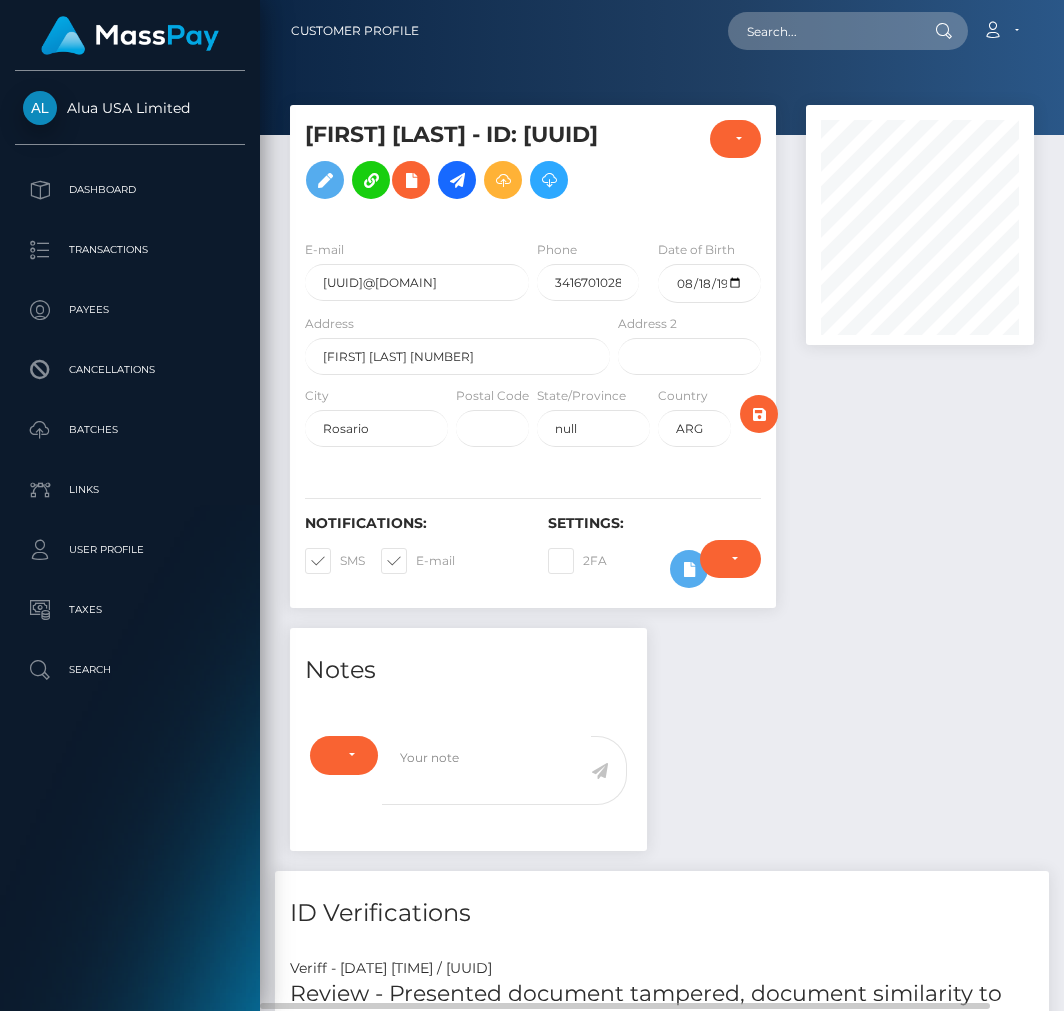 scroll, scrollTop: 0, scrollLeft: 0, axis: both 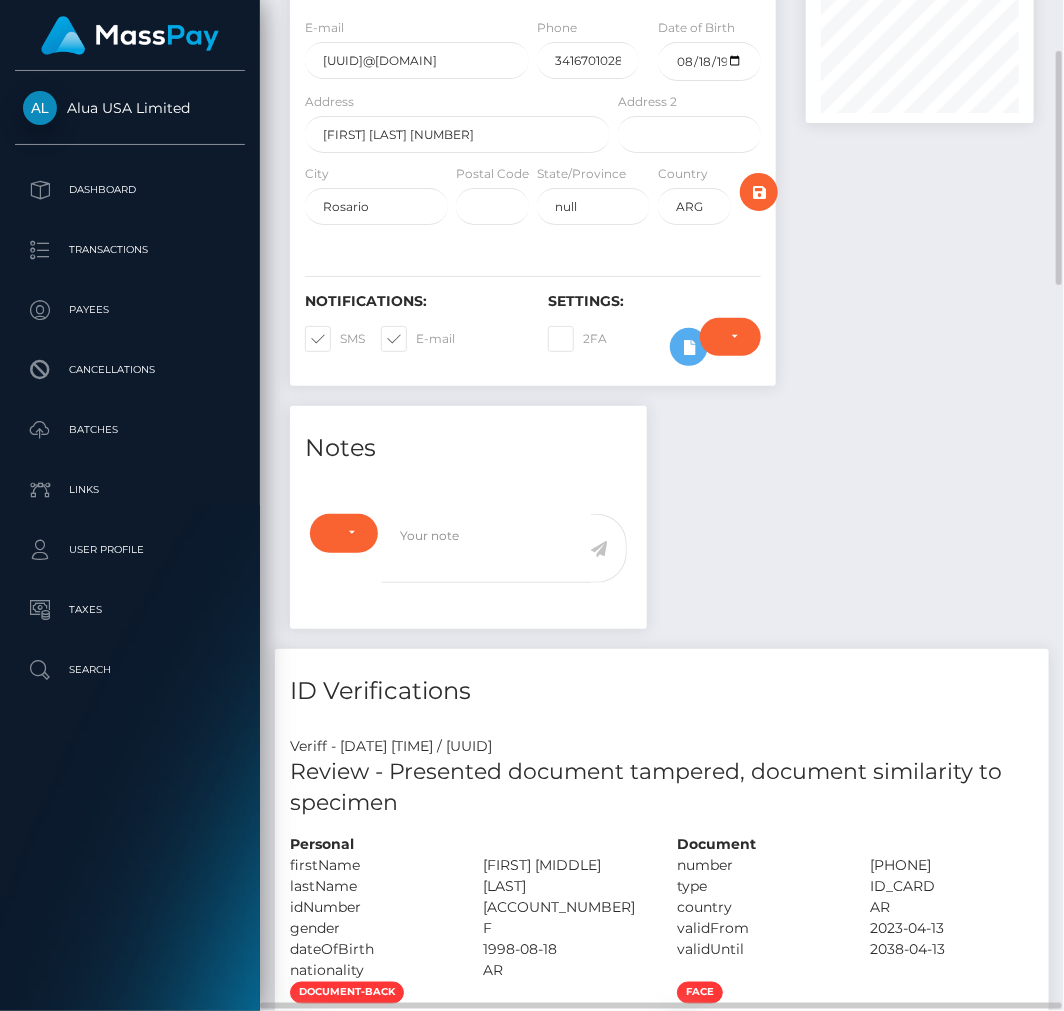 click on "Require ID/Selfie Verification
Do
not
require
Paid by
payee" at bounding box center (730, 347) 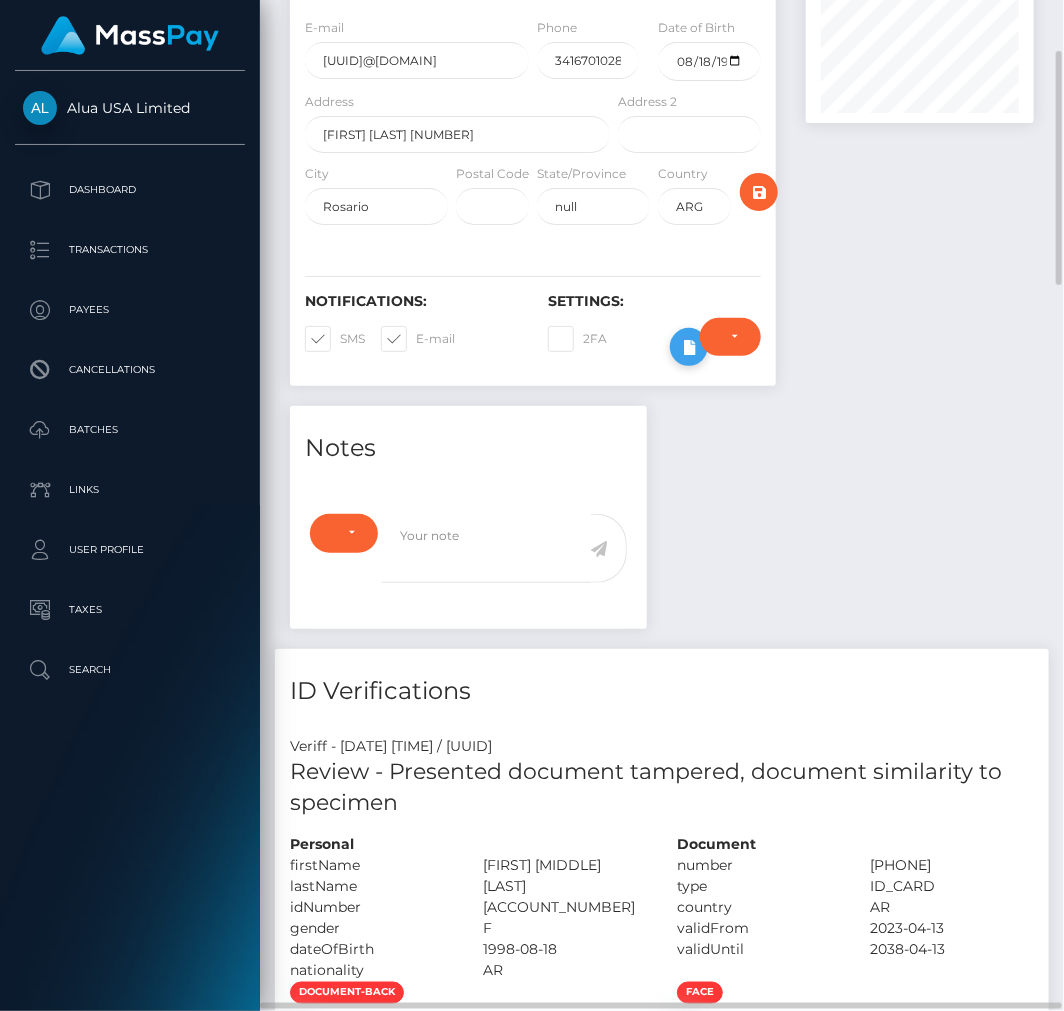click at bounding box center (689, 347) 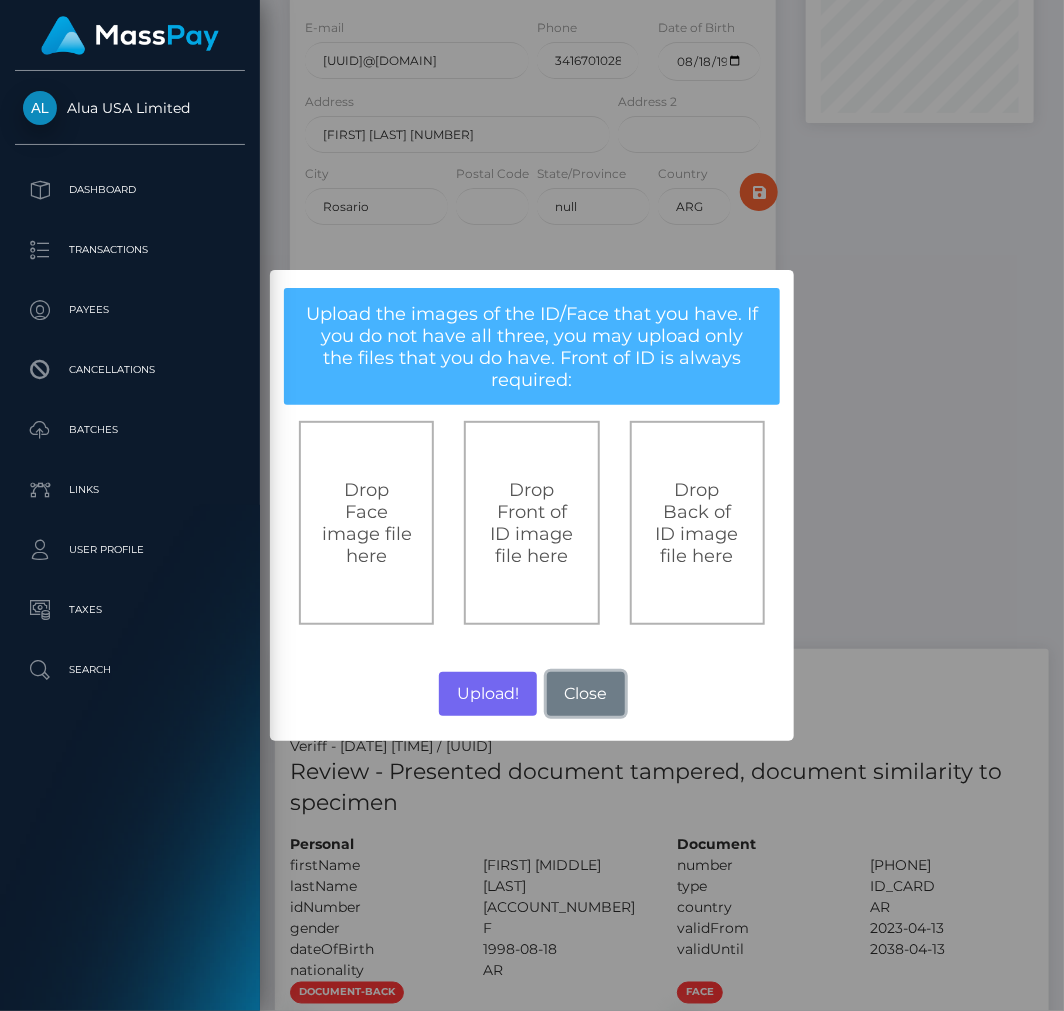 drag, startPoint x: 586, startPoint y: 695, endPoint x: 636, endPoint y: 685, distance: 50.990196 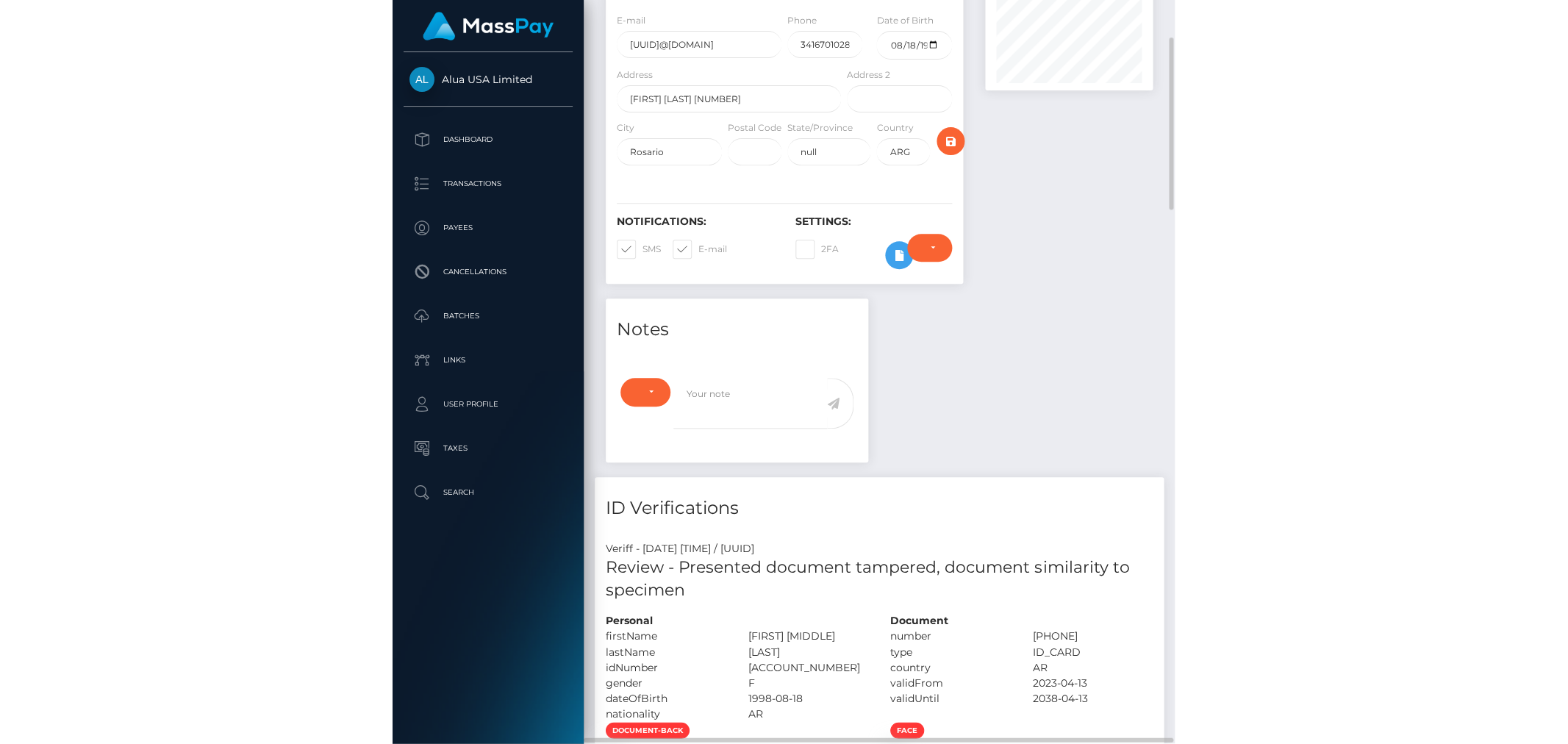 scroll, scrollTop: 0, scrollLeft: 0, axis: both 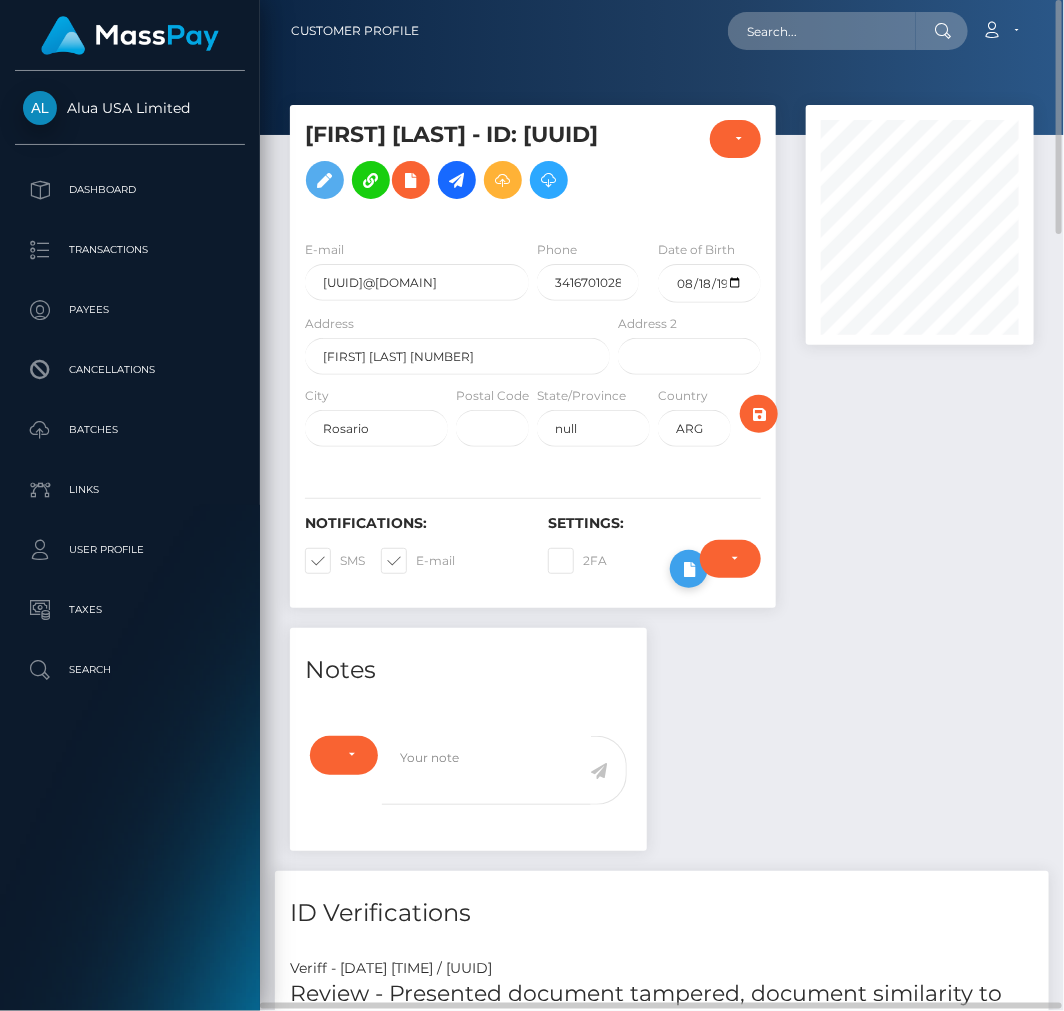 click at bounding box center [689, 569] 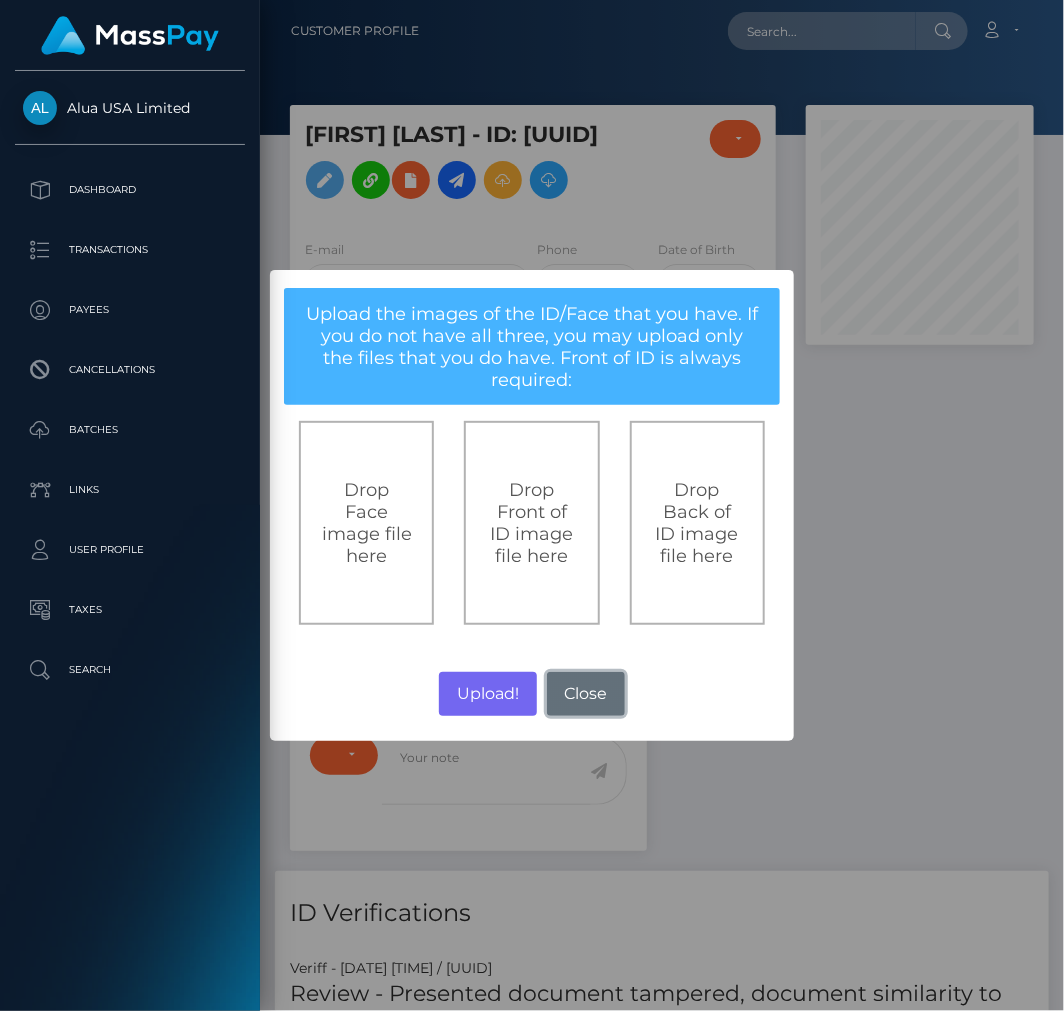 click on "Close" at bounding box center [586, 694] 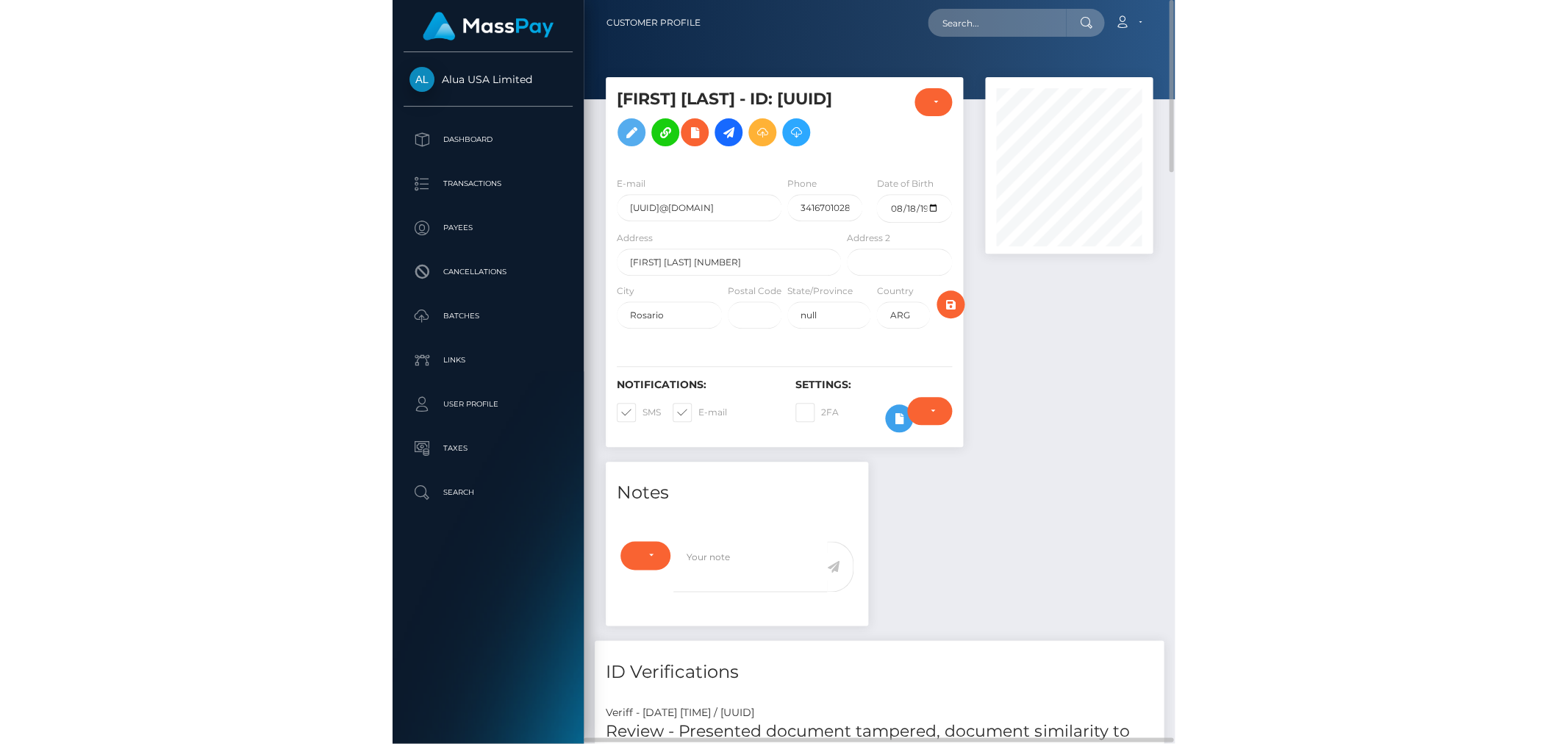 scroll, scrollTop: 735001, scrollLeft: 734685, axis: both 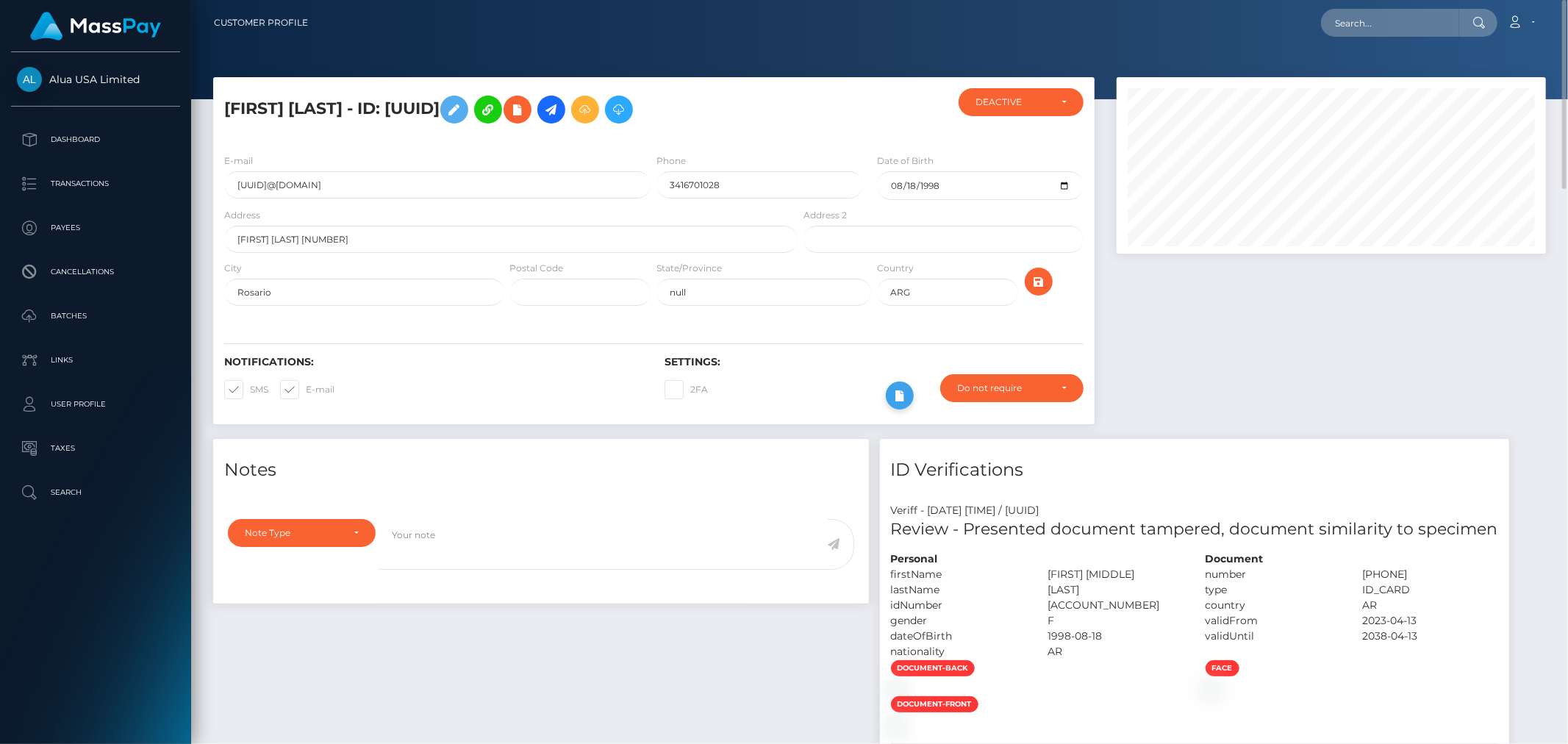 type 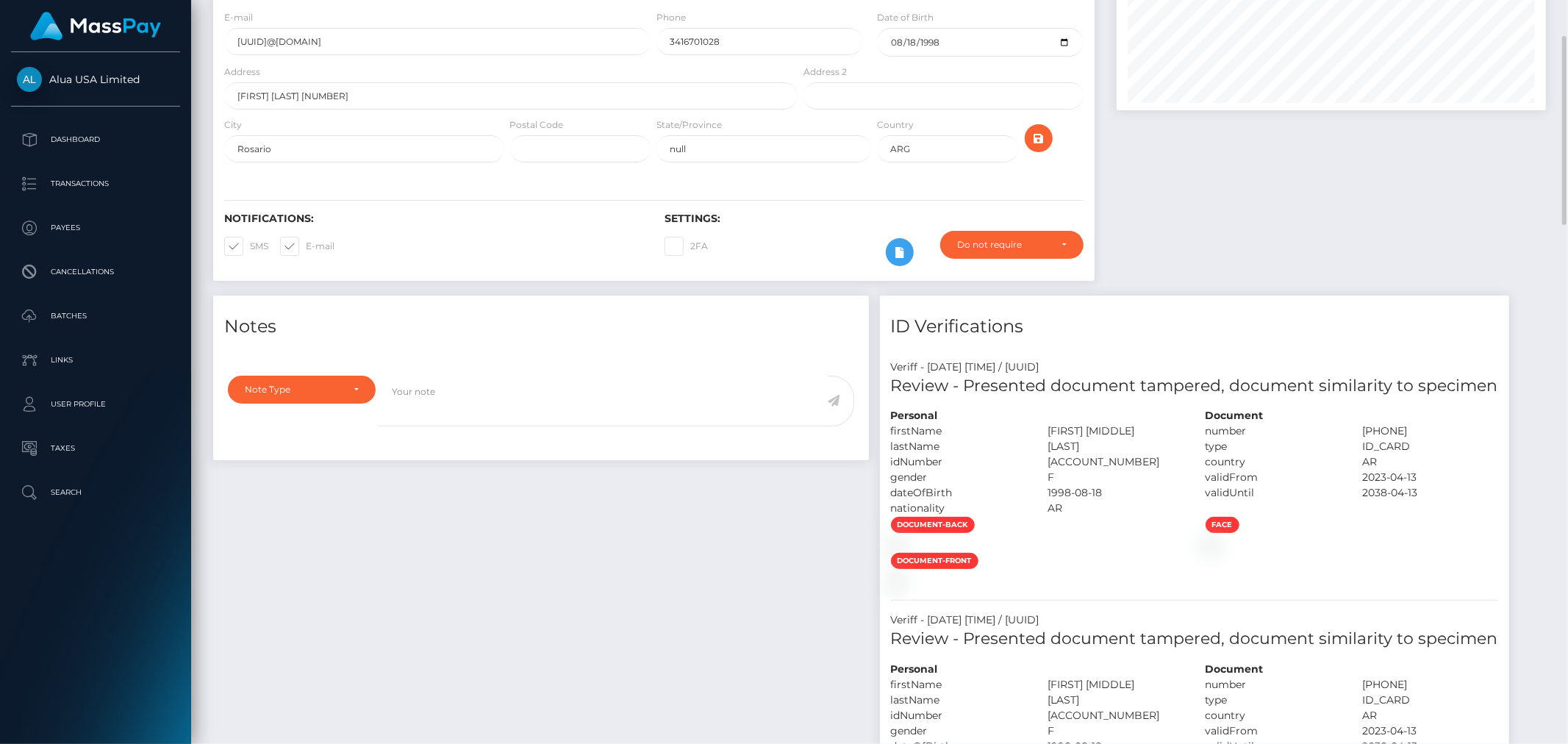 scroll, scrollTop: 0, scrollLeft: 0, axis: both 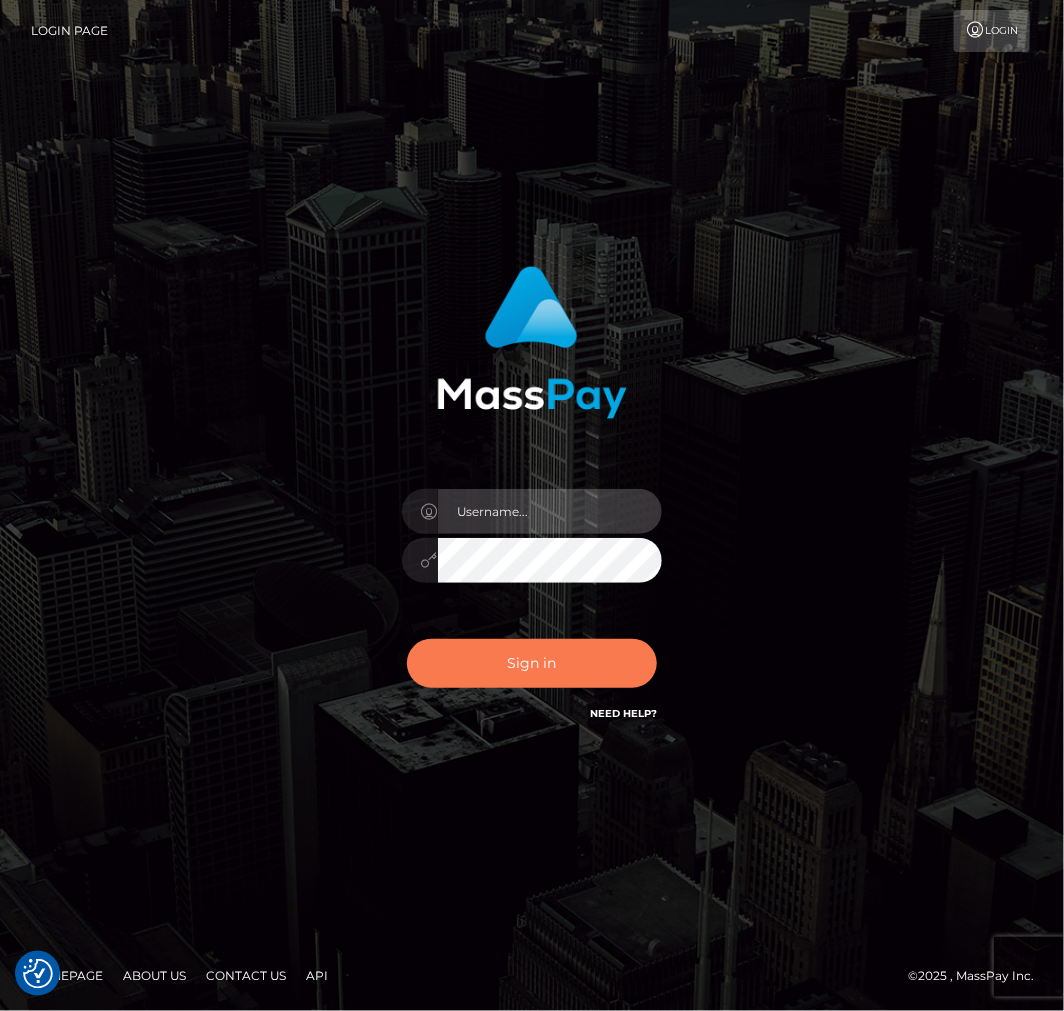 type on "aluasupport" 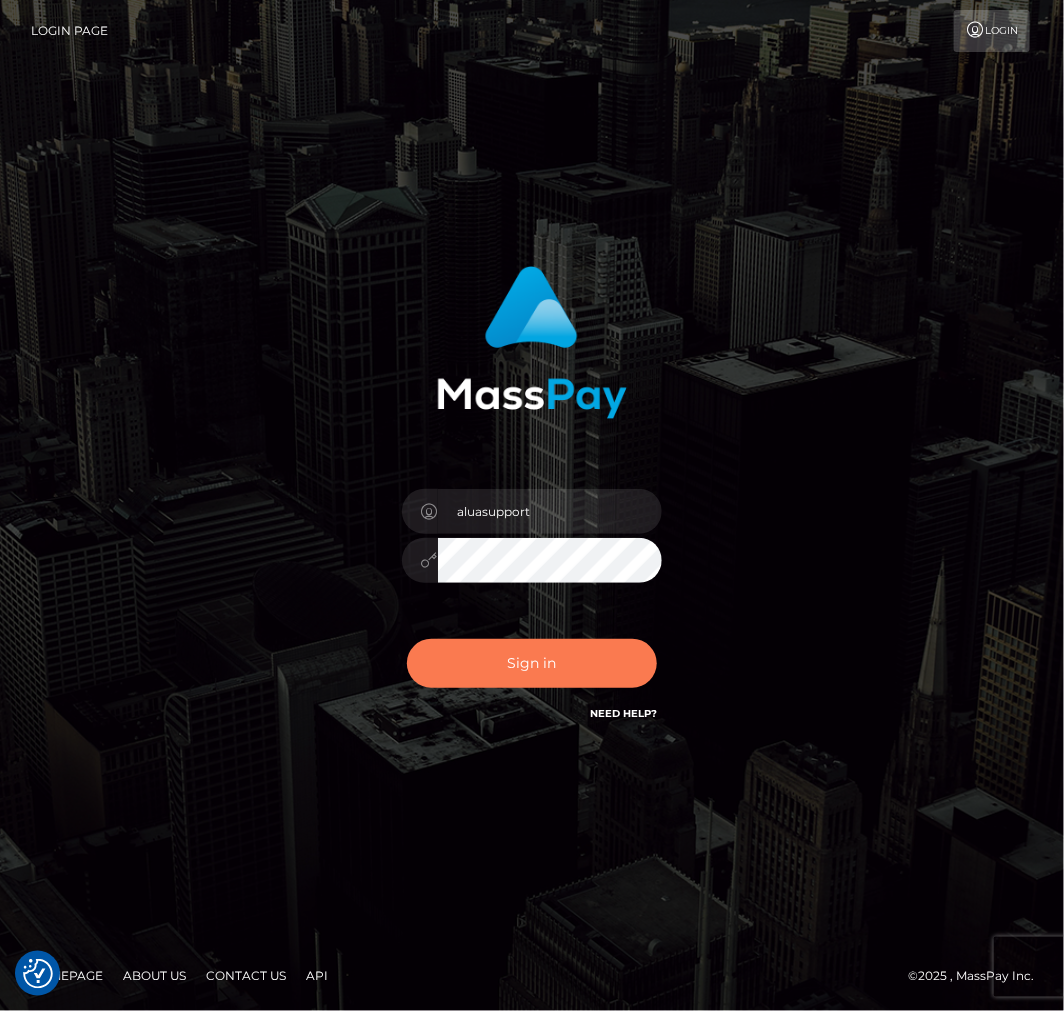 click on "Sign in" at bounding box center [532, 663] 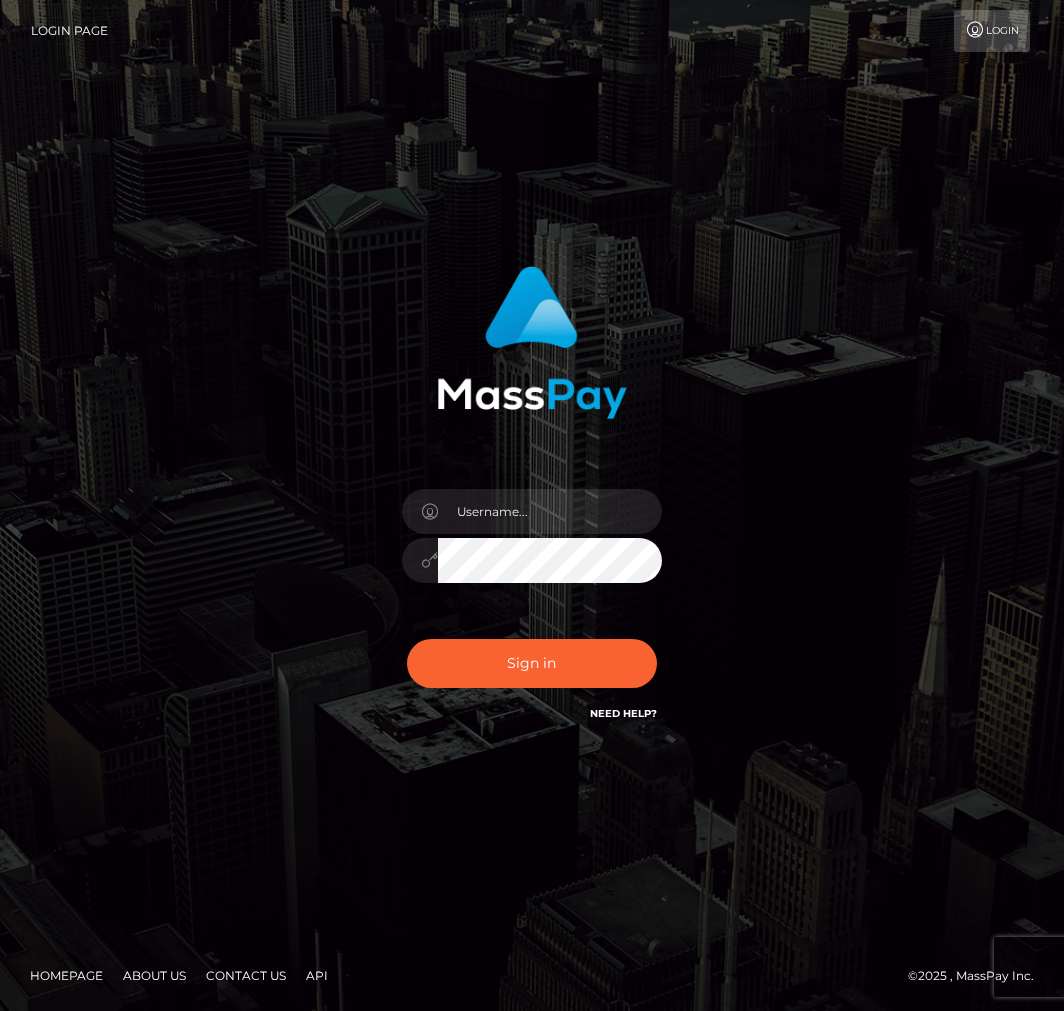 scroll, scrollTop: 0, scrollLeft: 0, axis: both 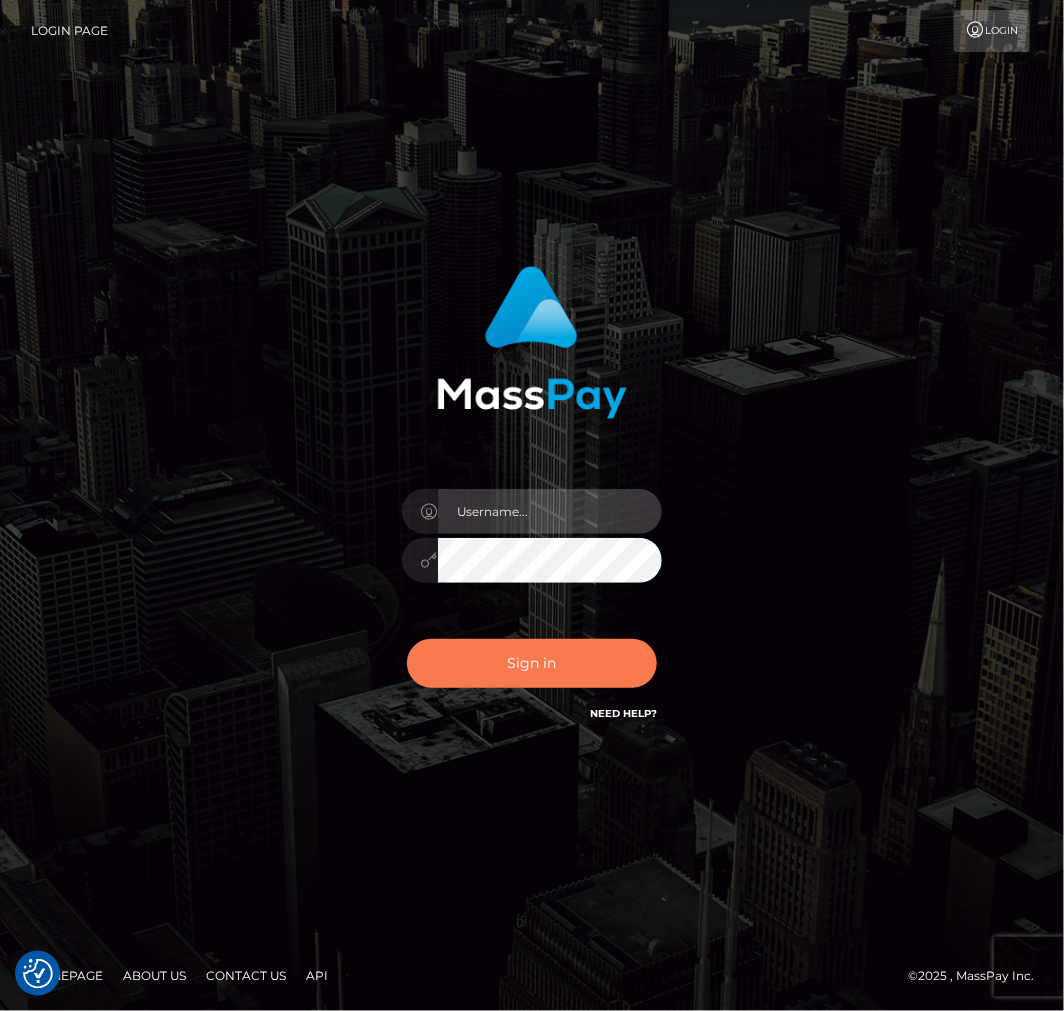 type on "aluasupport" 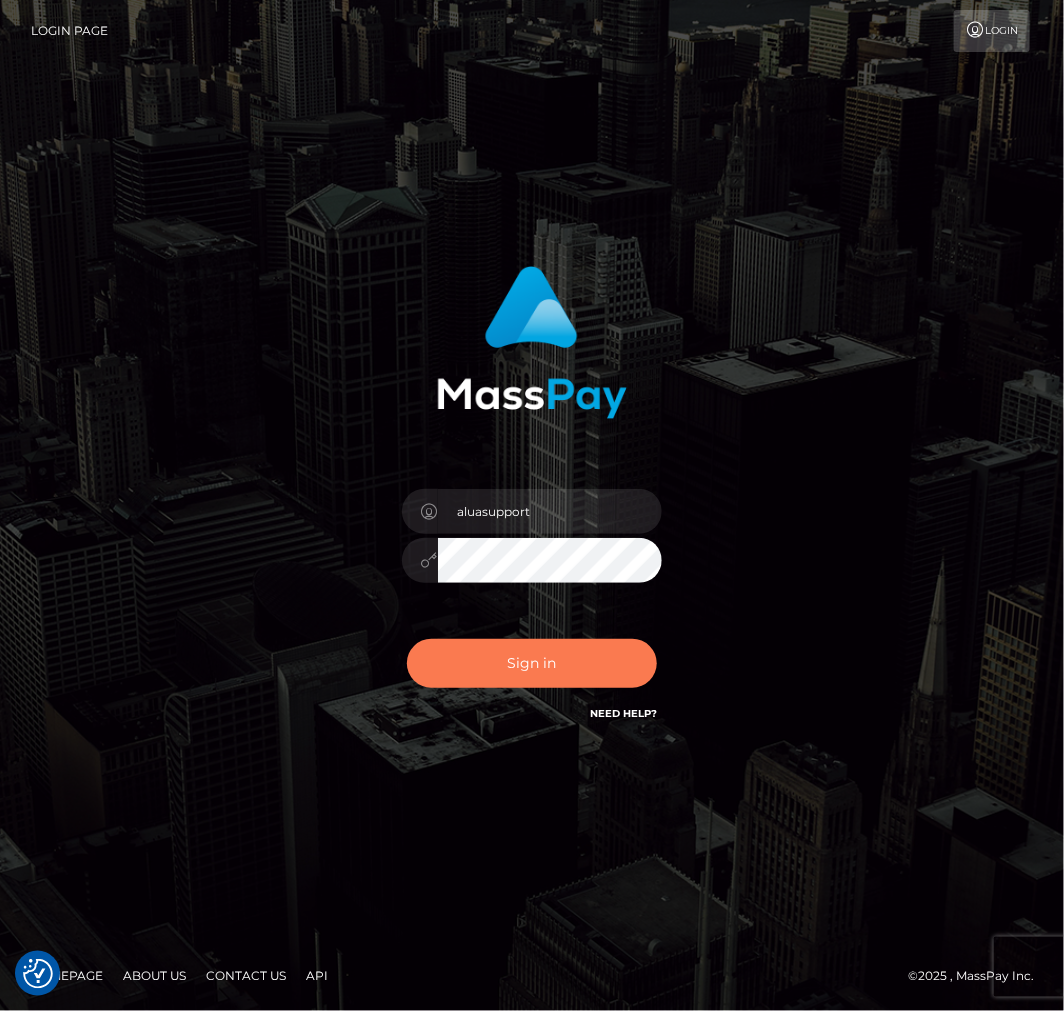 click on "Sign in" at bounding box center (532, 663) 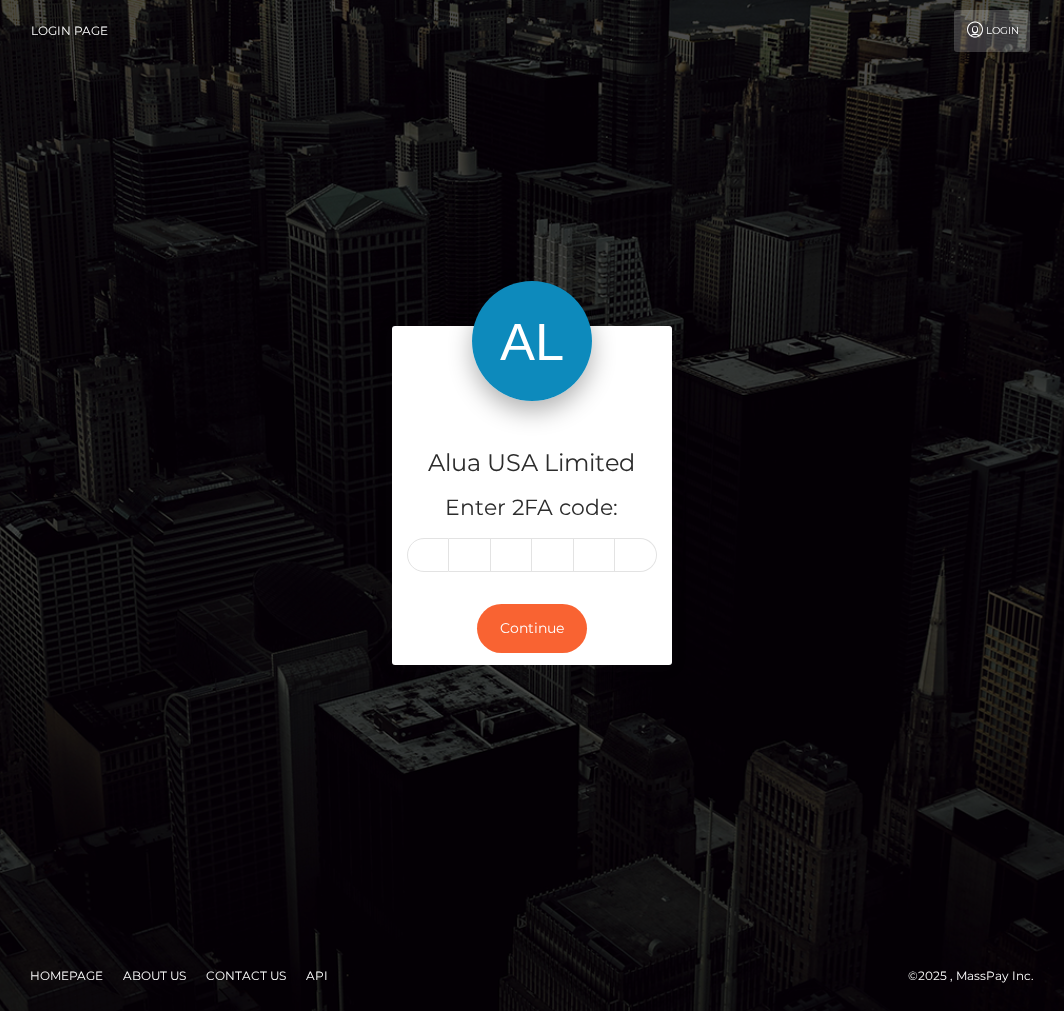 scroll, scrollTop: 0, scrollLeft: 0, axis: both 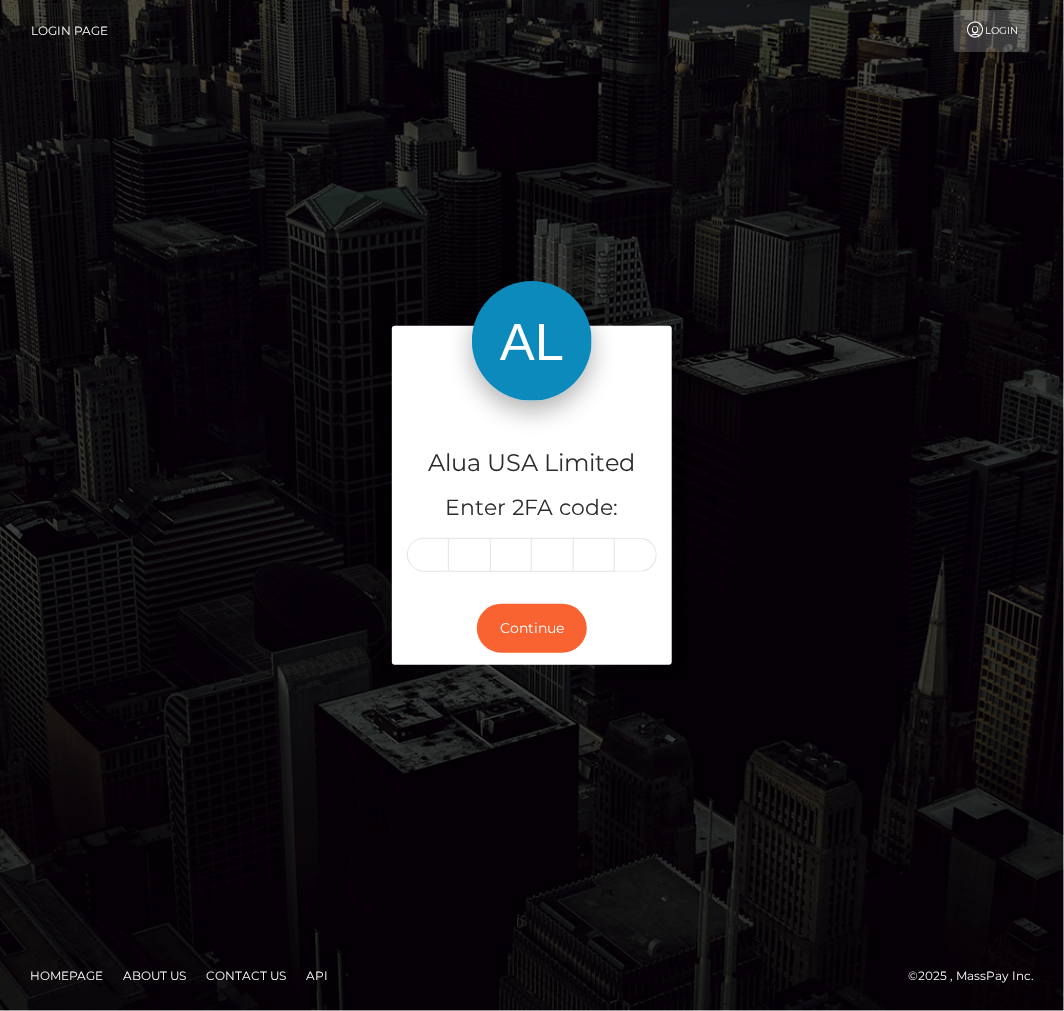 click at bounding box center [428, 555] 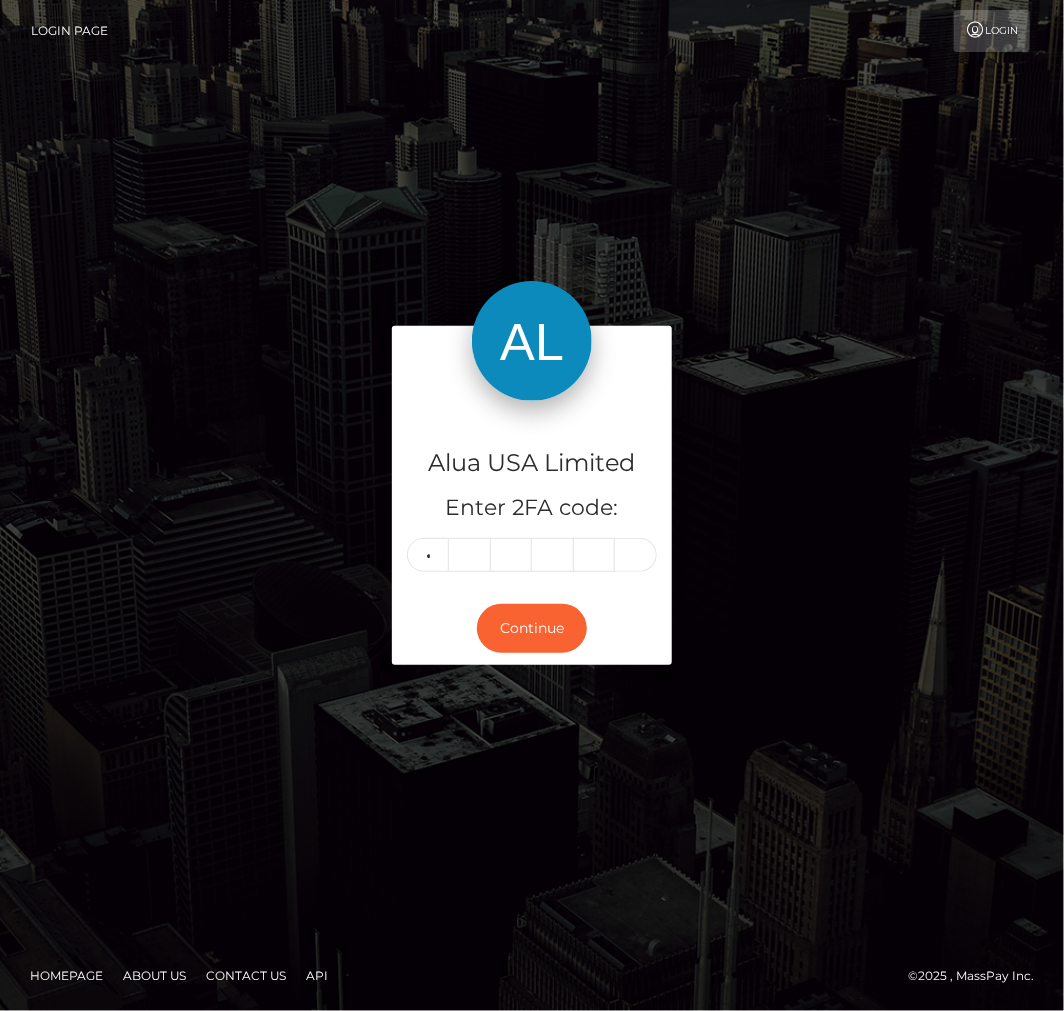 type on "6" 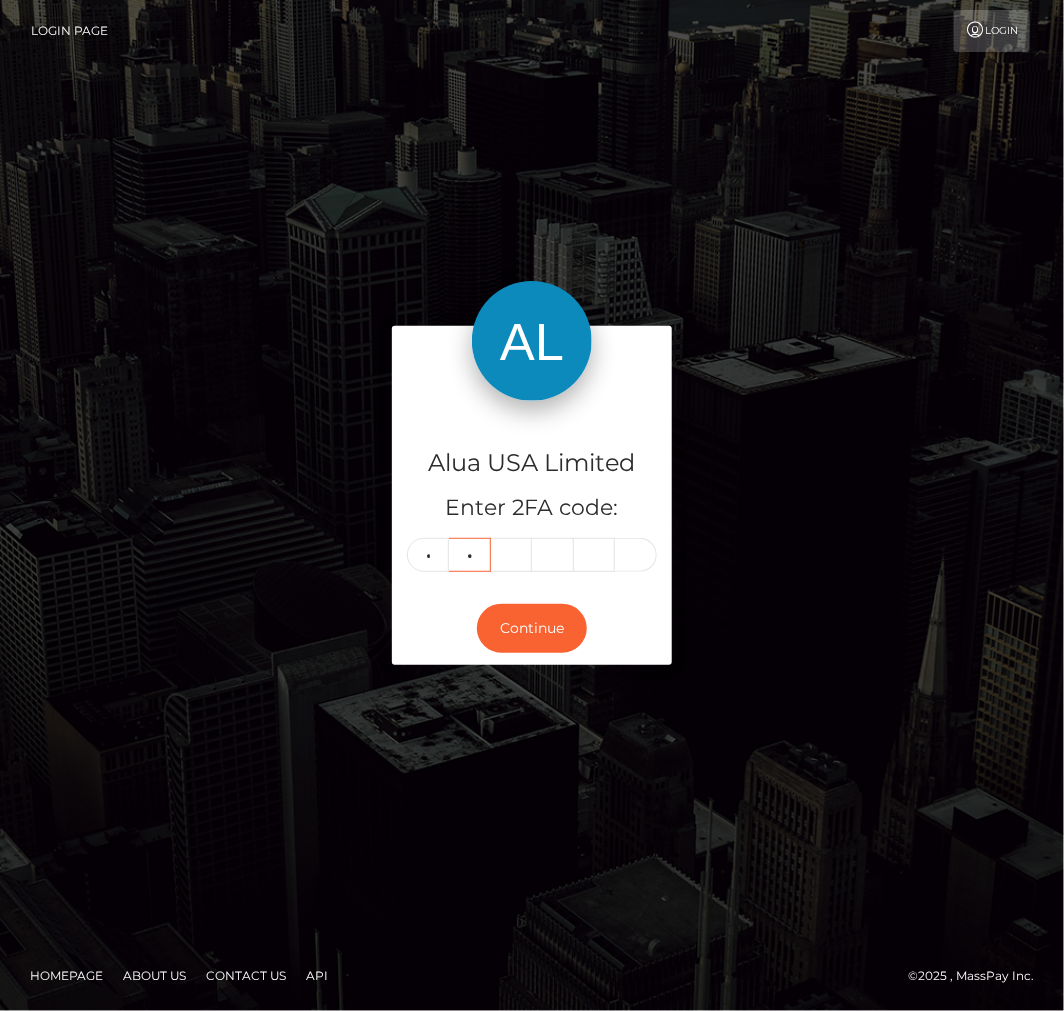 type on "9" 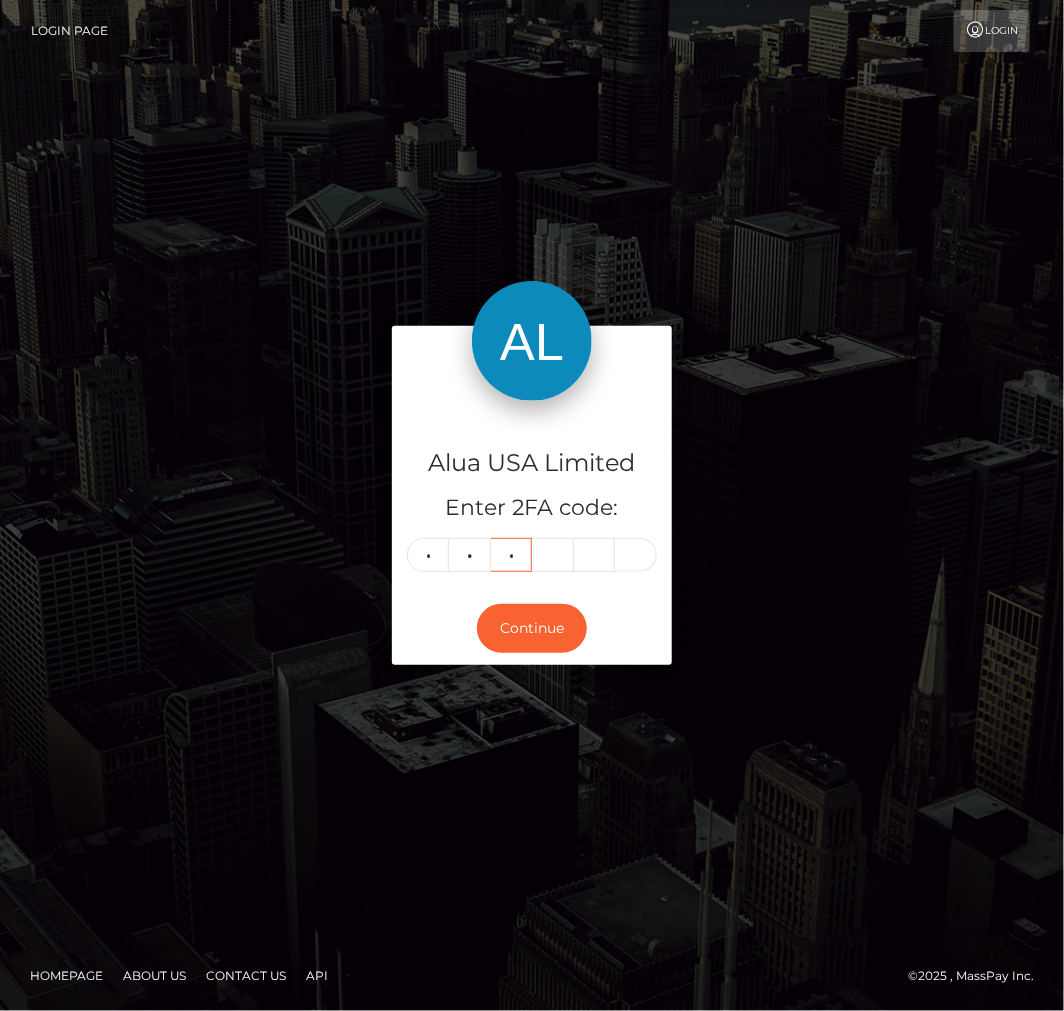 type on "5" 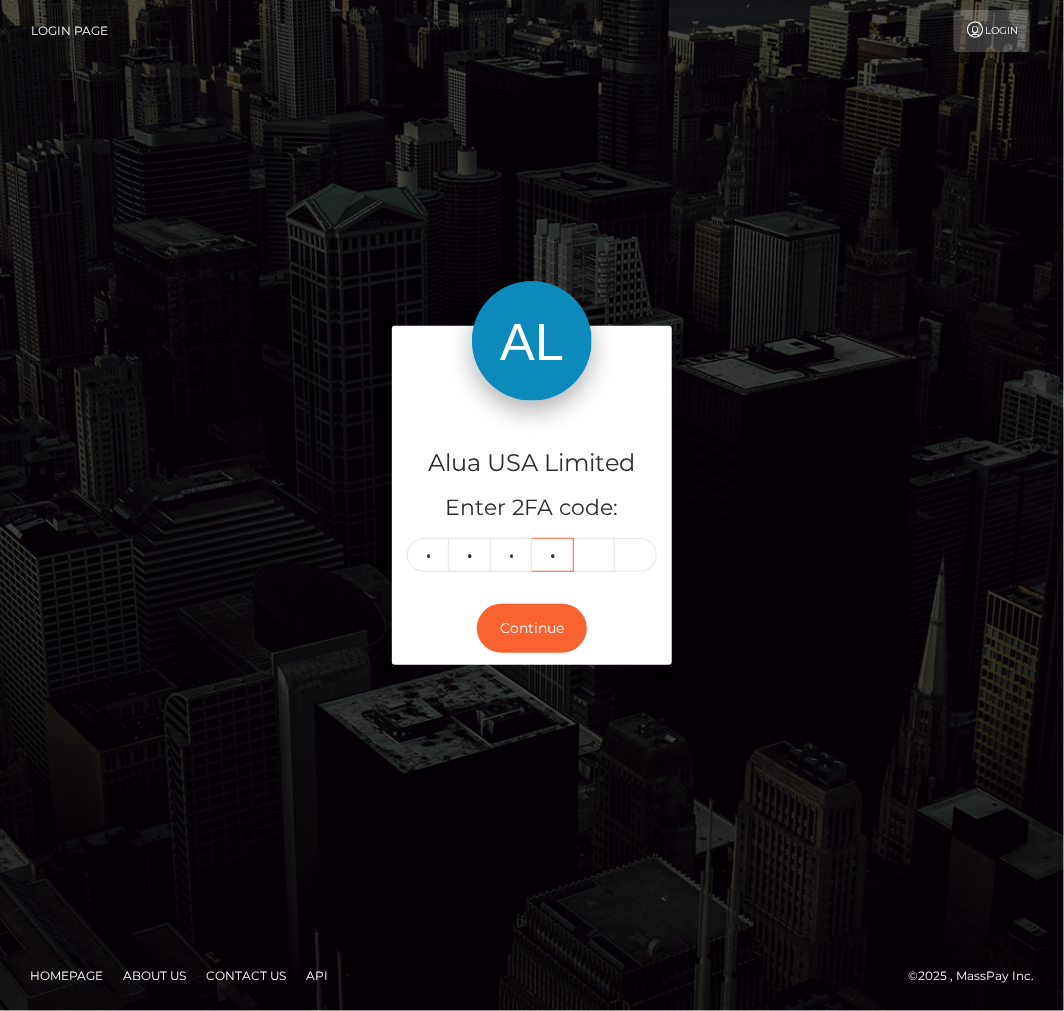 type on "1" 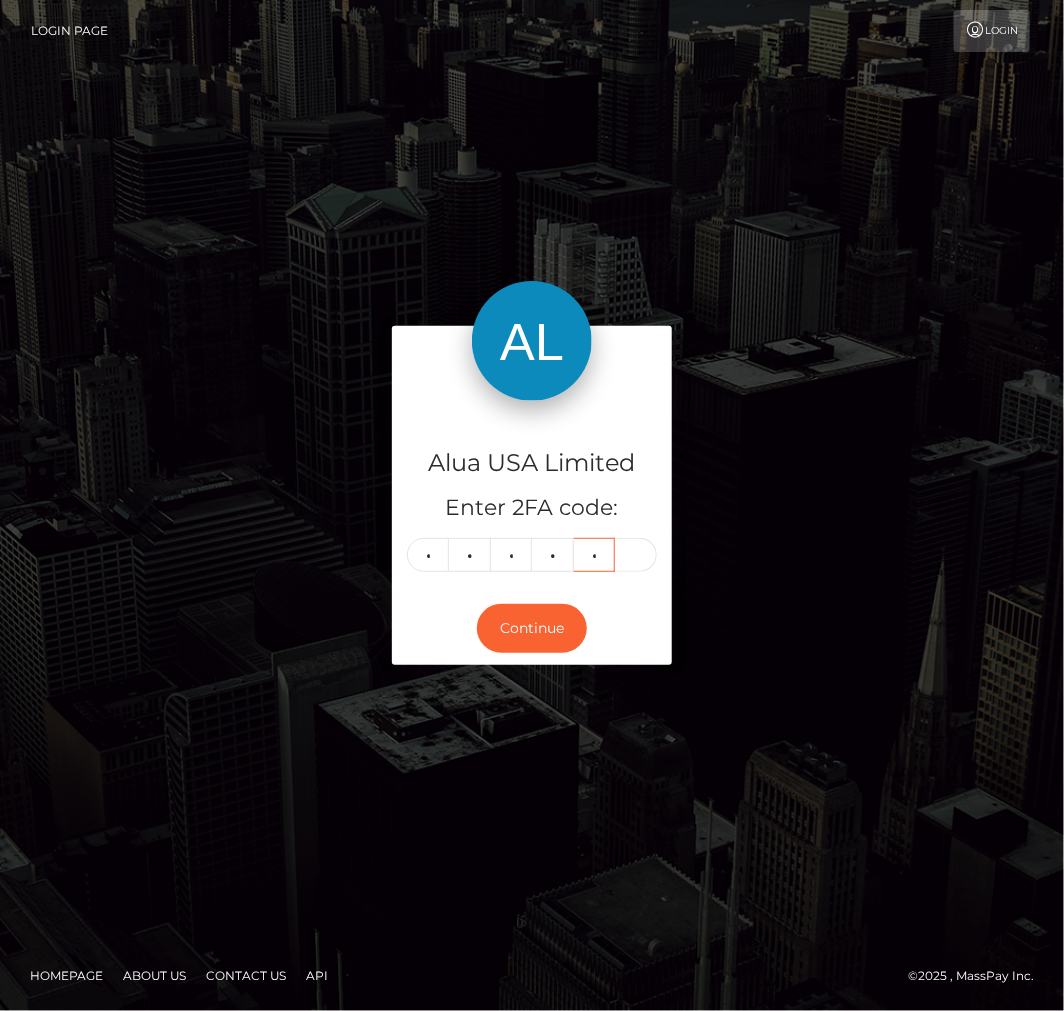 type on "5" 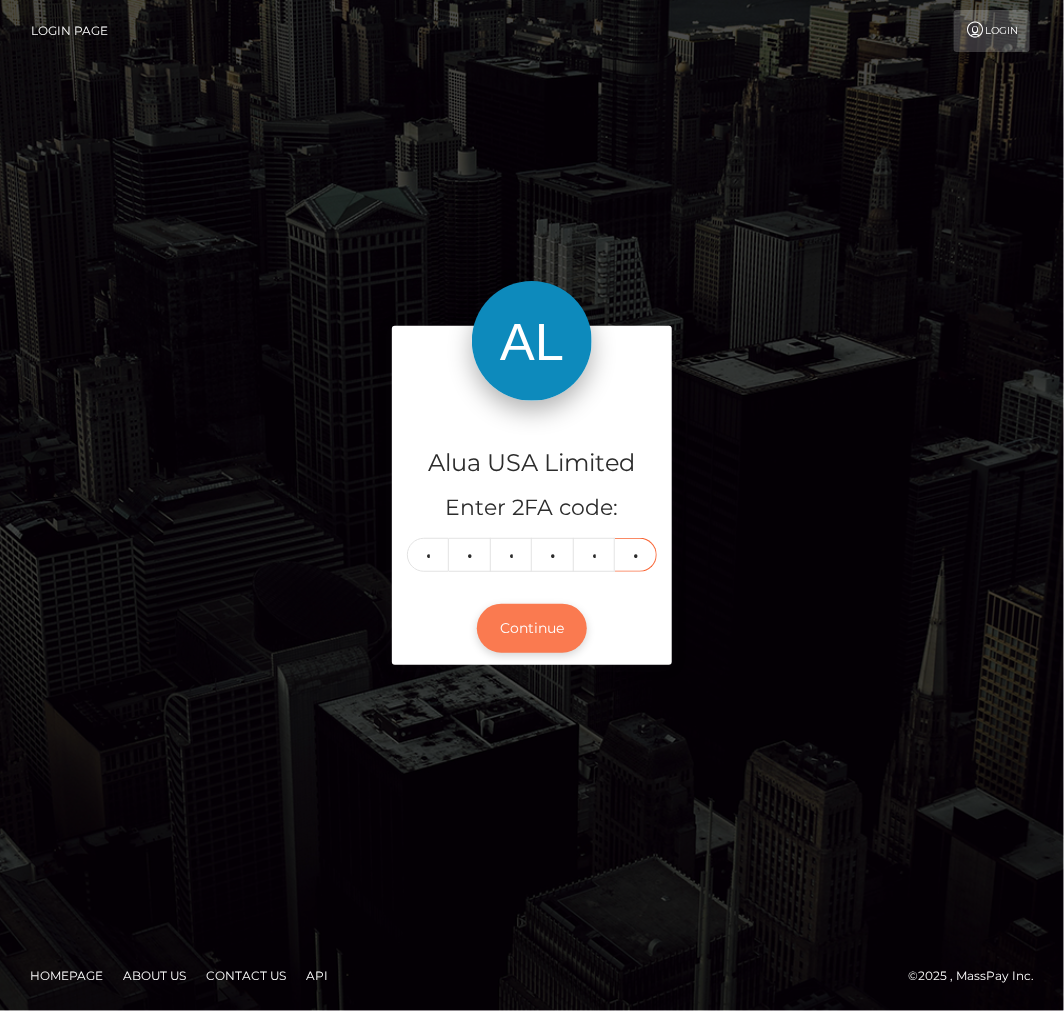 type on "2" 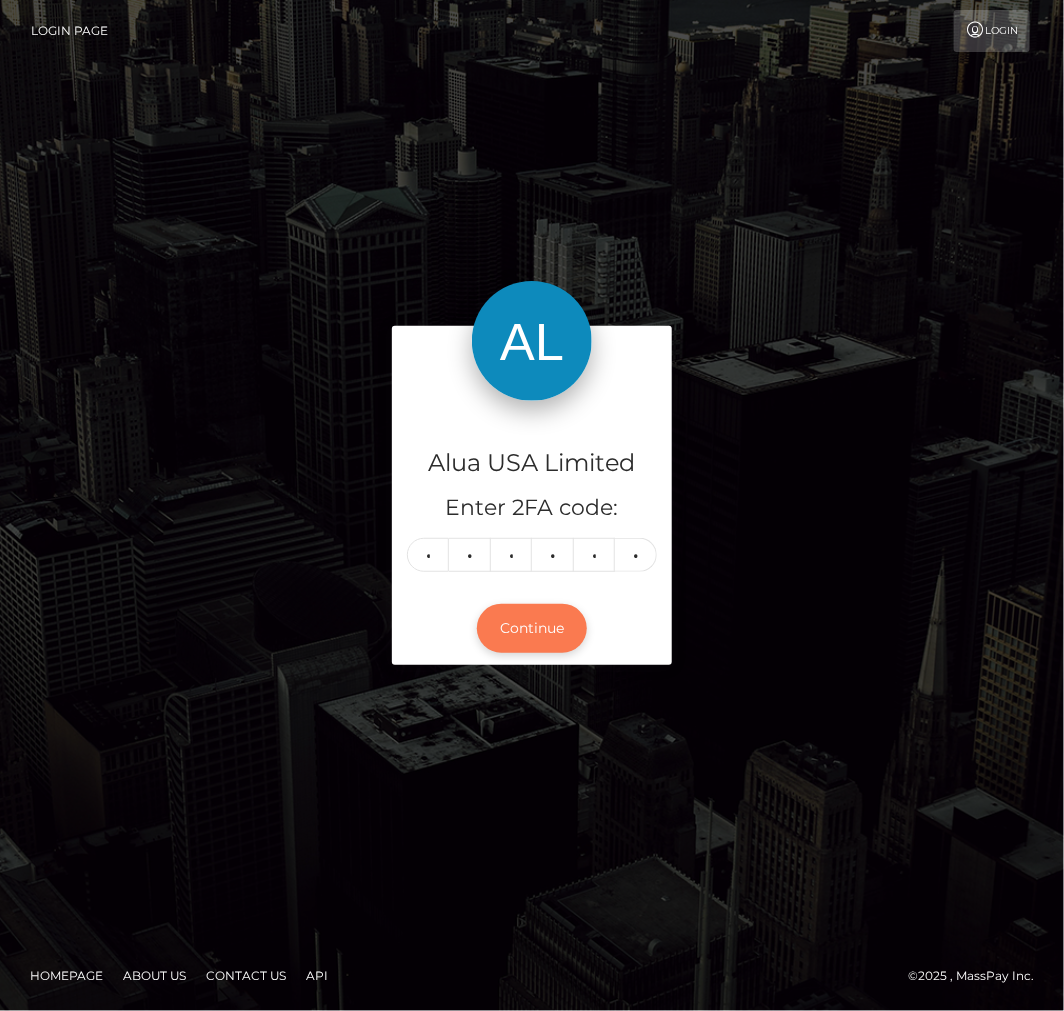 click on "Continue" at bounding box center (532, 628) 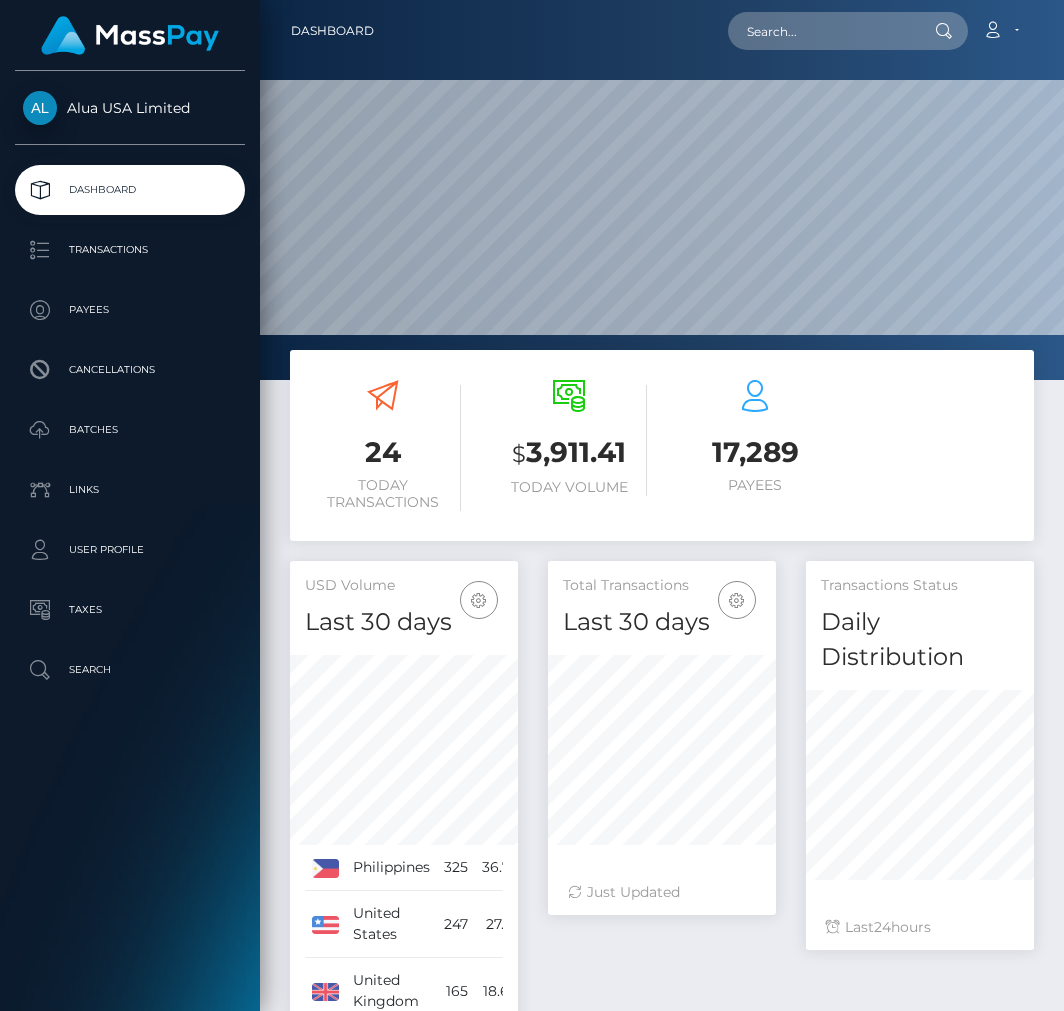 scroll, scrollTop: 0, scrollLeft: 0, axis: both 